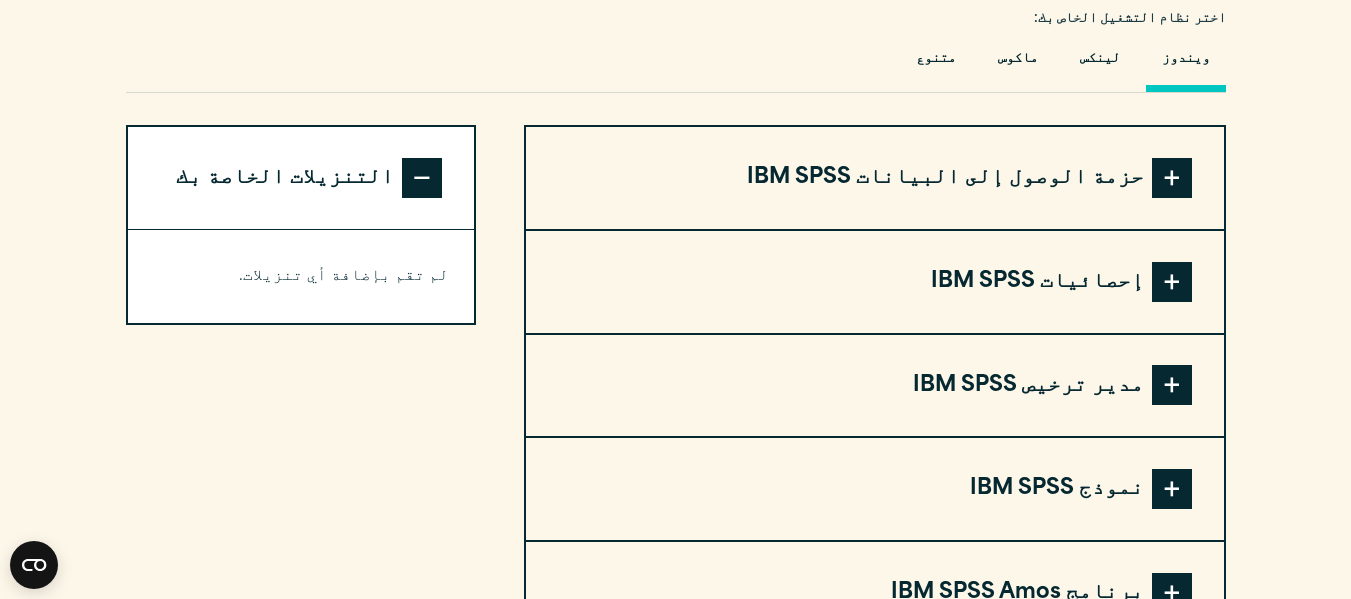scroll, scrollTop: 0, scrollLeft: 0, axis: both 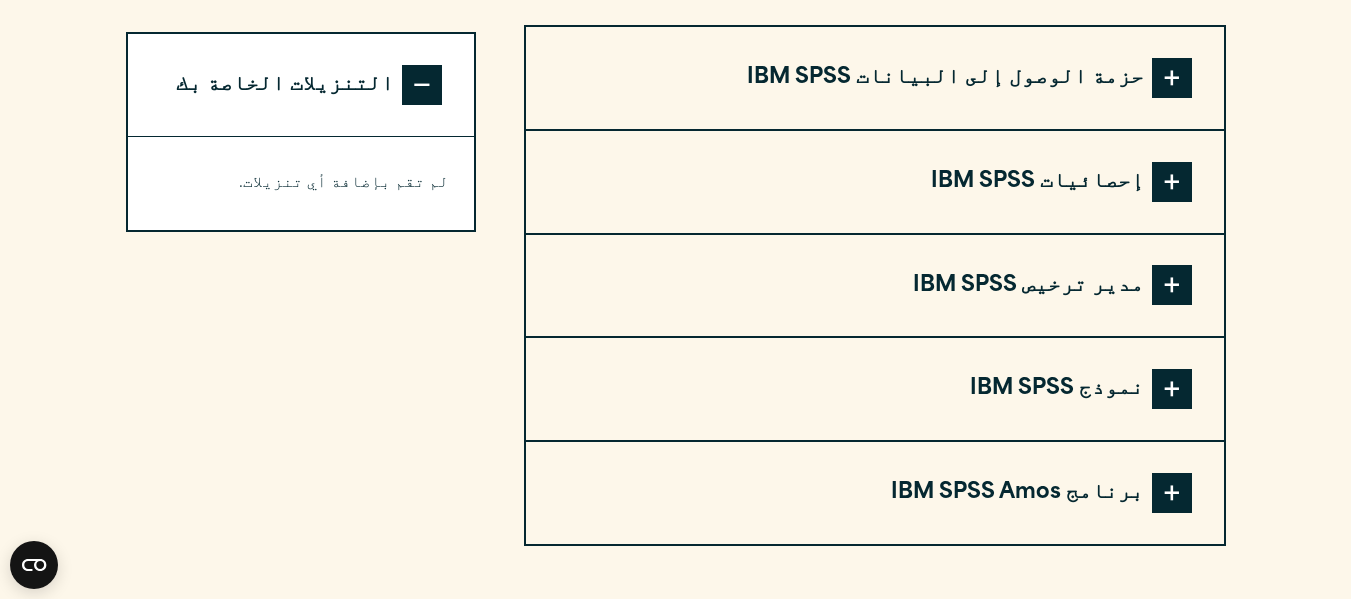 click at bounding box center (1172, 493) 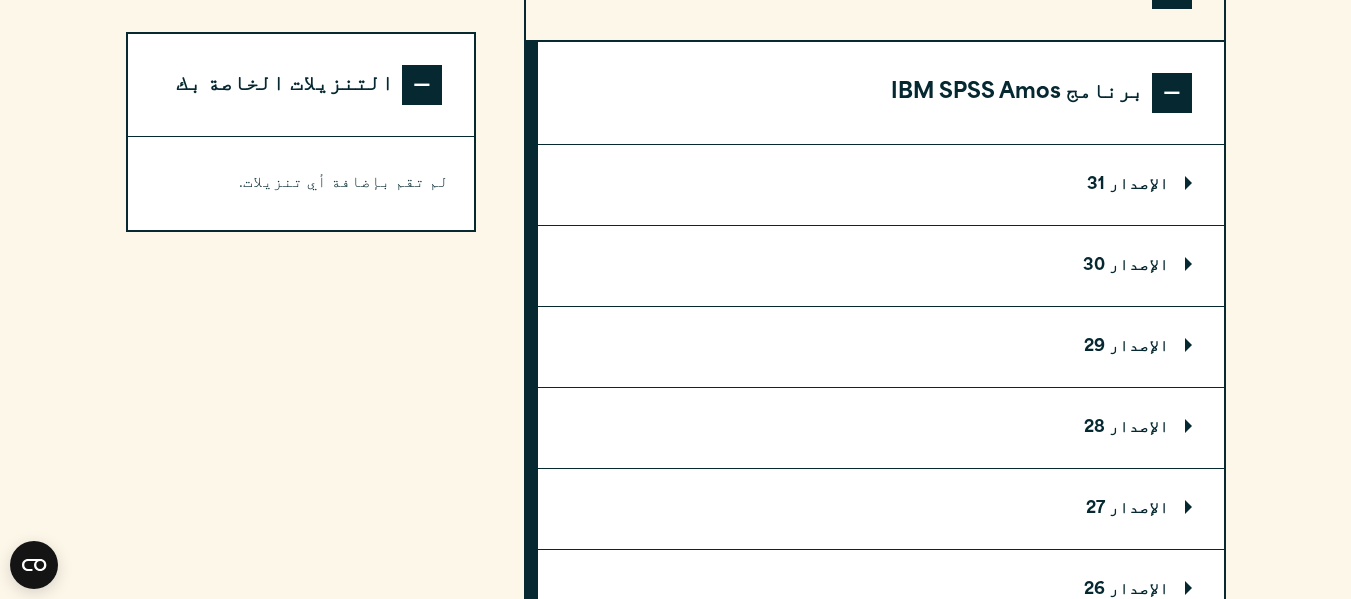 scroll, scrollTop: 1896, scrollLeft: 0, axis: vertical 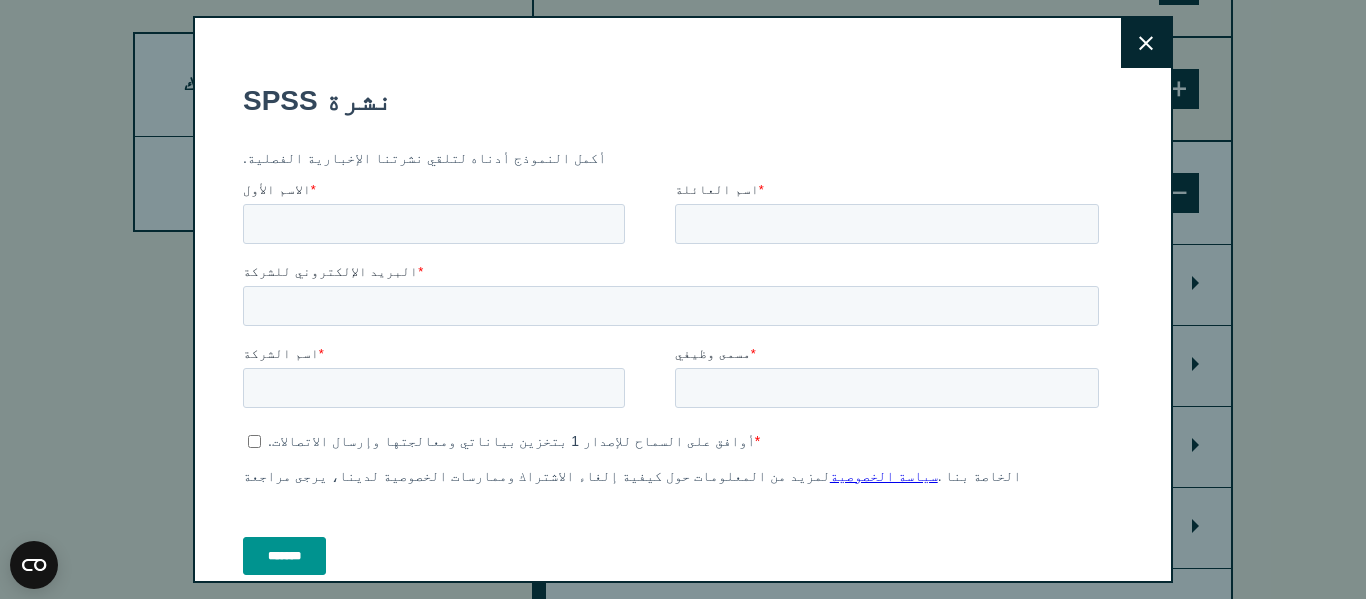 click on "Close" at bounding box center (1146, 43) 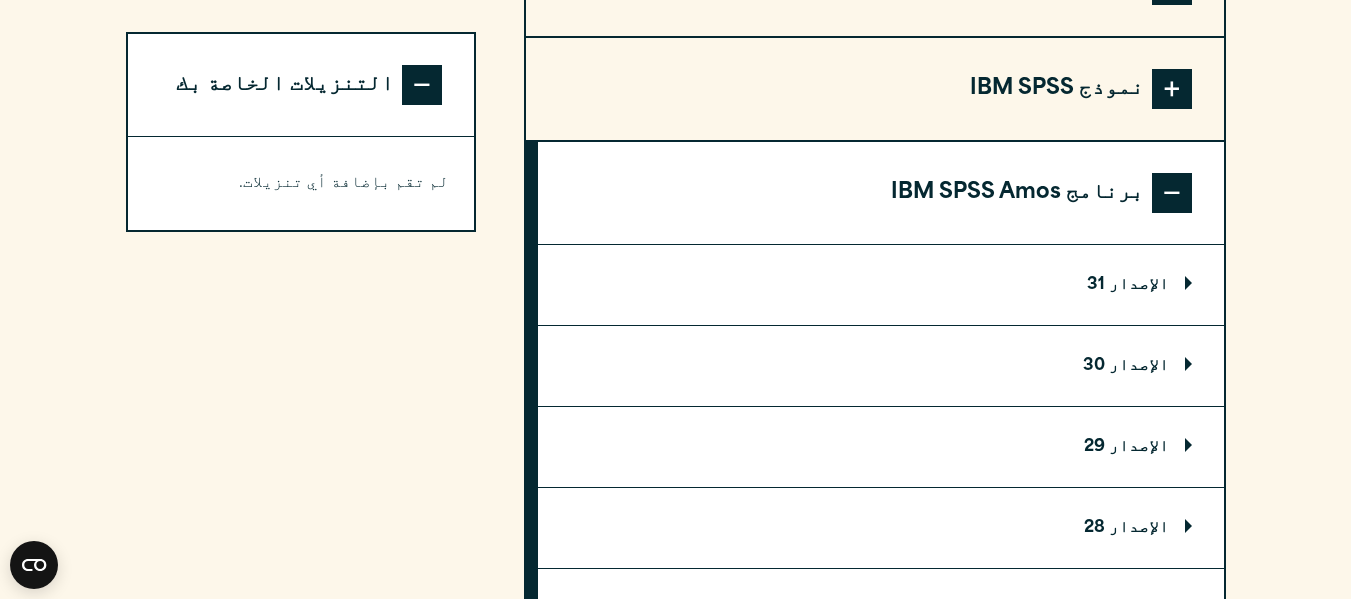 click on "الإصدار 31" at bounding box center [1139, 285] 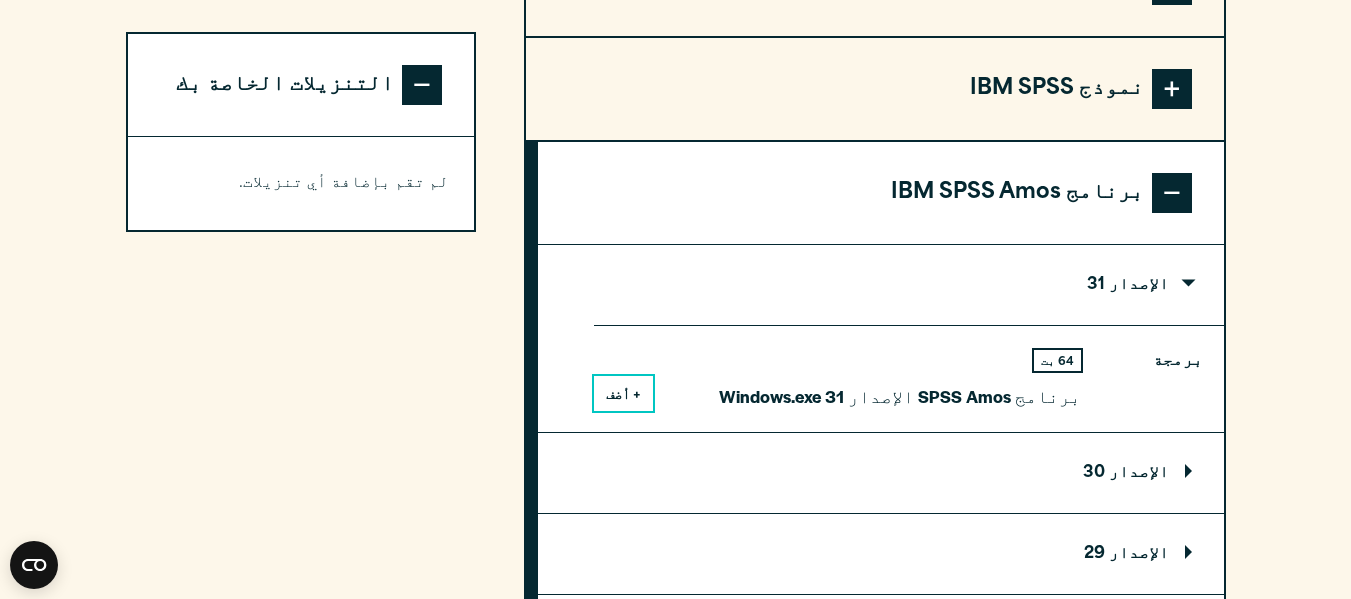 click on "64 بت" at bounding box center [1057, 360] 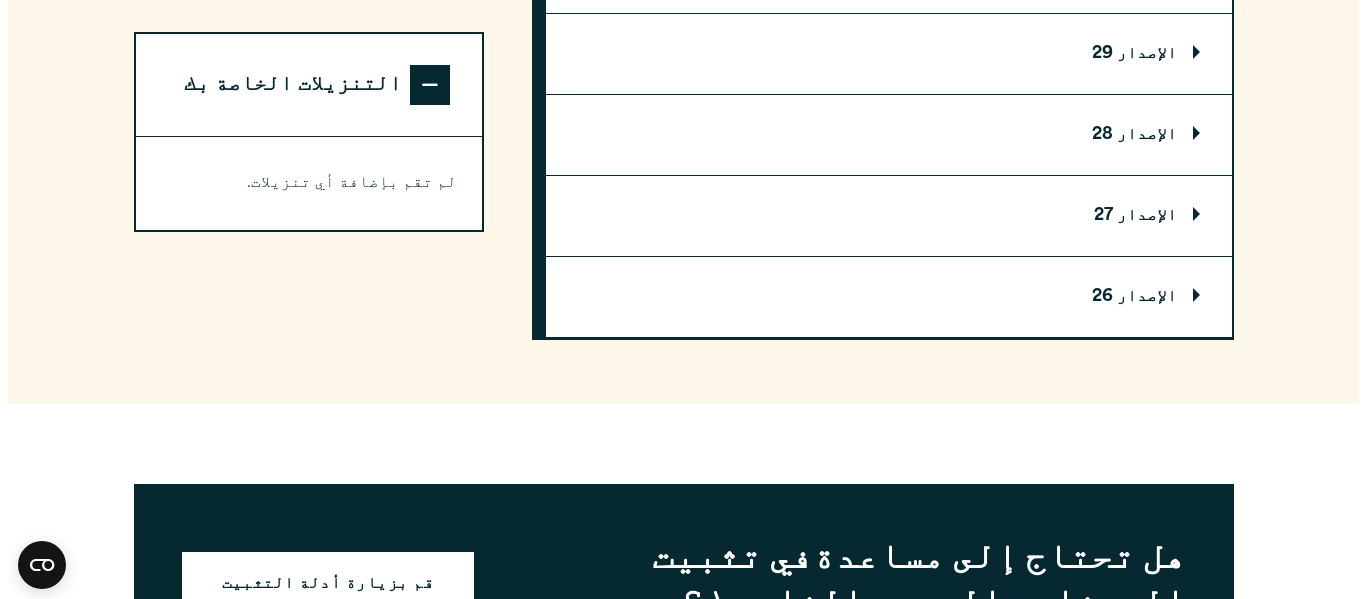 scroll, scrollTop: 2196, scrollLeft: 0, axis: vertical 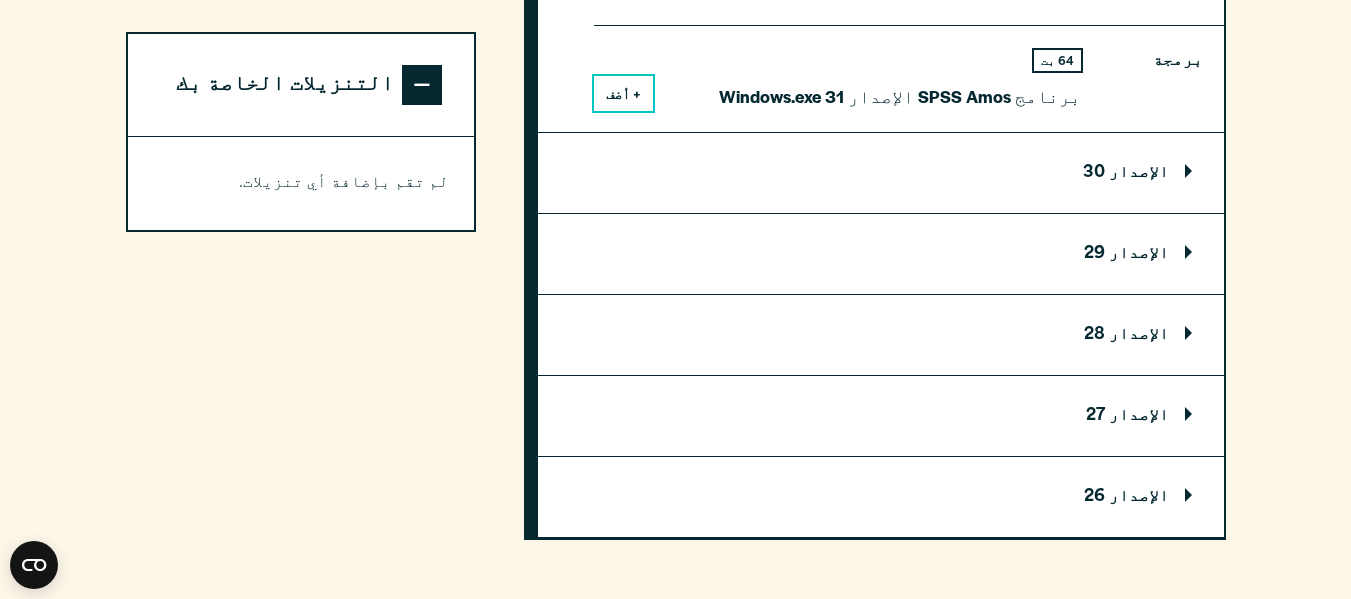 click on "الإصدار 27" at bounding box center [1139, 416] 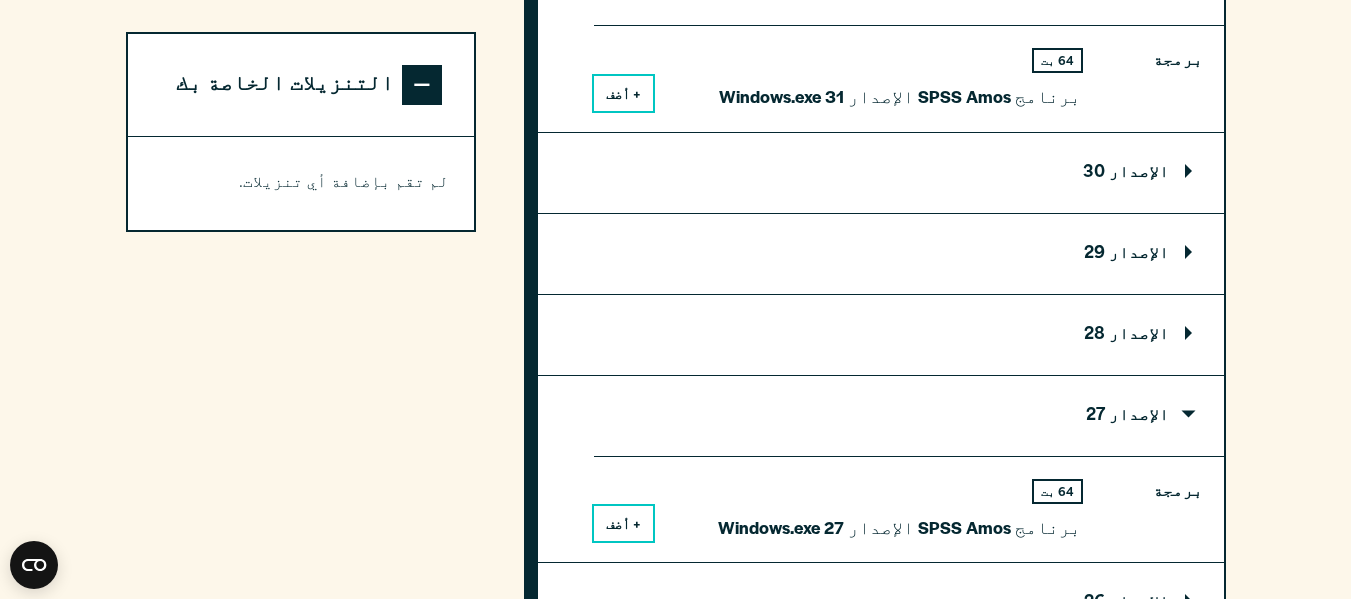 click on "64 بت" at bounding box center (1057, 493) 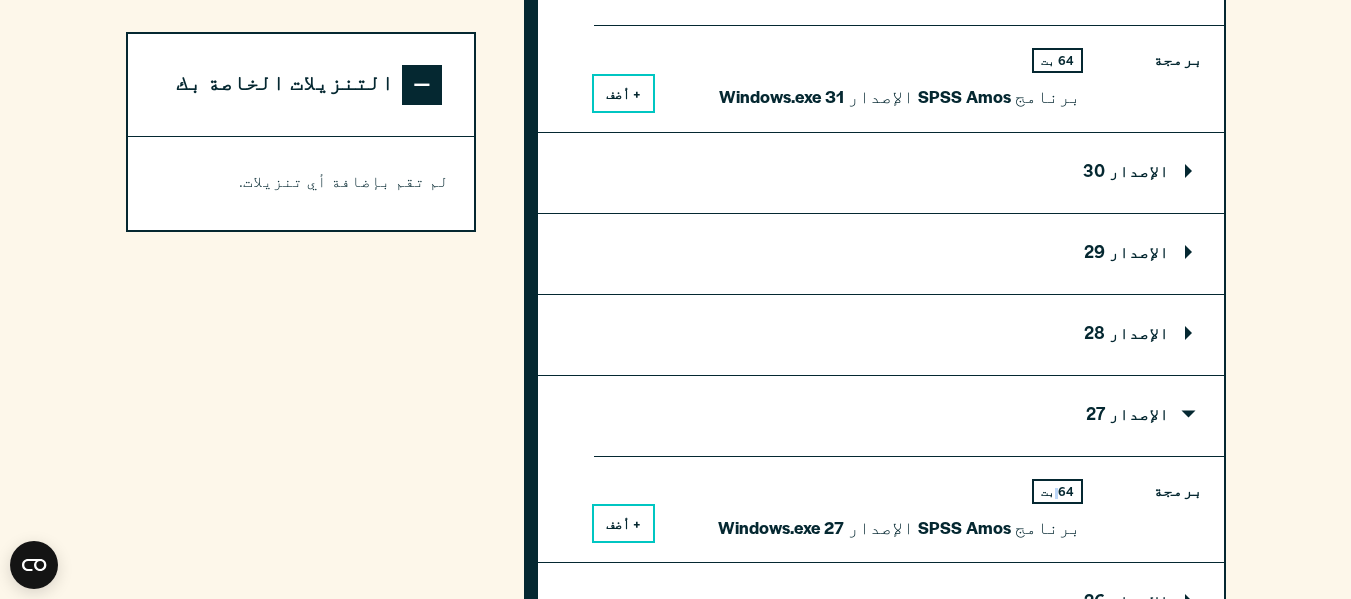 click on "64 بت" at bounding box center [1057, 491] 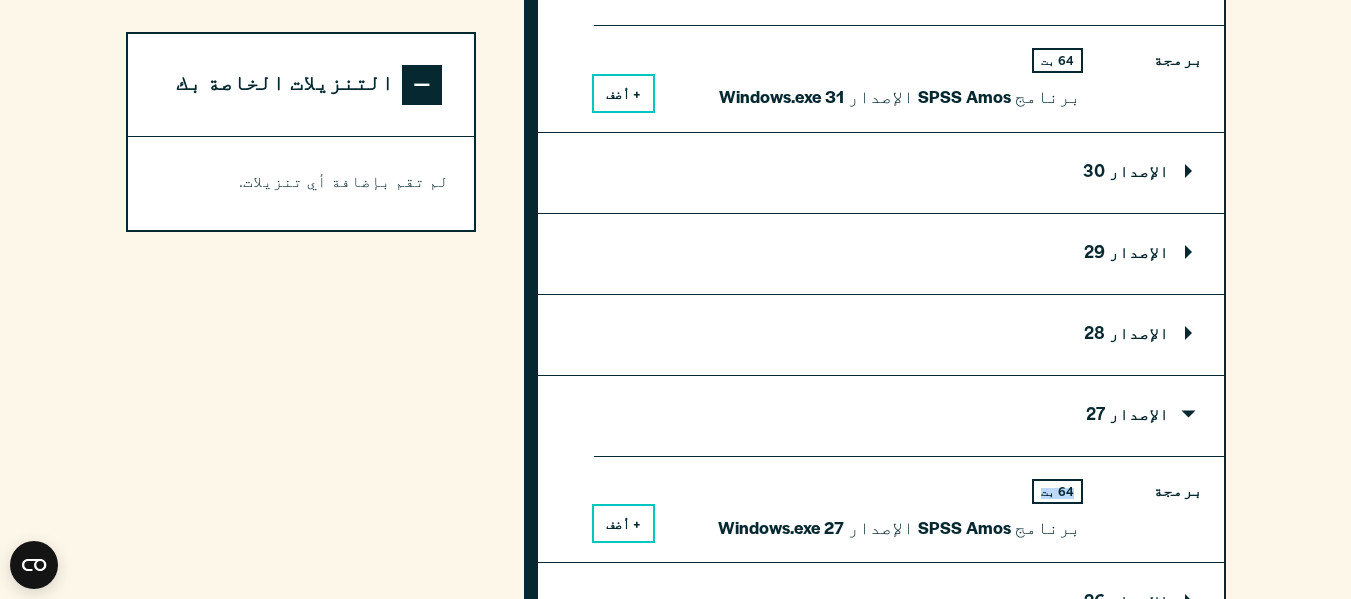 click on "64 بت" at bounding box center [1057, 491] 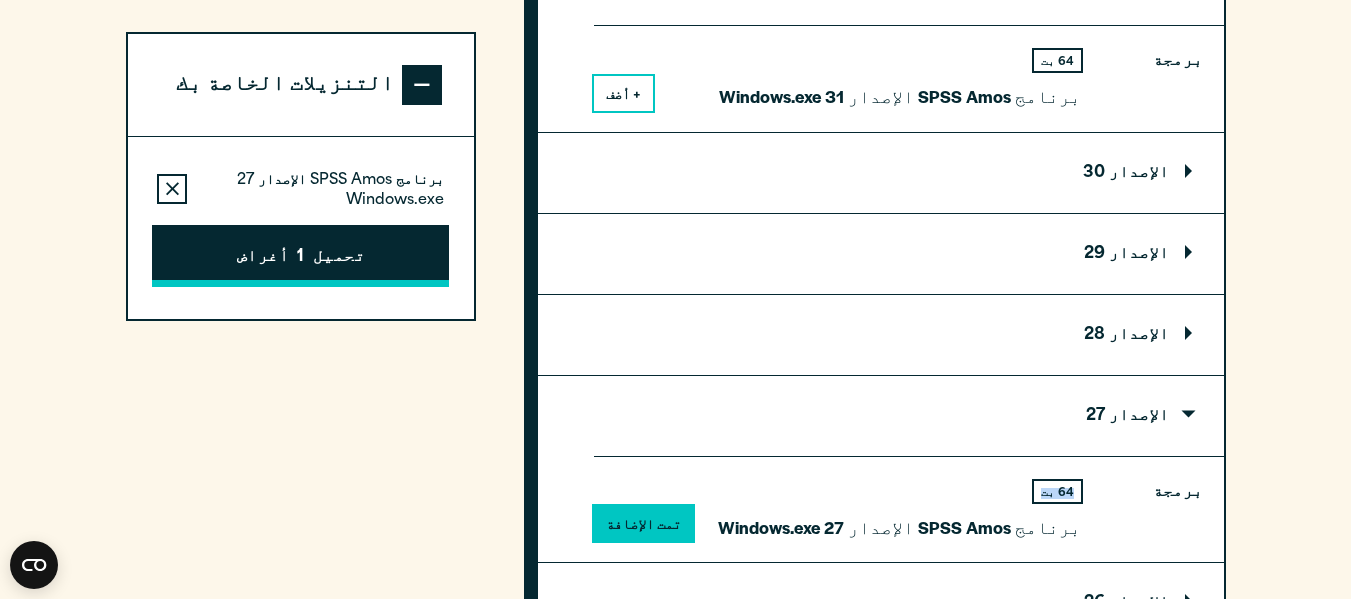 click on "تحميل" at bounding box center [339, 257] 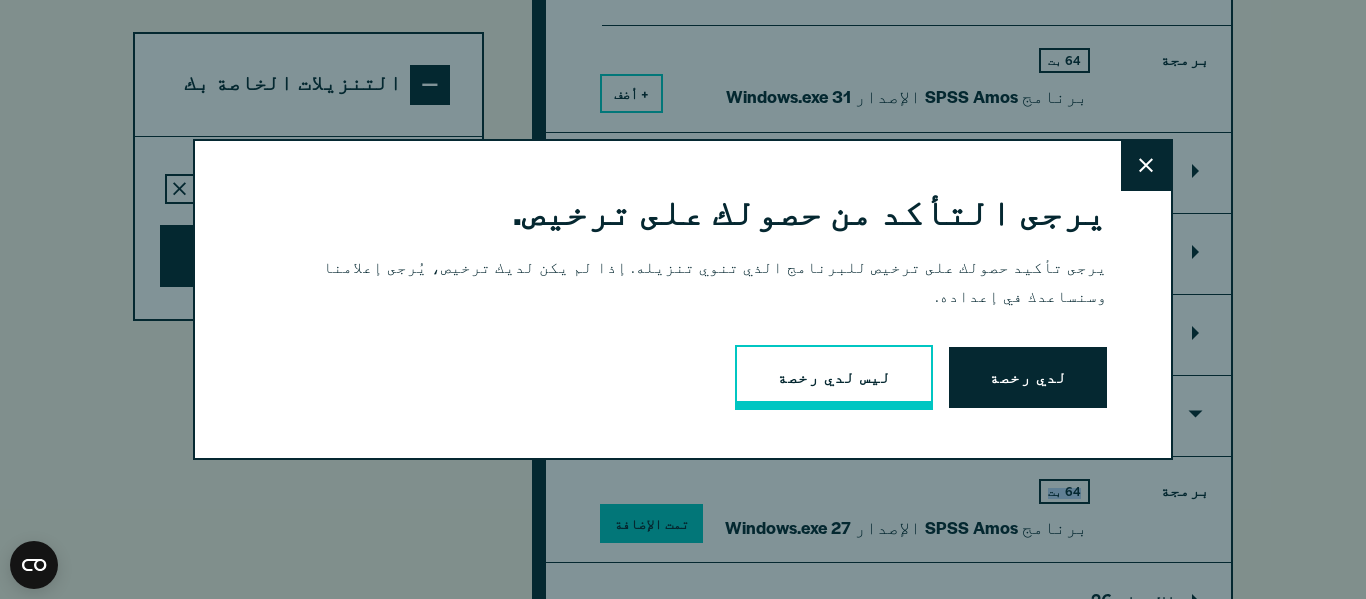 click on "ليس لدي رخصة" at bounding box center [834, 378] 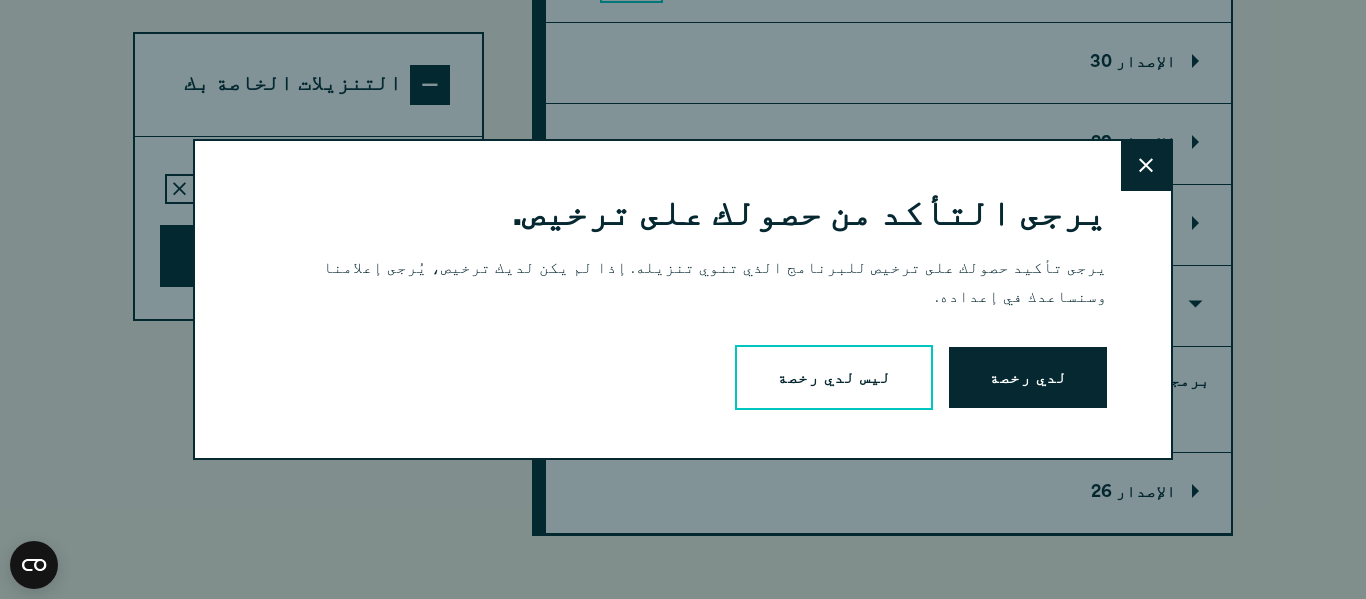 scroll, scrollTop: 2196, scrollLeft: 0, axis: vertical 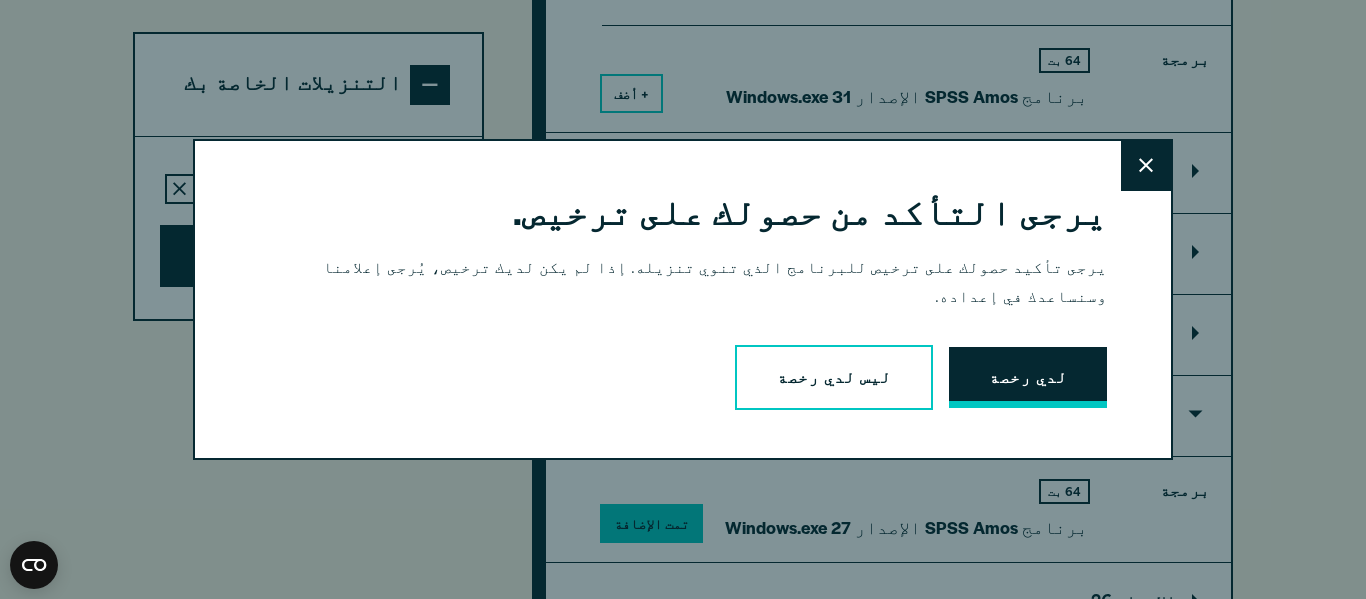 click on "لدي رخصة" at bounding box center (1028, 378) 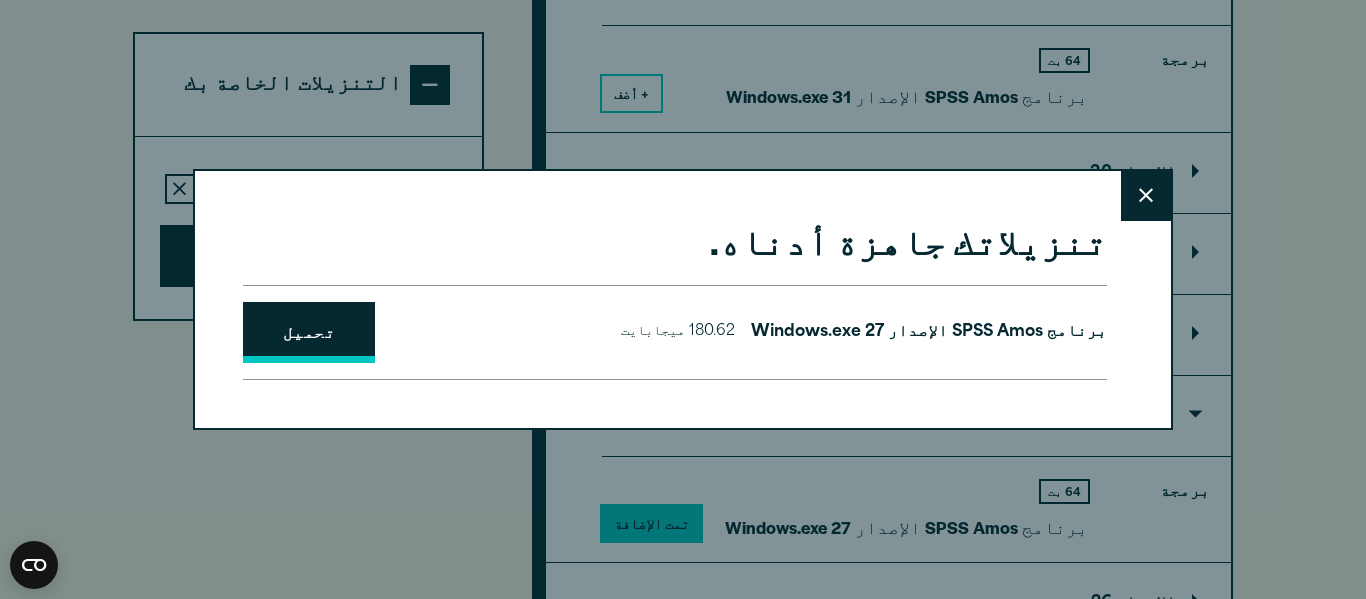 click on "تحميل" at bounding box center (309, 333) 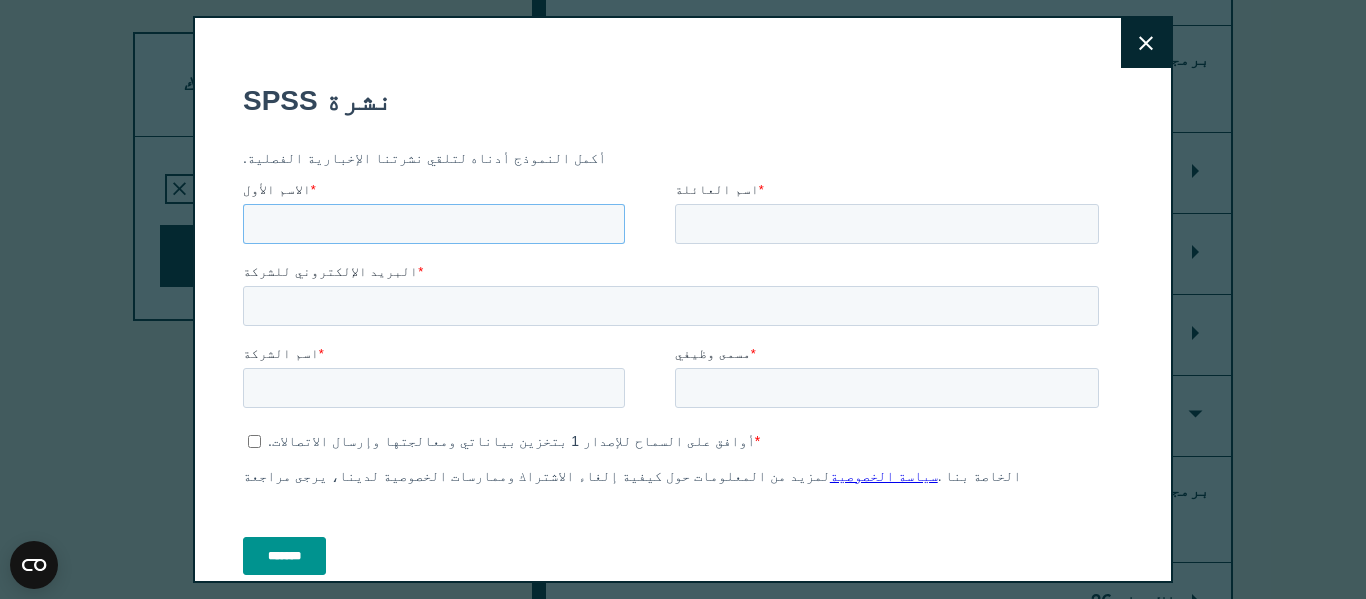 click on "الاسم الأول  *" at bounding box center (434, 224) 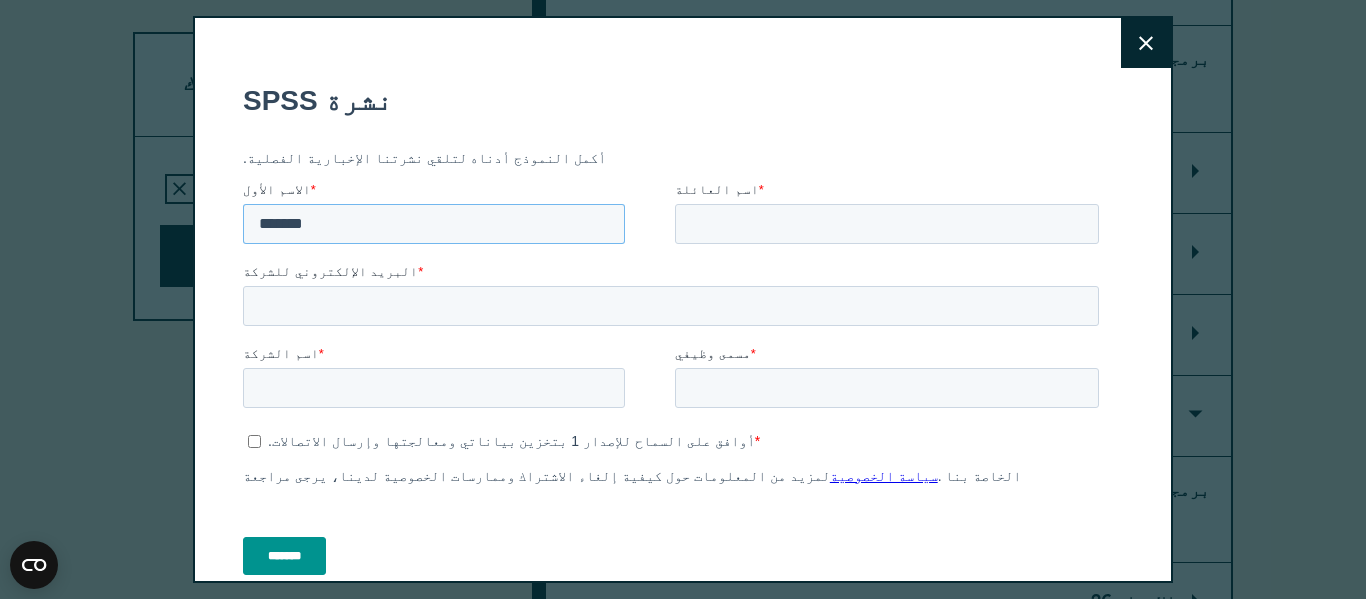 type on "*******" 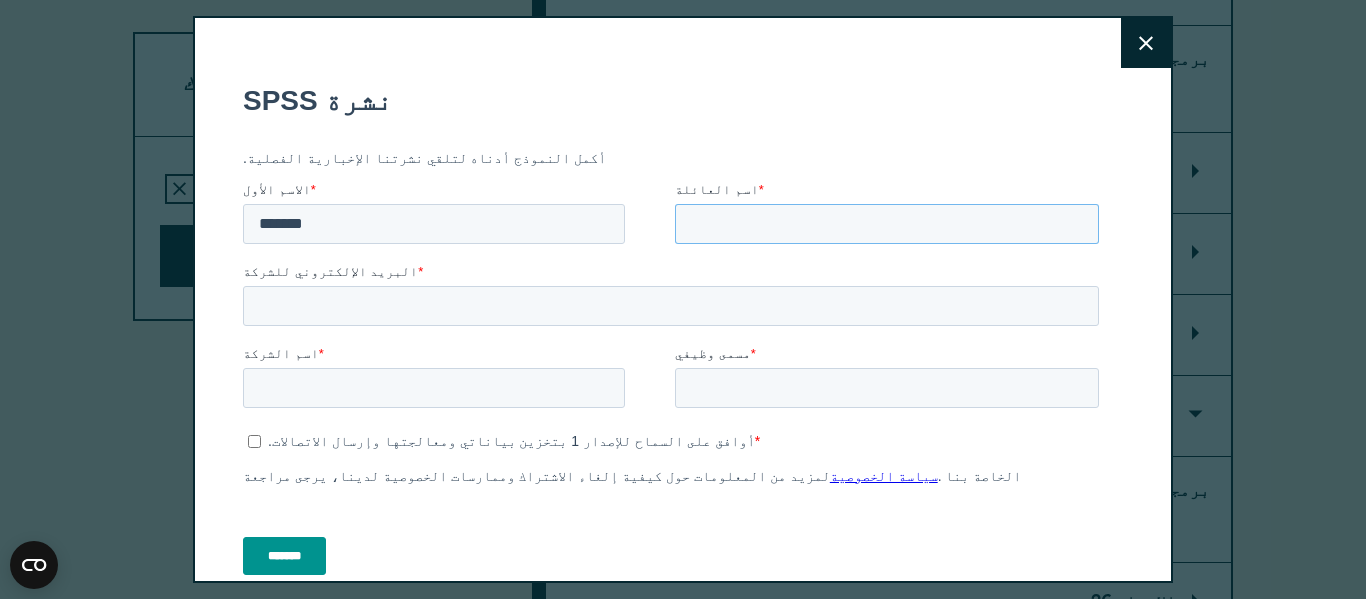 click on "اسم العائلة  *" at bounding box center [887, 224] 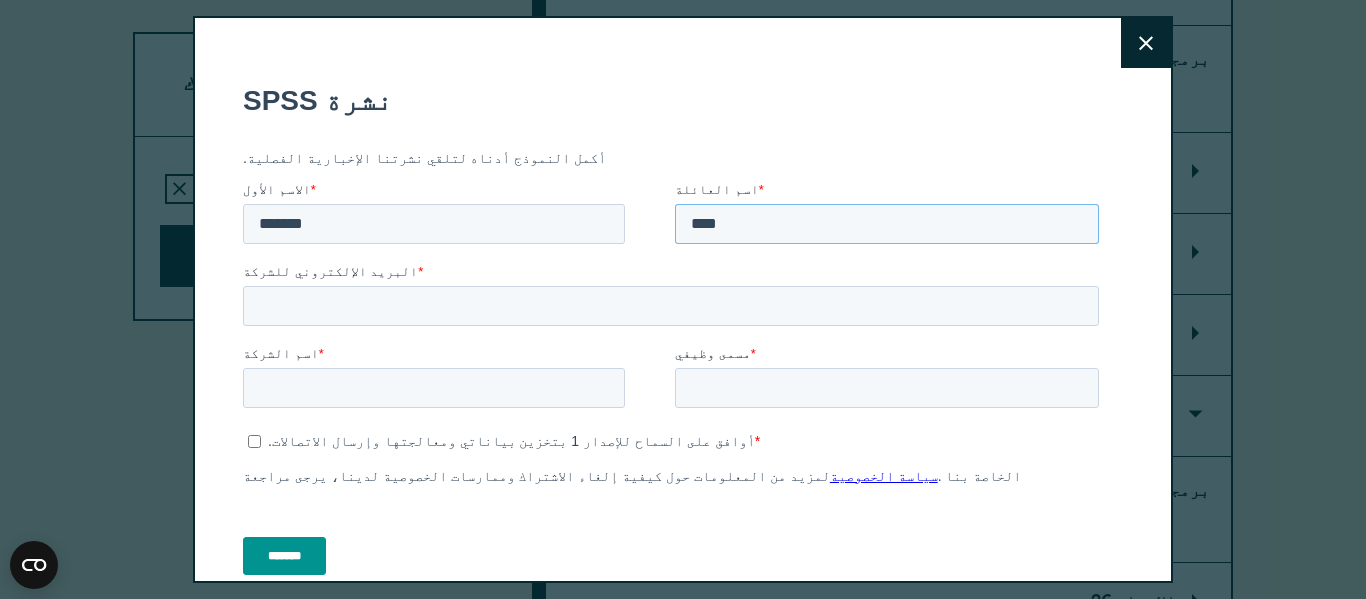 type on "****" 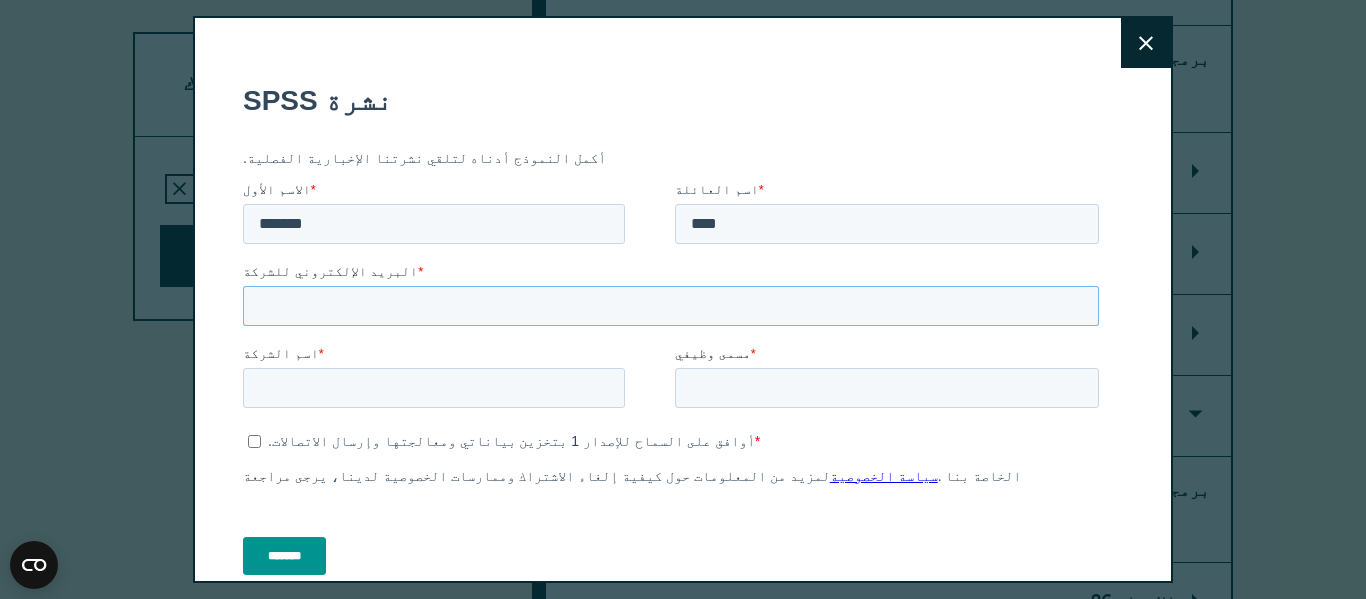 click on "البريد الإلكتروني للشركة  *" at bounding box center [671, 306] 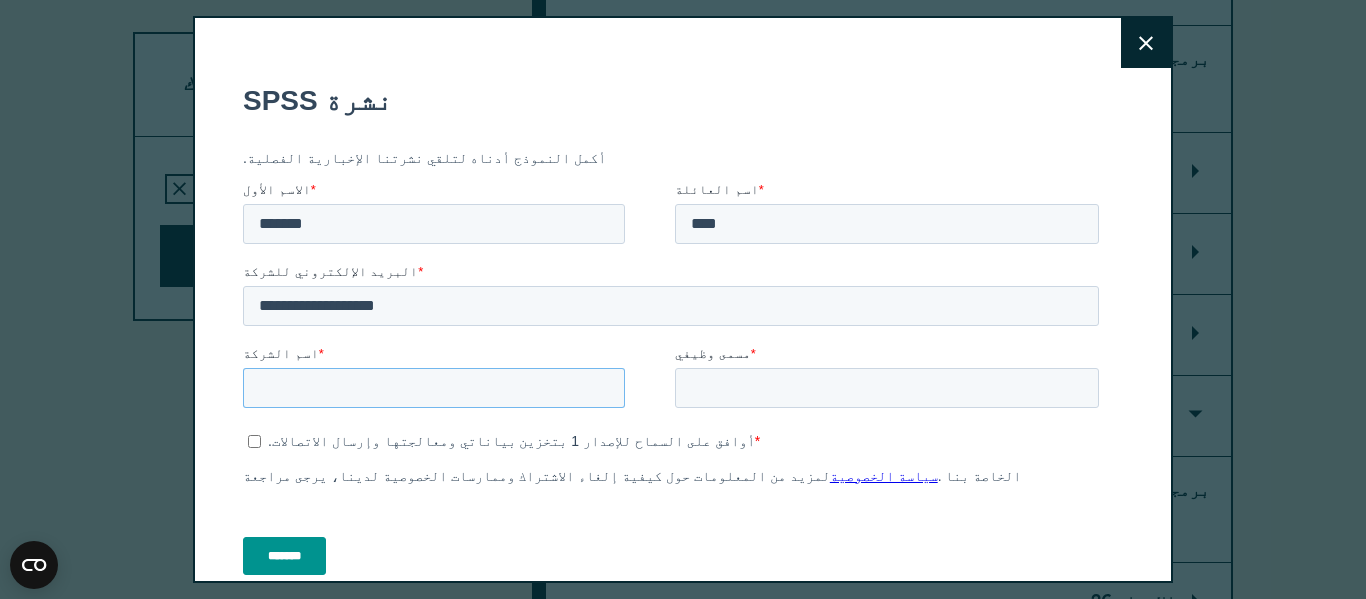 click on "اسم الشركة  *" at bounding box center [434, 388] 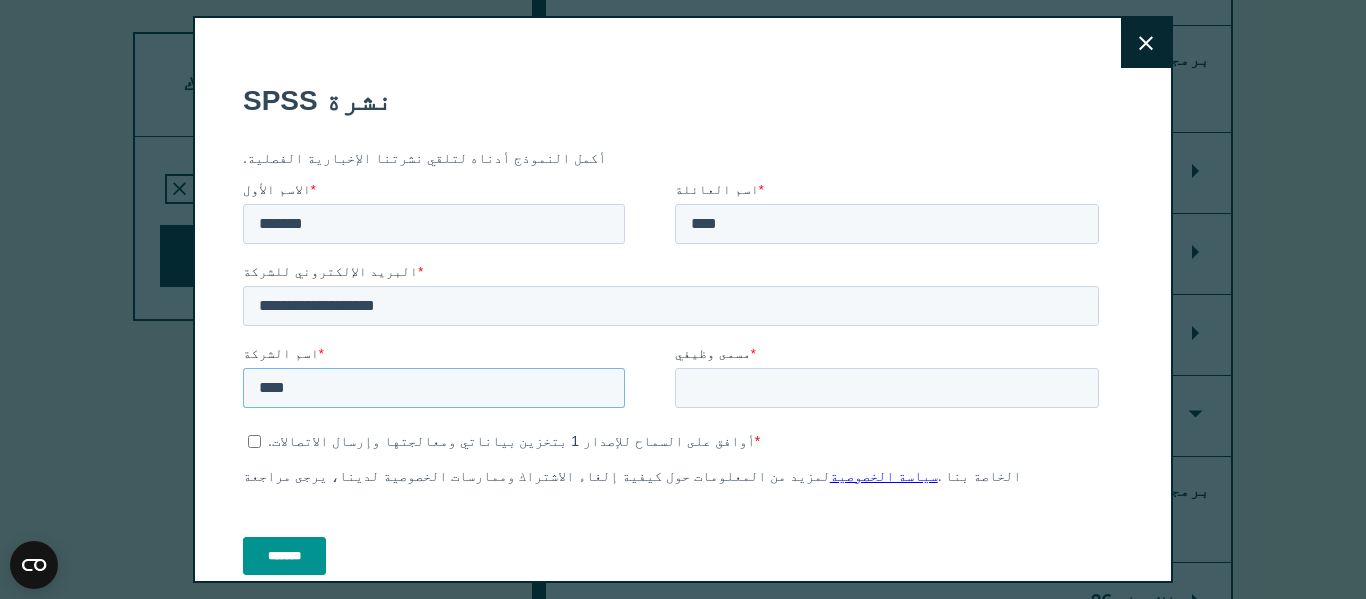 type on "****" 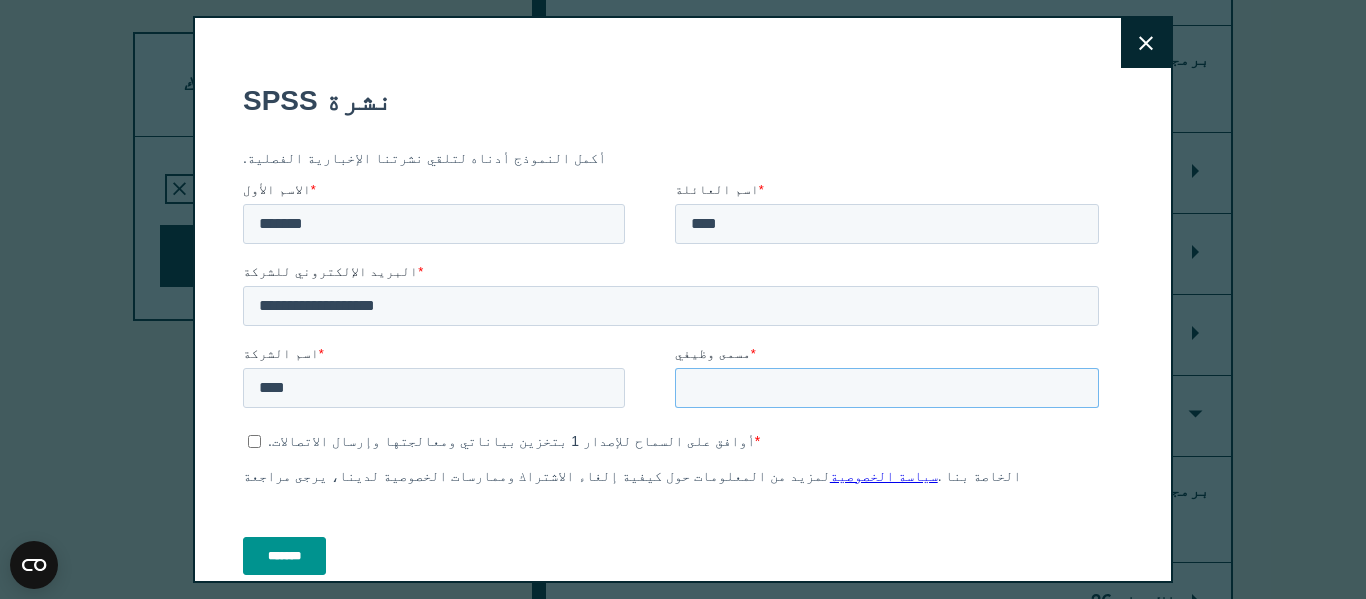 click on "مسمى وظيفي  *" at bounding box center (887, 388) 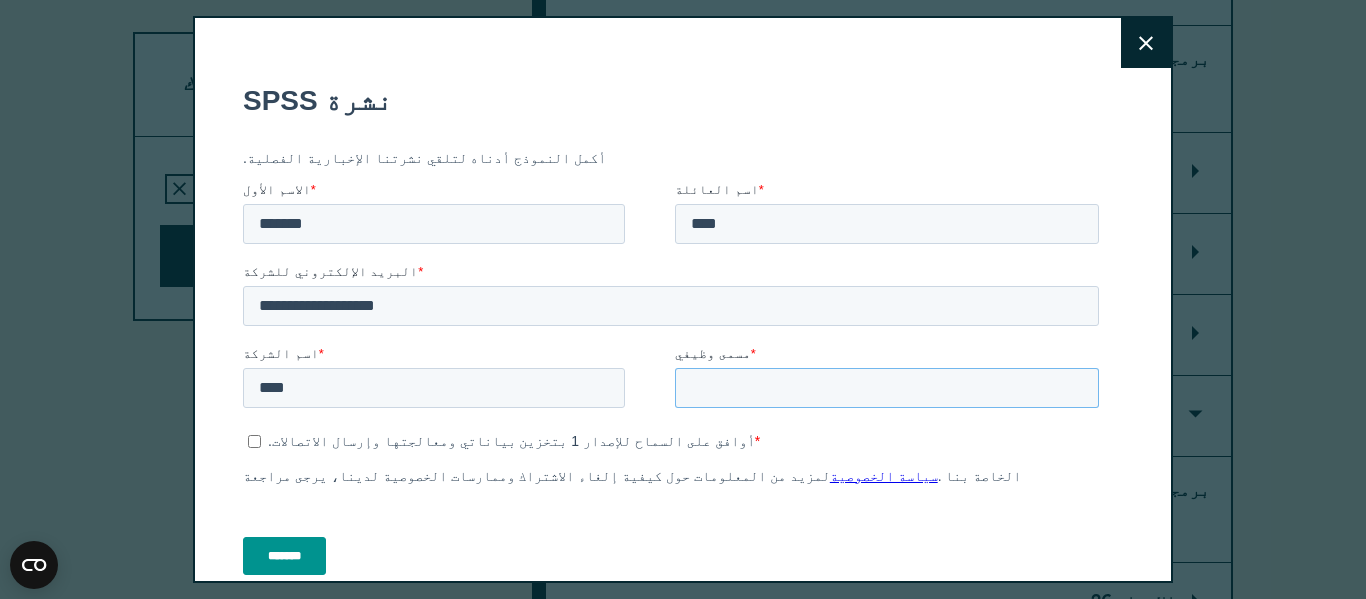 click on "مسمى وظيفي  *" at bounding box center (887, 388) 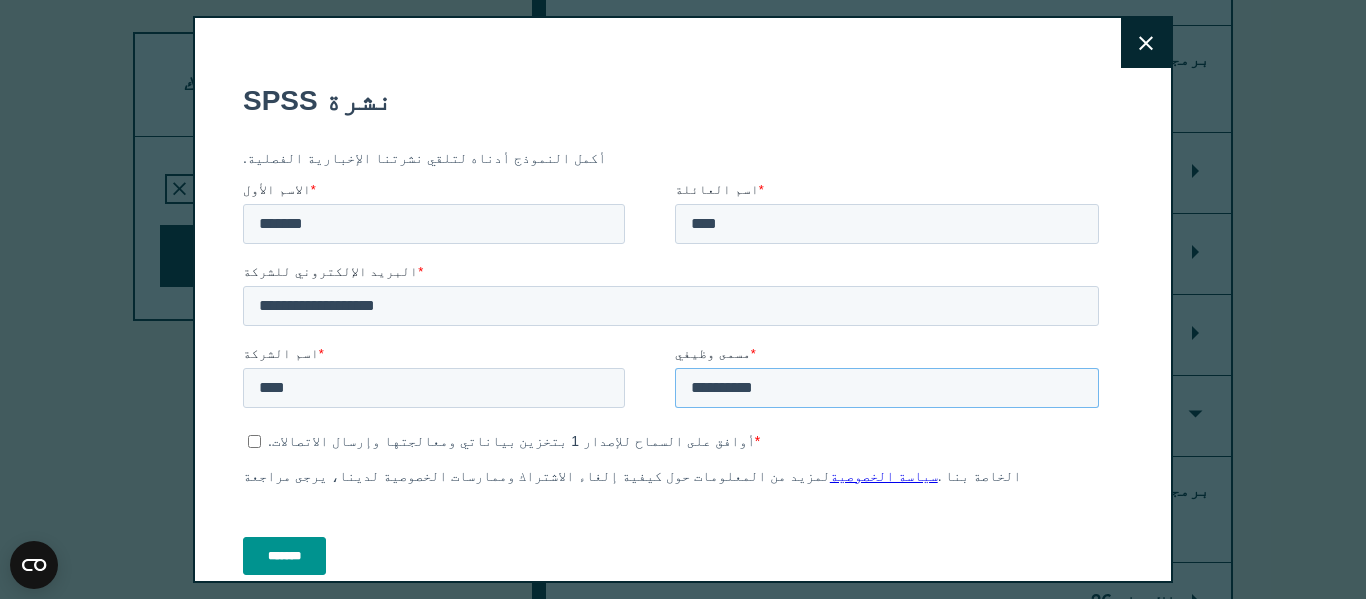 scroll, scrollTop: 91, scrollLeft: 0, axis: vertical 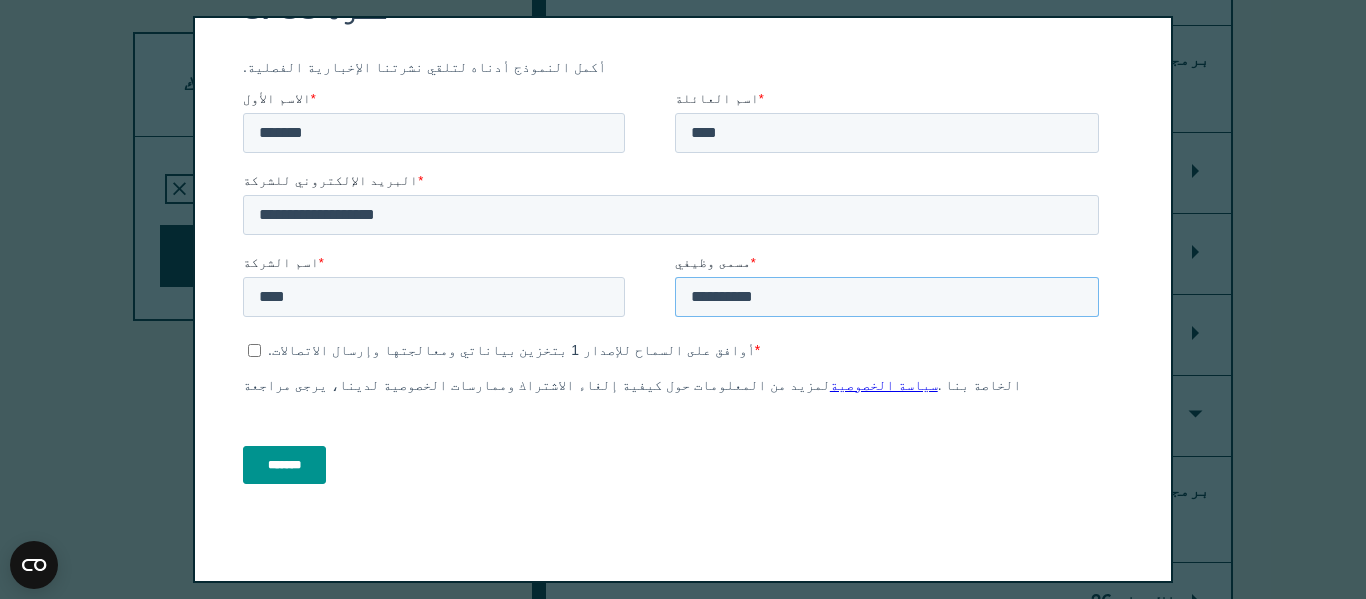 type on "**********" 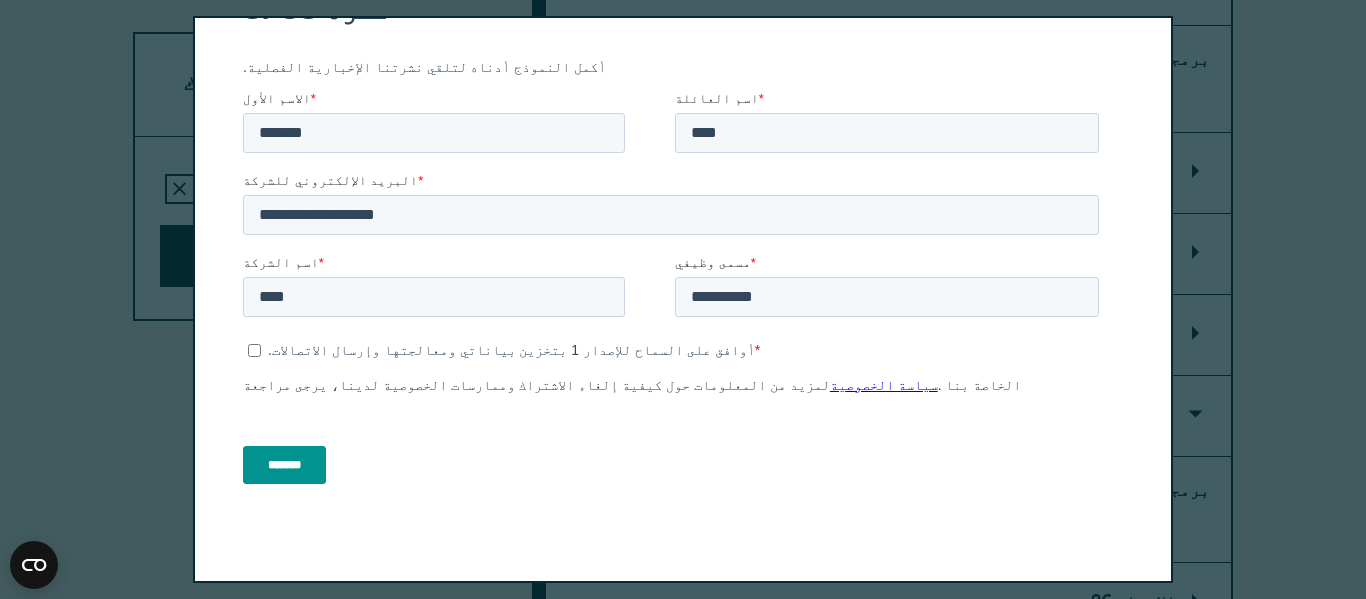 click on "أوافق على السماح للإصدار 1 بتخزين بياناتي ومعالجتها وإرسال الاتصالات. * لمزيد من المعلومات حول كيفية إلغاء الاشتراك وممارسات الخصوصية لدينا، يرجى مراجعة  سياسة الخصوصية  الخاصة بنا ." at bounding box center (675, 366) 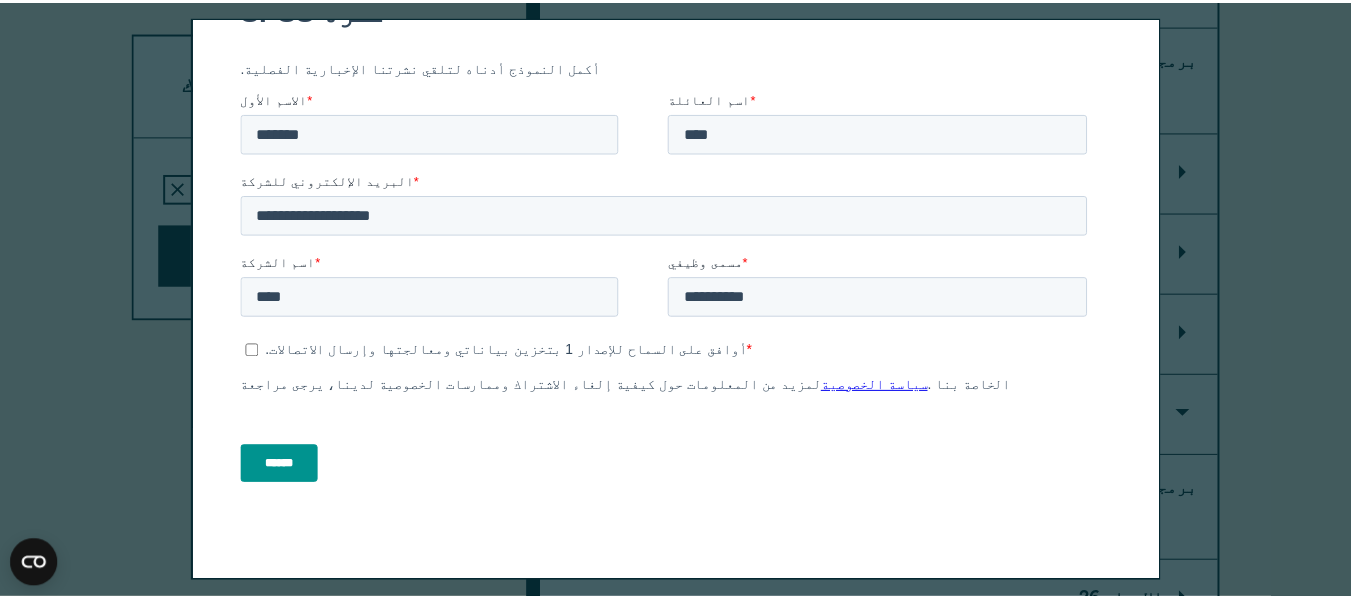 scroll, scrollTop: 0, scrollLeft: 0, axis: both 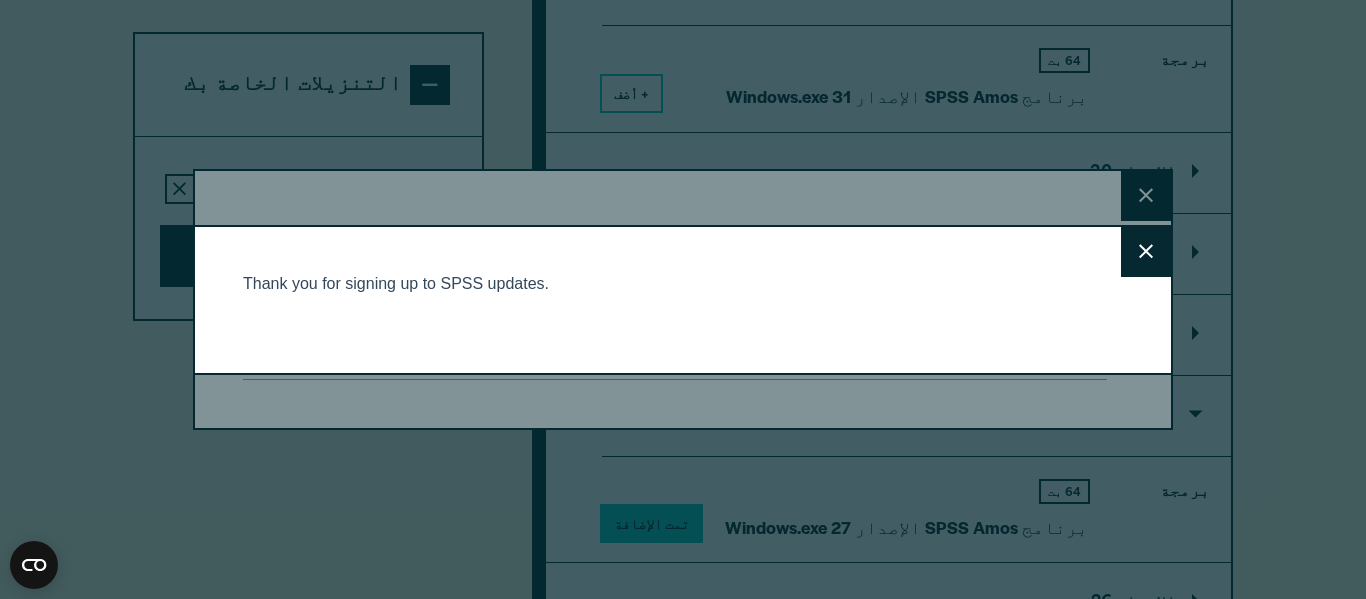 click 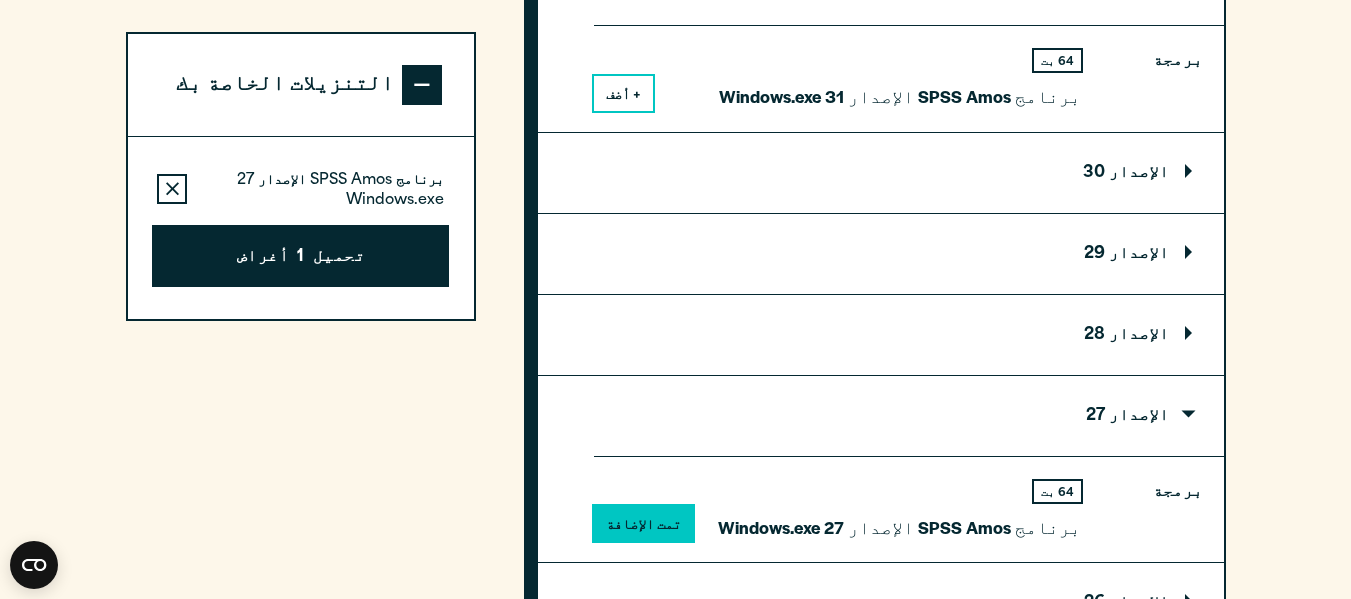 scroll, scrollTop: 2496, scrollLeft: 0, axis: vertical 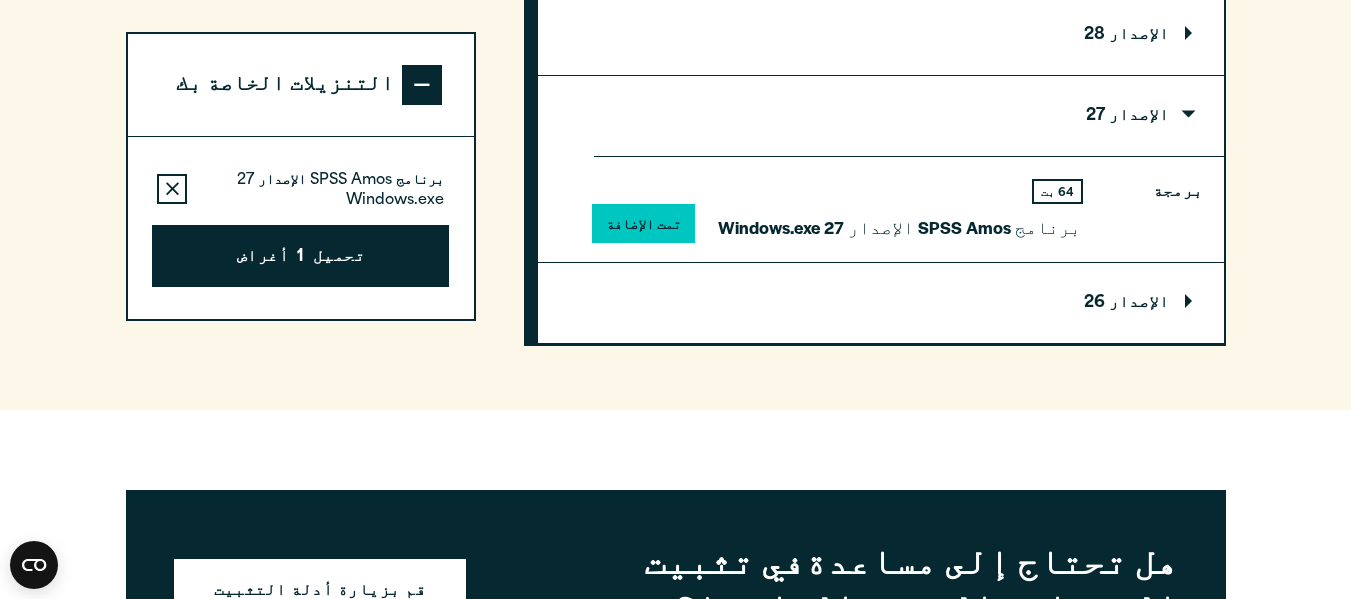 drag, startPoint x: 676, startPoint y: 314, endPoint x: 679, endPoint y: 343, distance: 29.15476 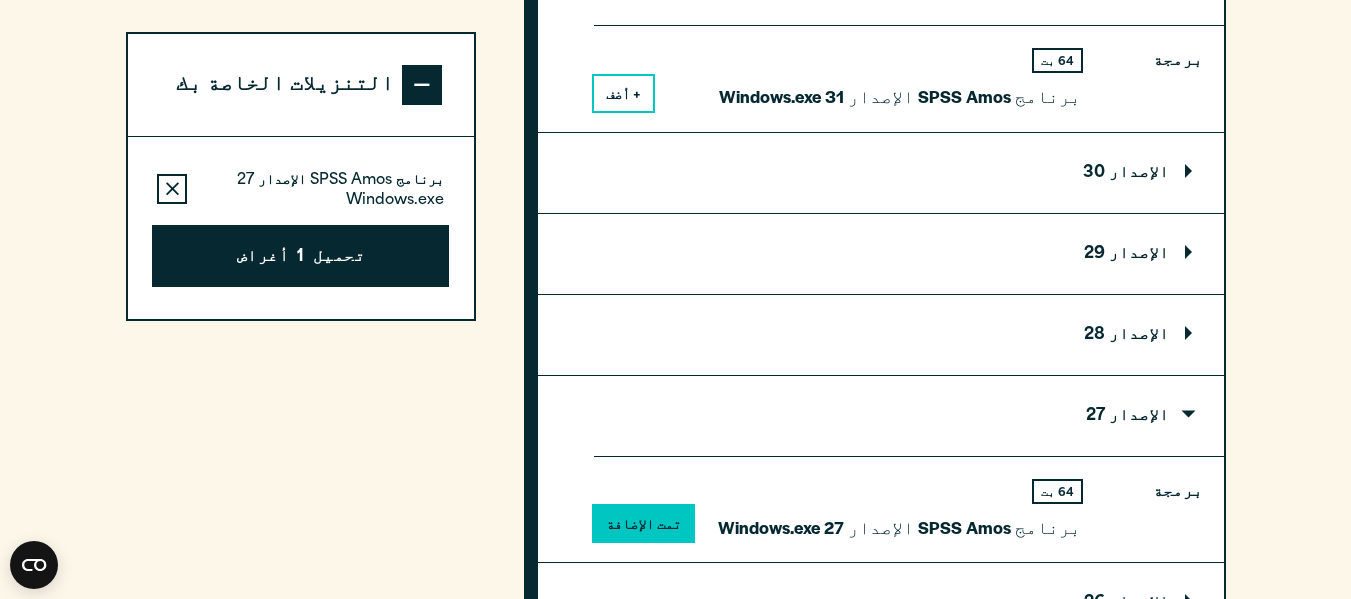 scroll, scrollTop: 1796, scrollLeft: 0, axis: vertical 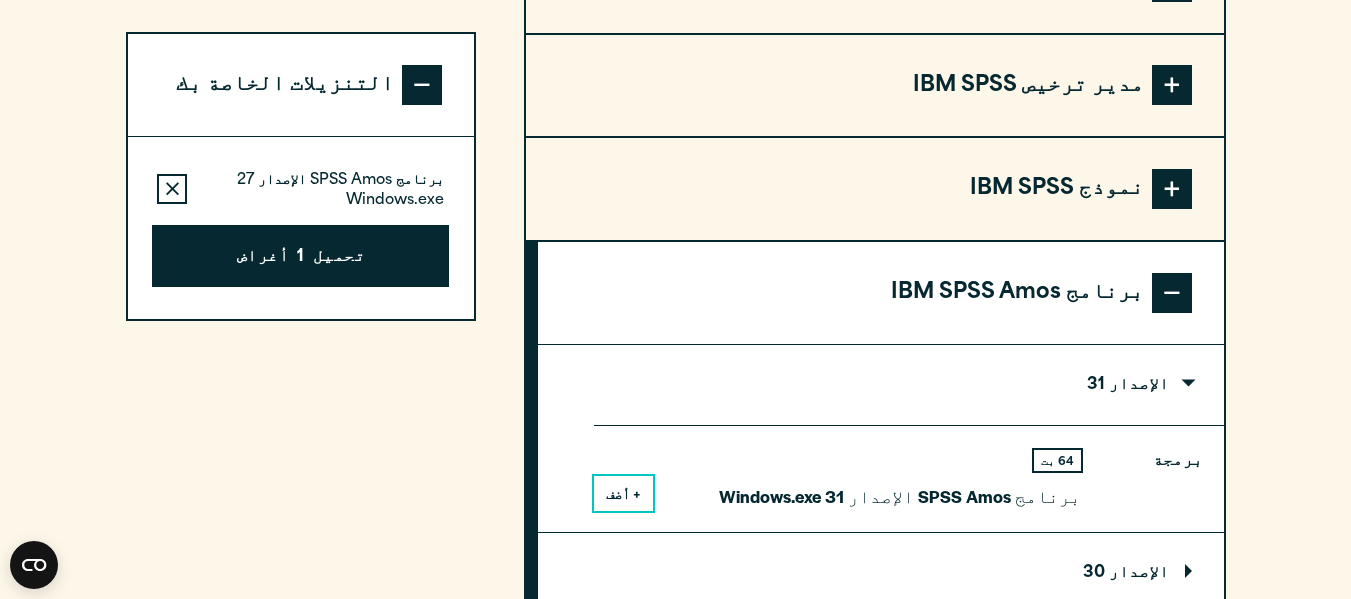 click at bounding box center (1172, 293) 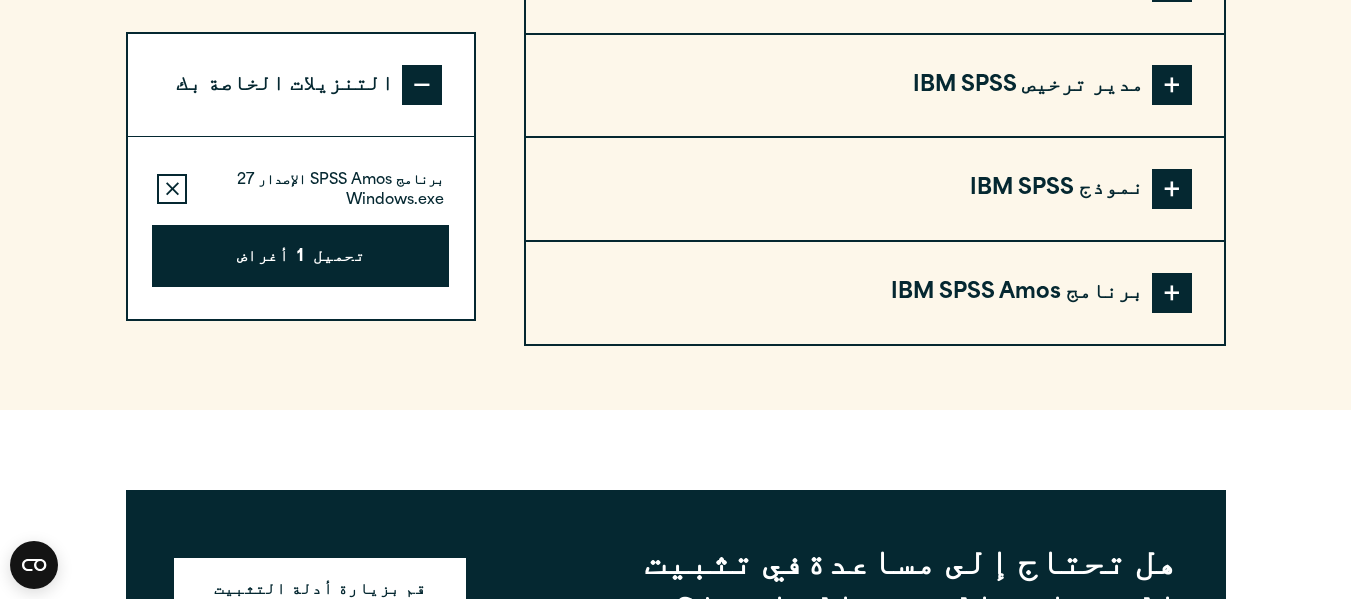 click at bounding box center (1172, 293) 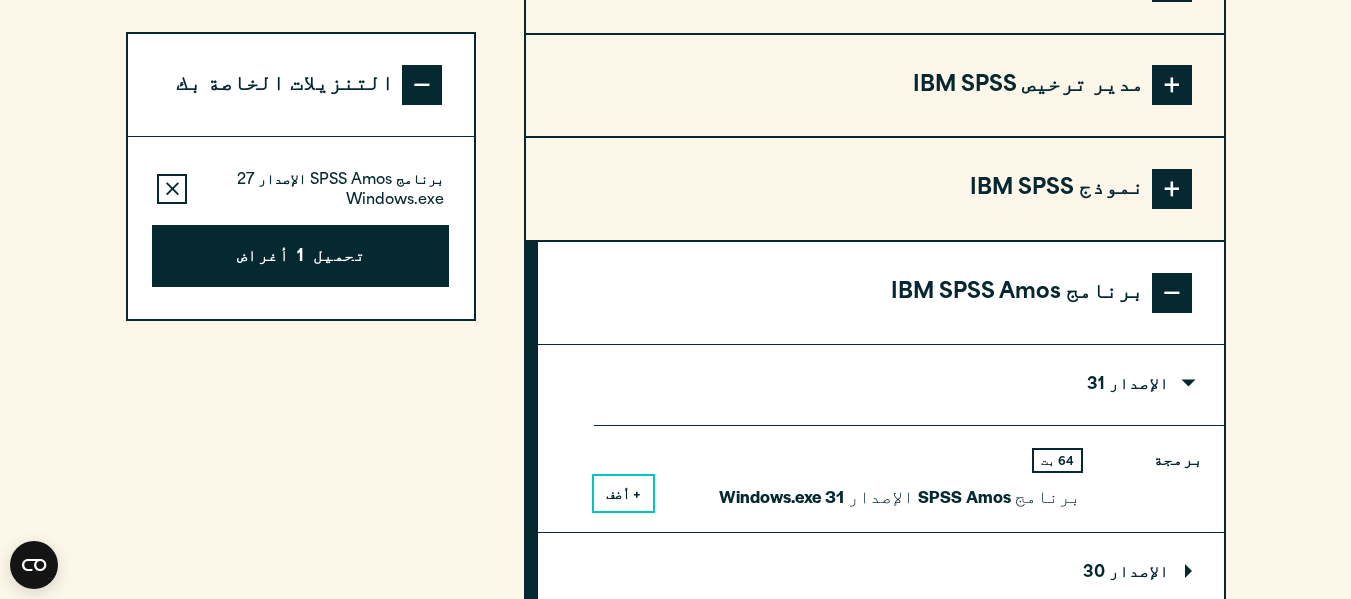 click at bounding box center [1172, 293] 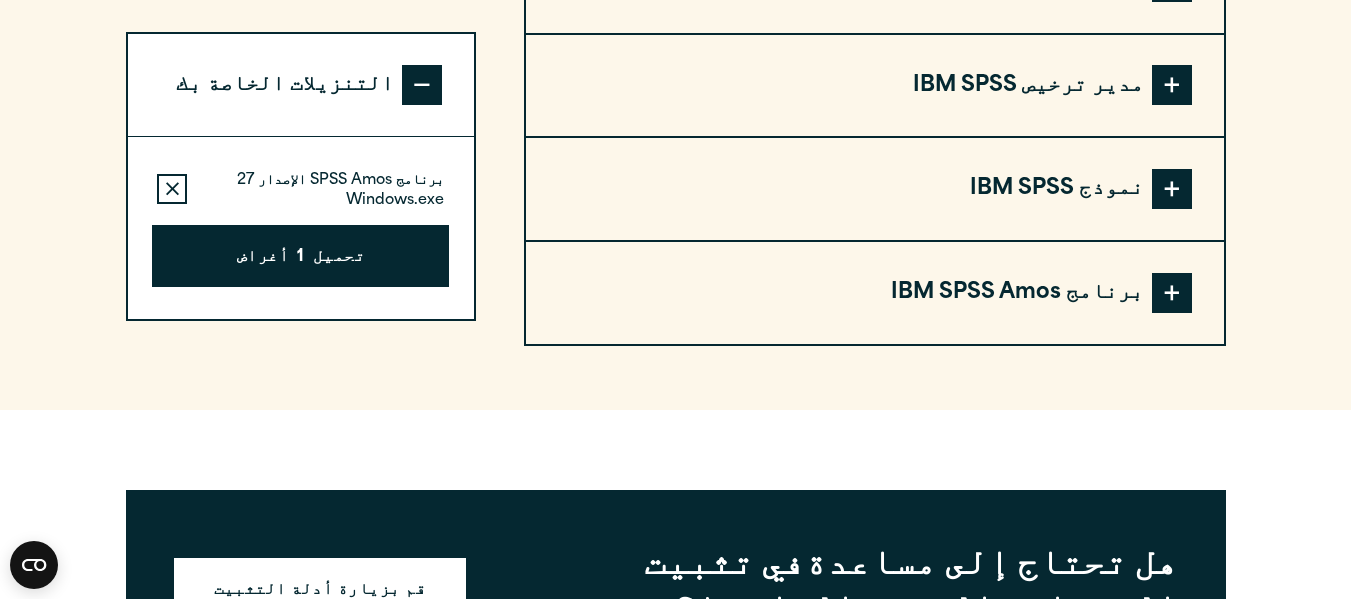 scroll, scrollTop: 1596, scrollLeft: 0, axis: vertical 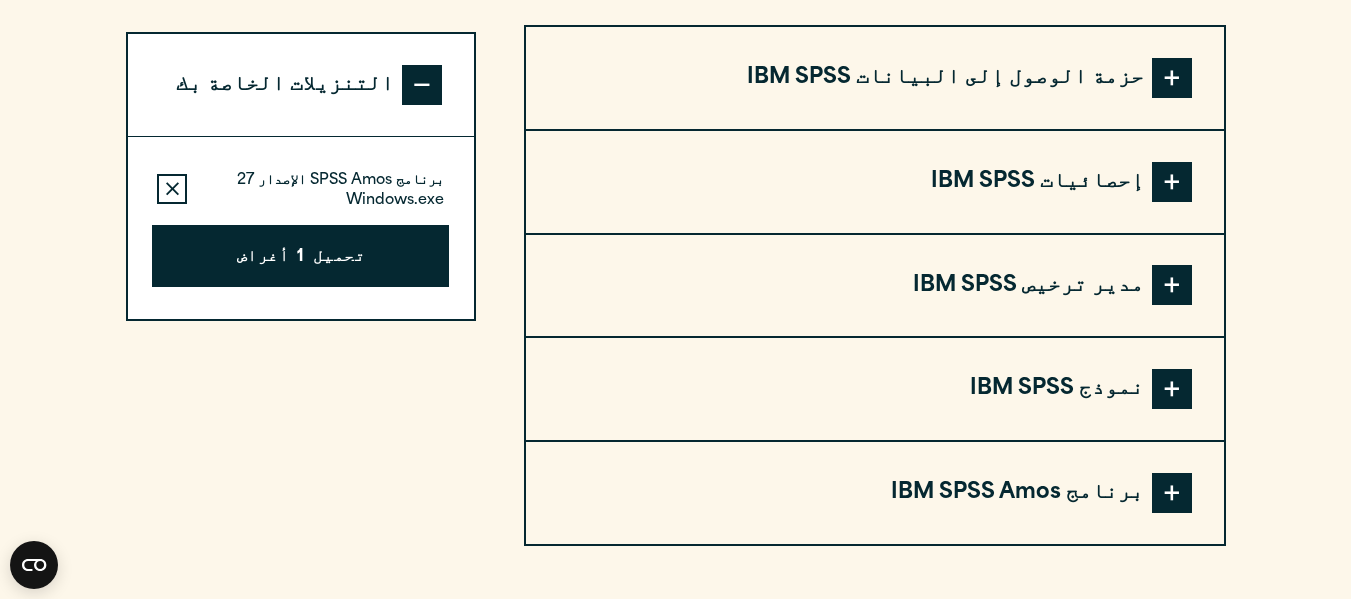 click at bounding box center (1172, 389) 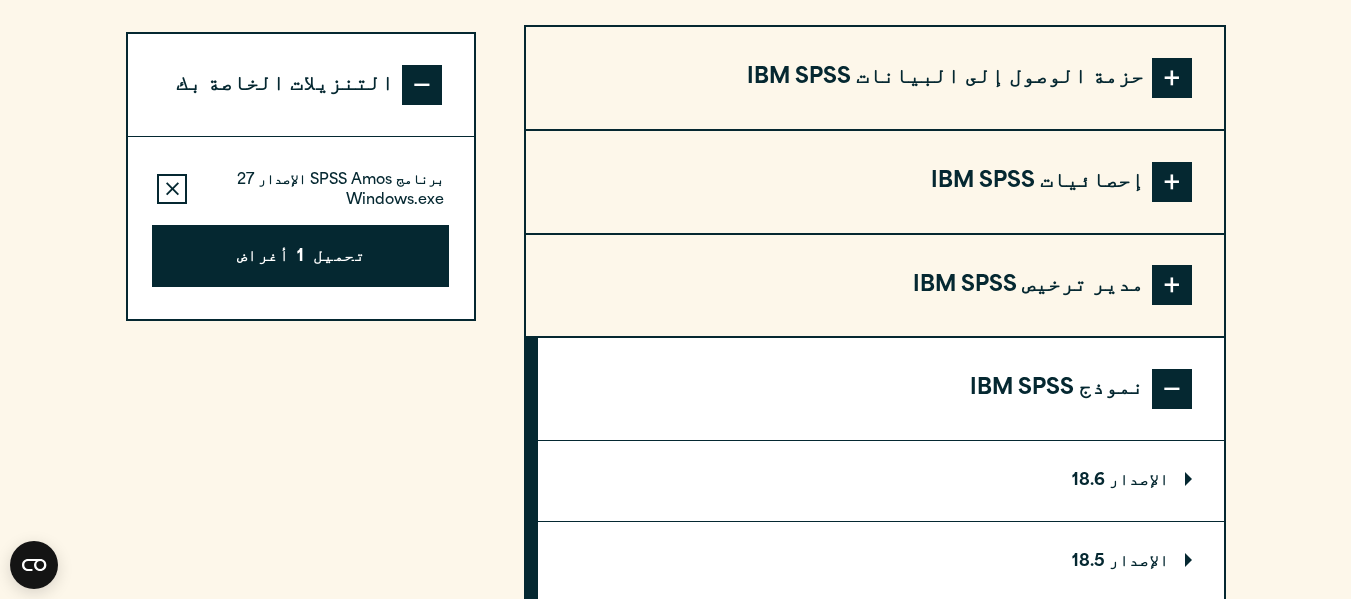click at bounding box center [1172, 389] 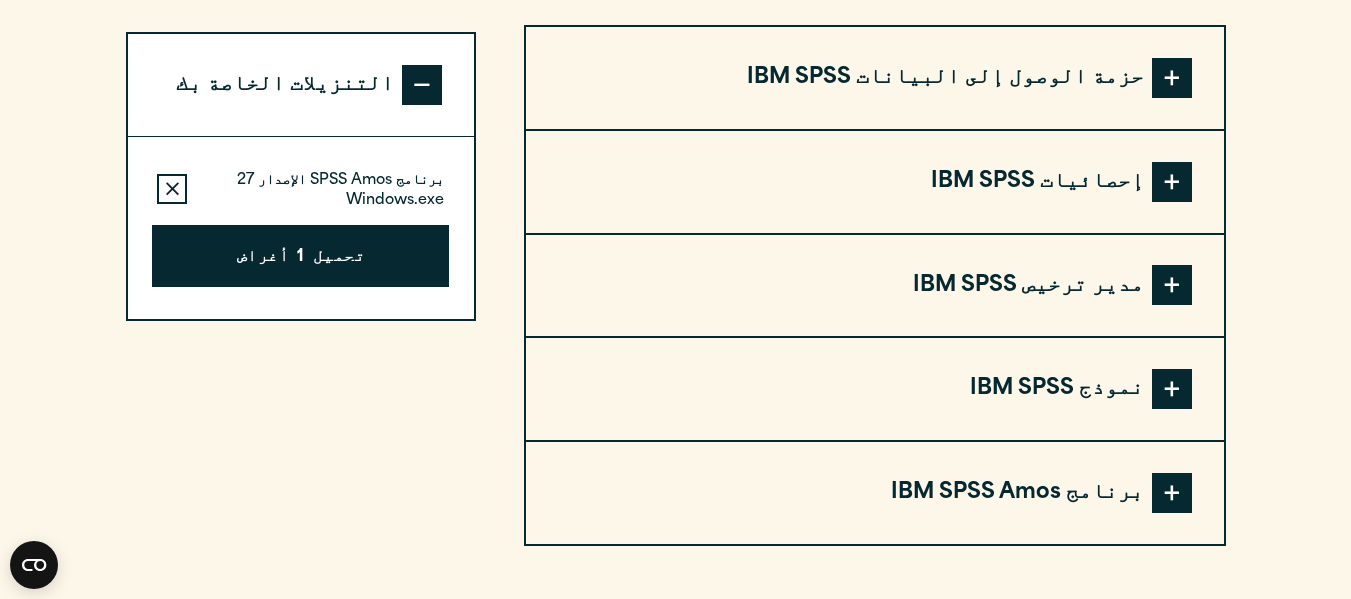click at bounding box center [1172, 389] 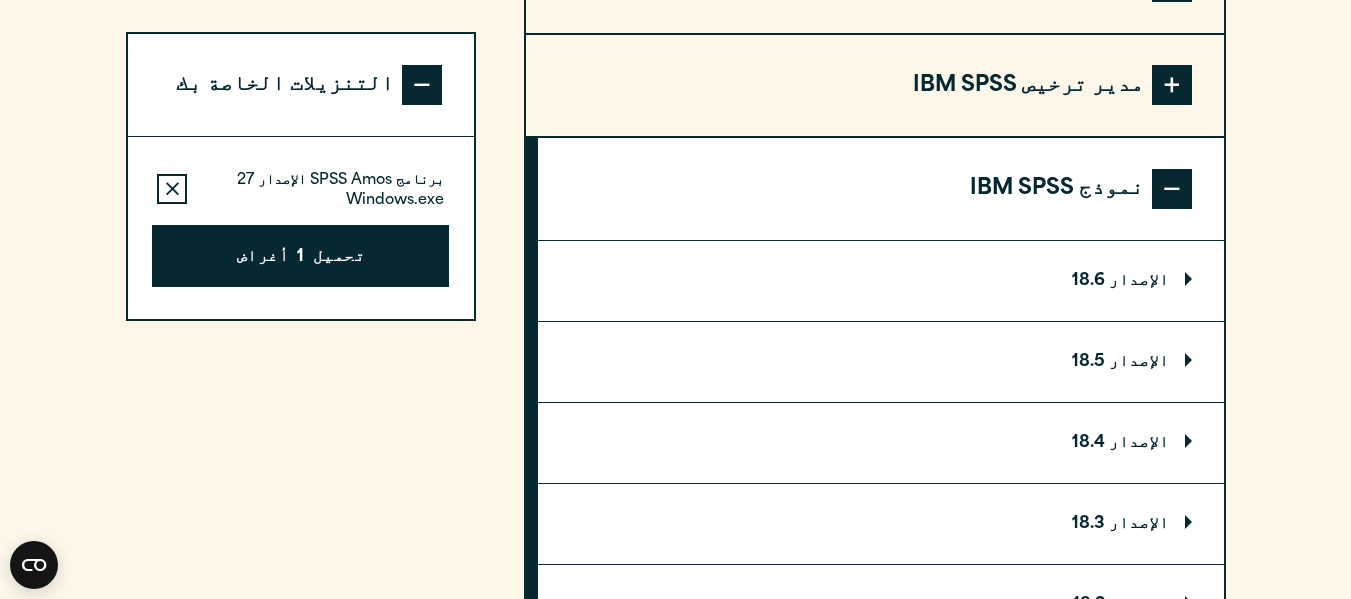 scroll, scrollTop: 1696, scrollLeft: 0, axis: vertical 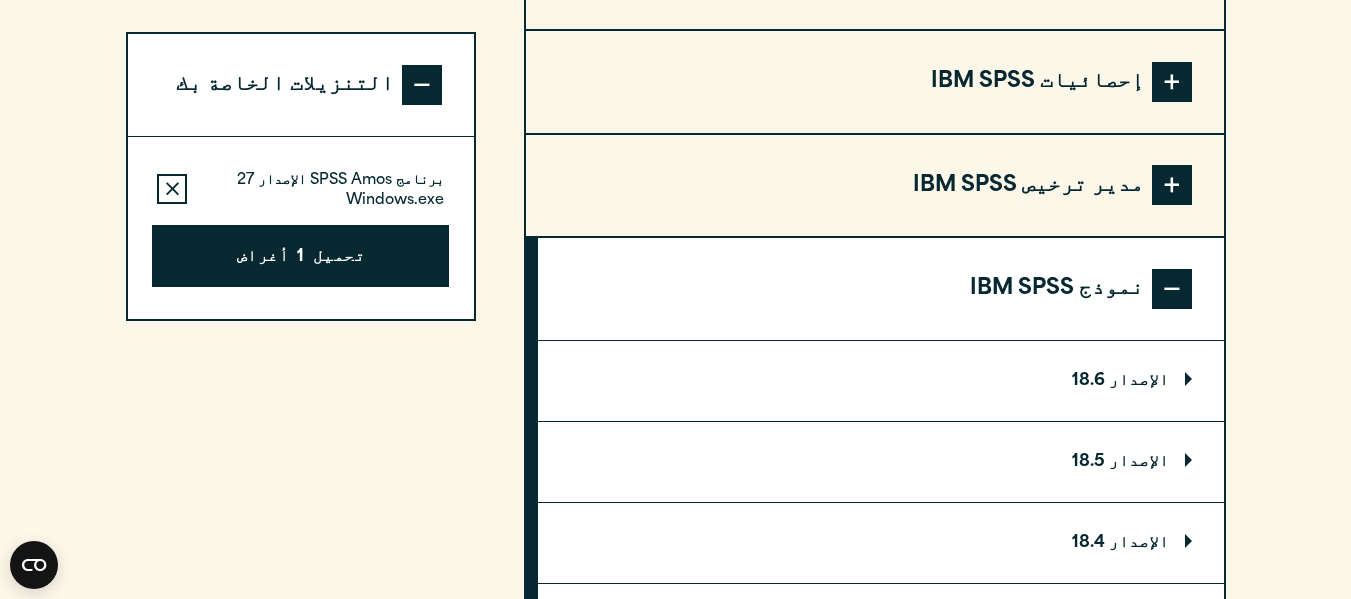 click on "الإصدار 18.6" at bounding box center (1132, 381) 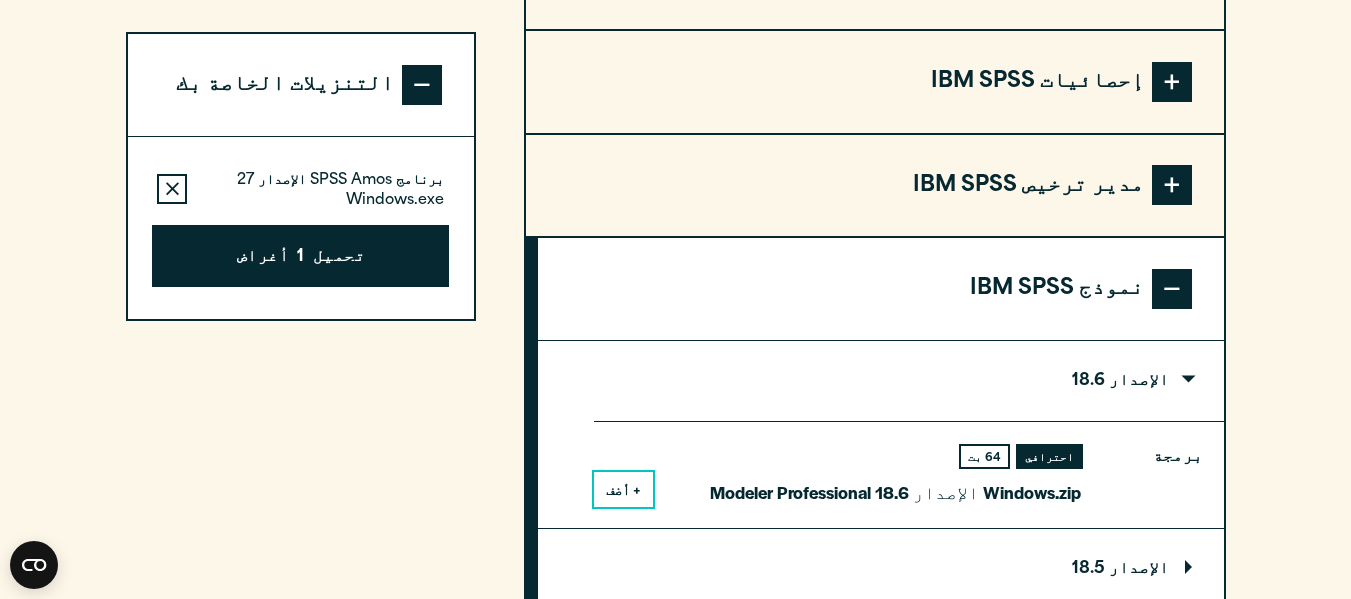 click on "الإصدار 18.6" at bounding box center (1132, 381) 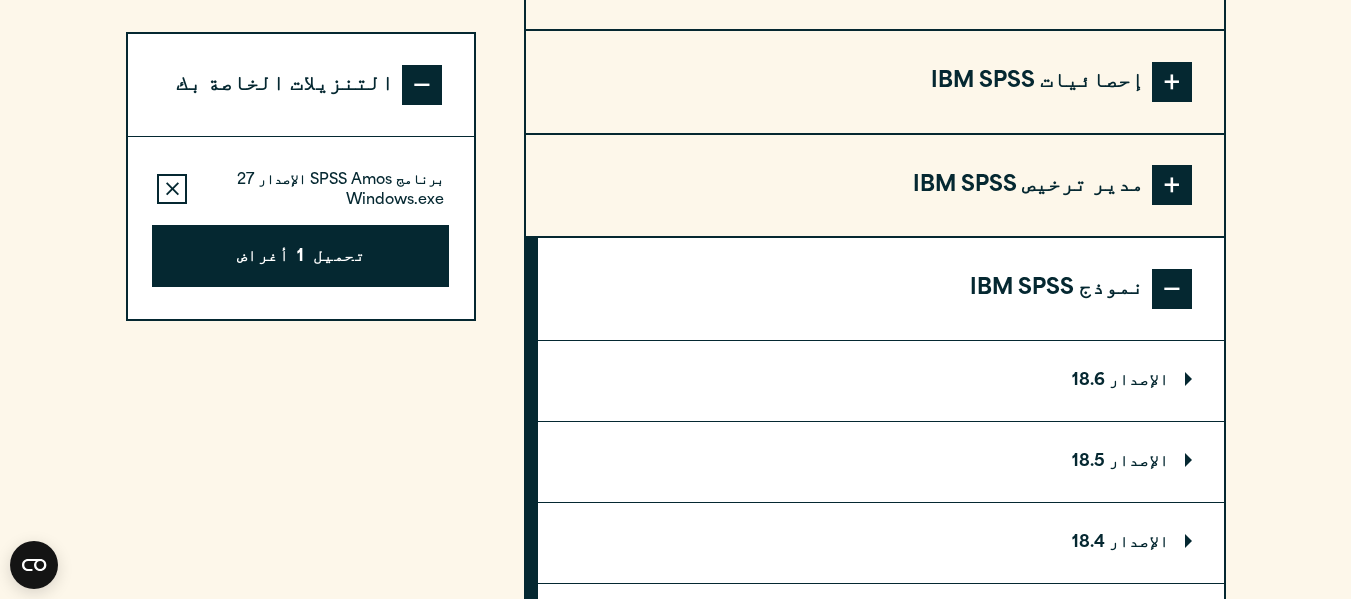 scroll, scrollTop: 1496, scrollLeft: 0, axis: vertical 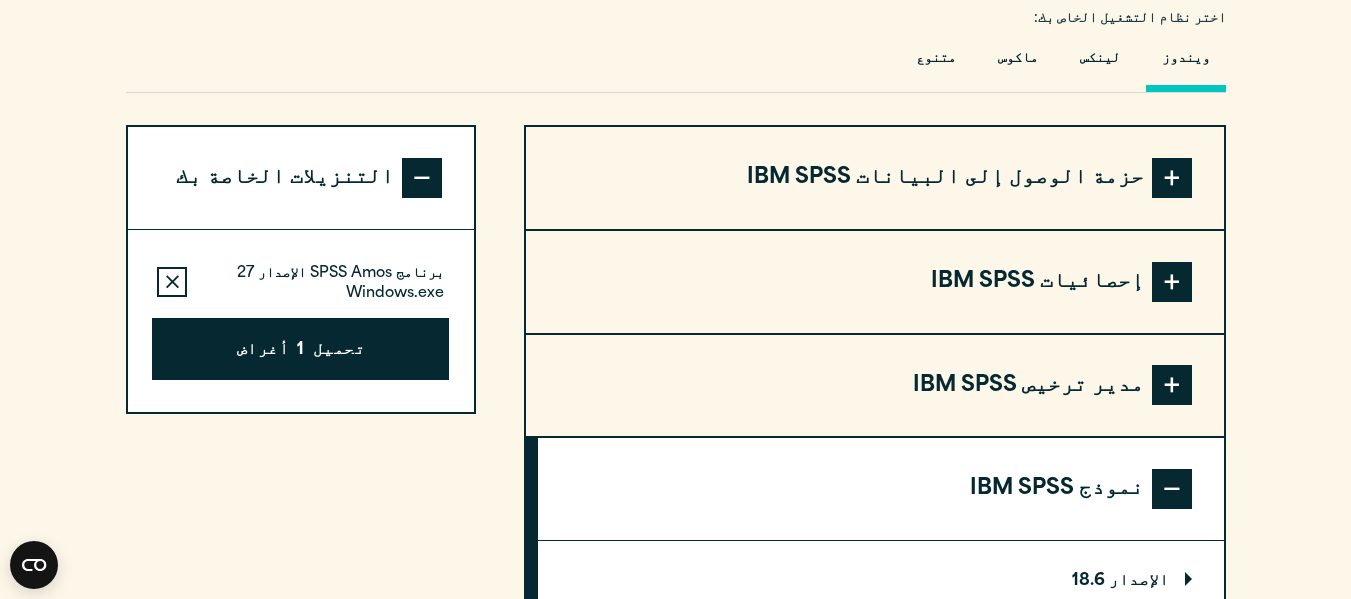 click at bounding box center [1172, 385] 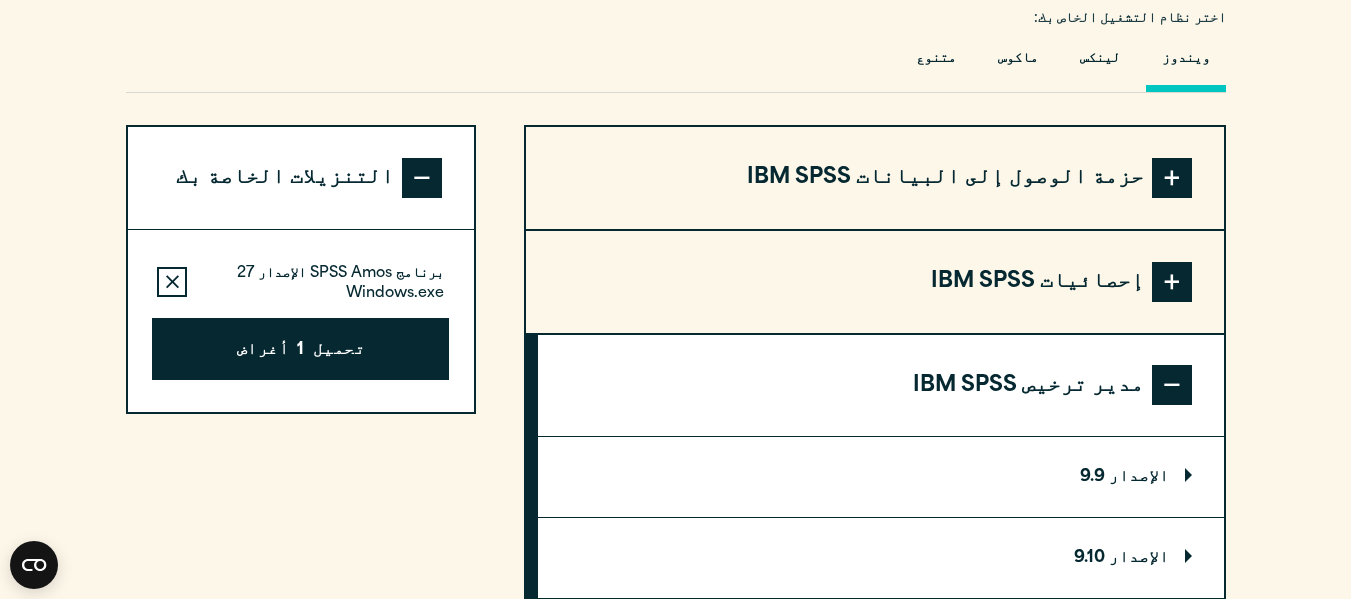 click on "الإصدار 9.10" at bounding box center [1133, 558] 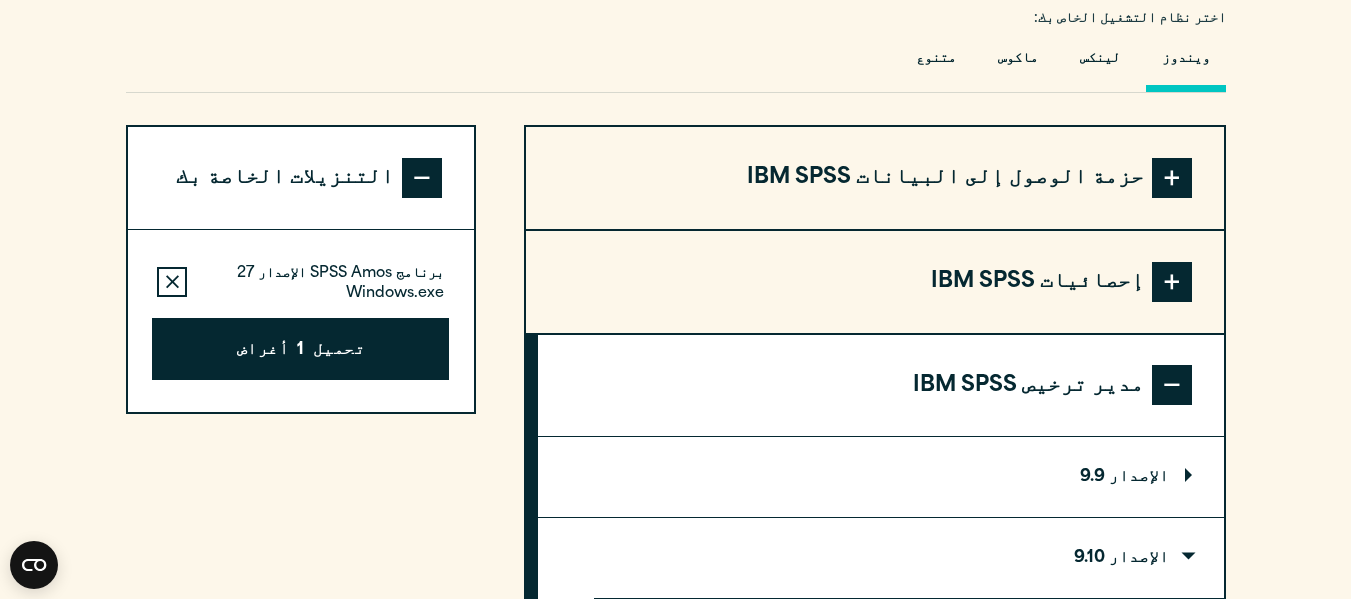 scroll, scrollTop: 1596, scrollLeft: 0, axis: vertical 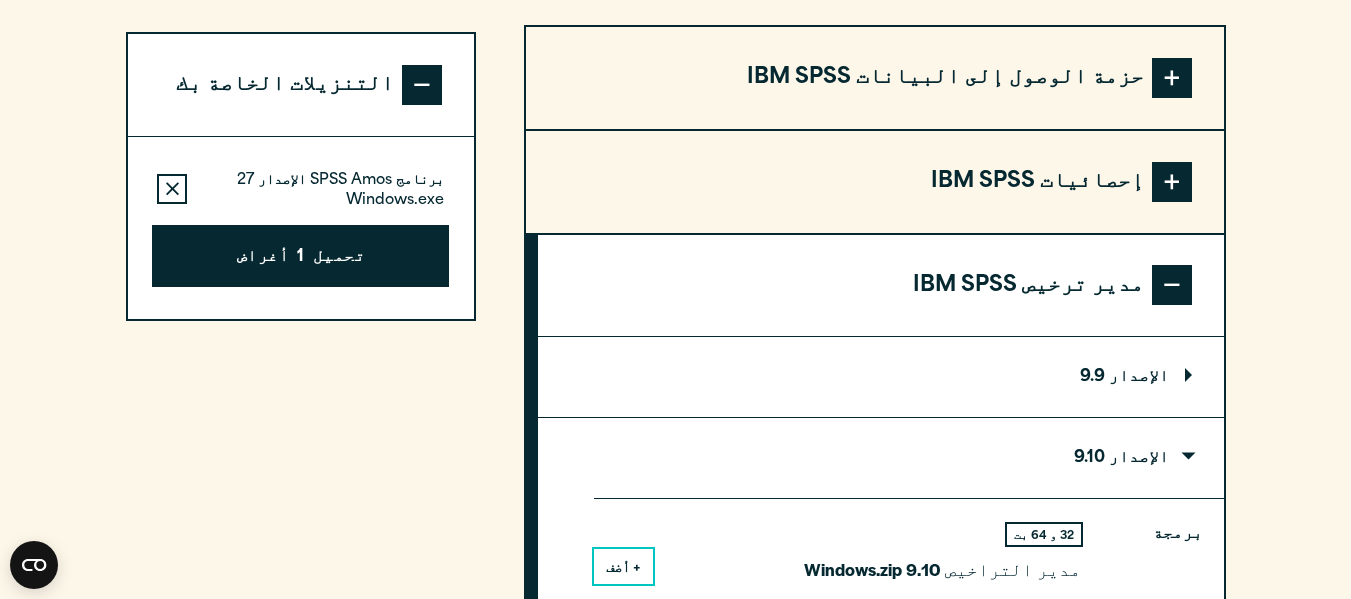 click on "+ أضف" at bounding box center (623, 566) 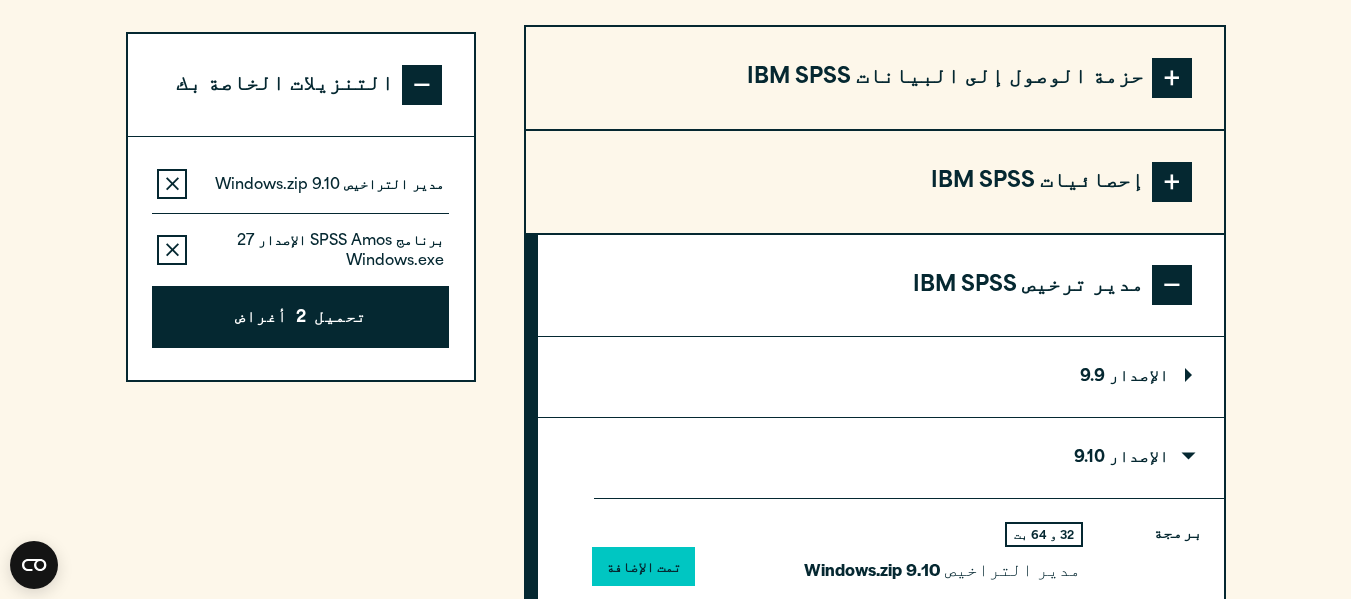 click on "مدير التراخيص 9.10 Windows.zip" at bounding box center [329, 185] 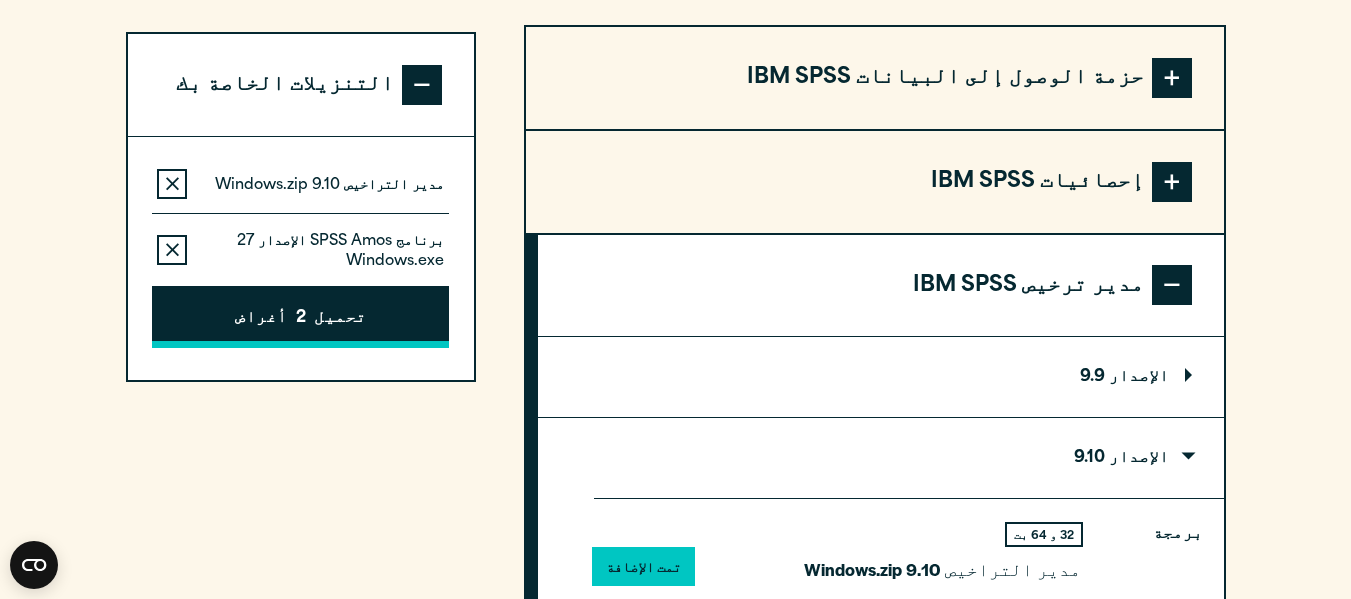 click on "تحميل 2 أغراض" at bounding box center [300, 318] 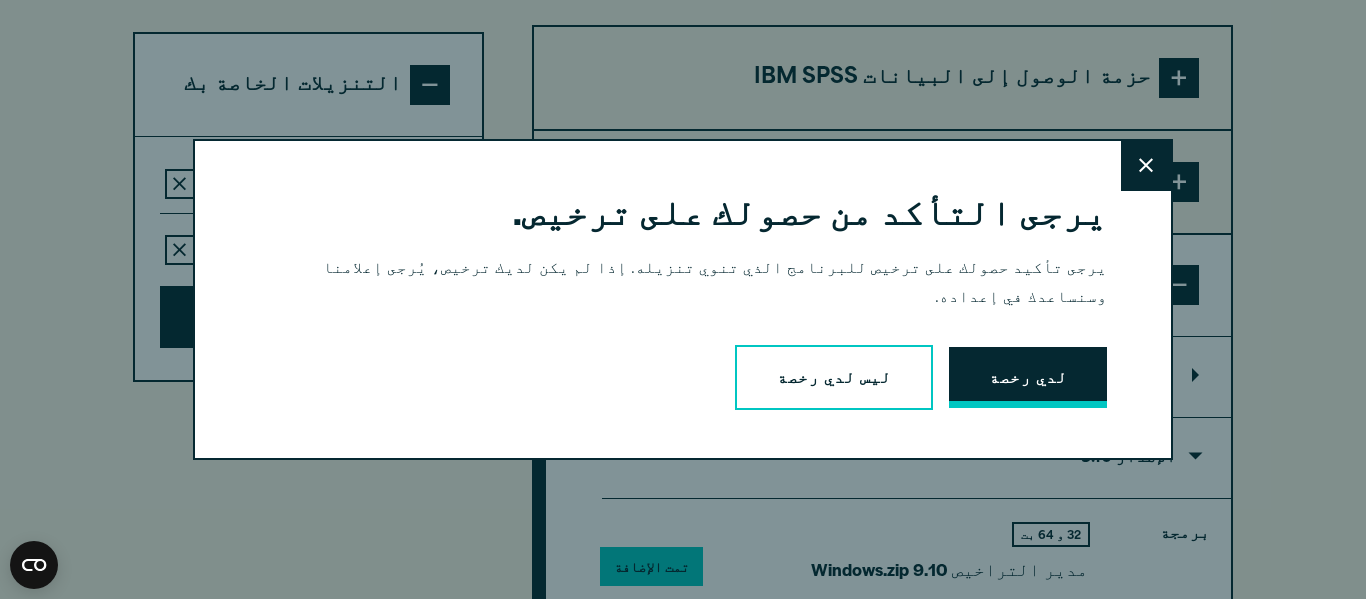 drag, startPoint x: 1033, startPoint y: 353, endPoint x: 806, endPoint y: 367, distance: 227.4313 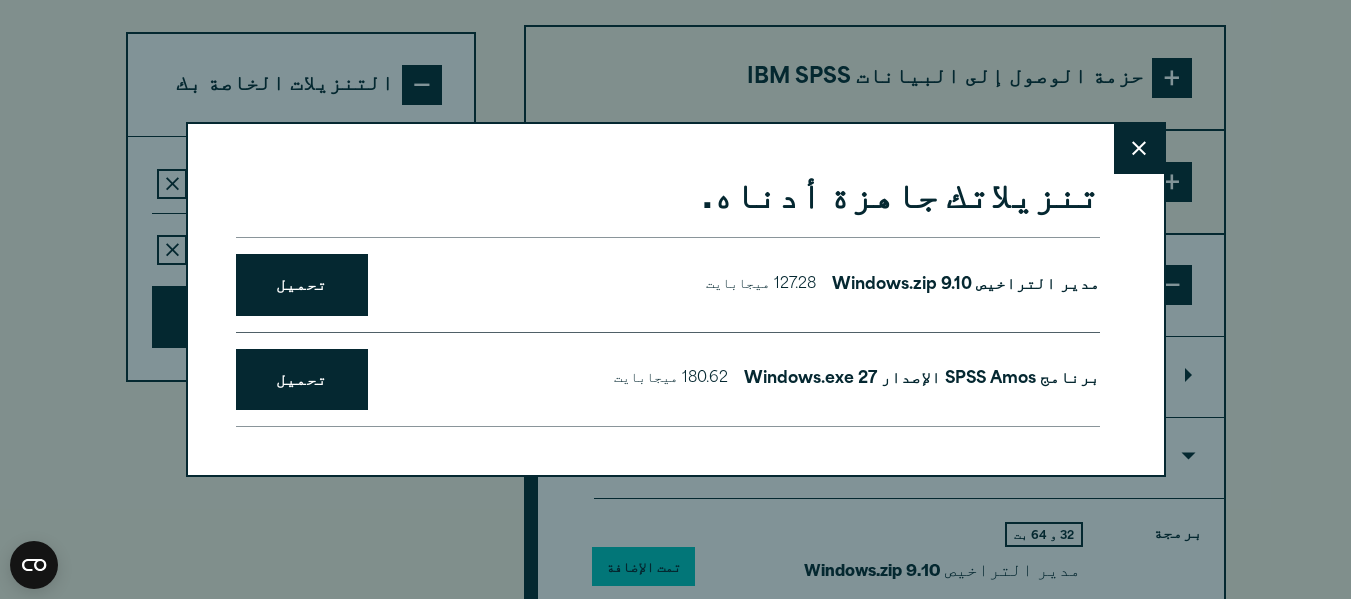 click 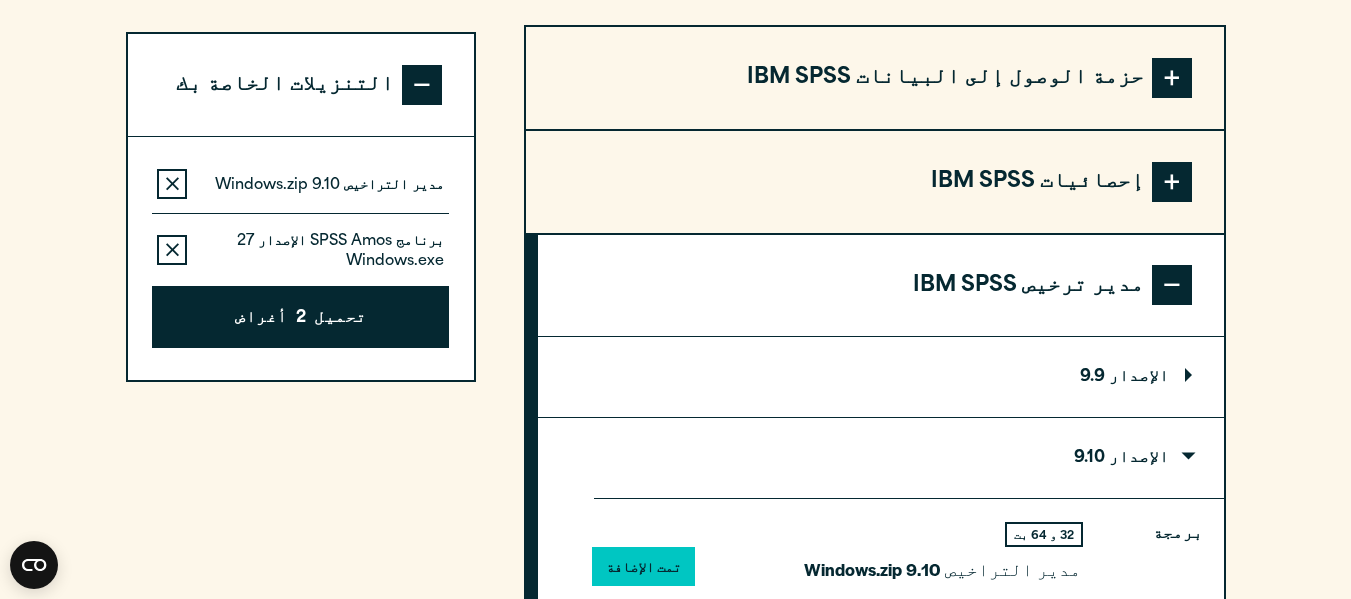 click at bounding box center [1172, 285] 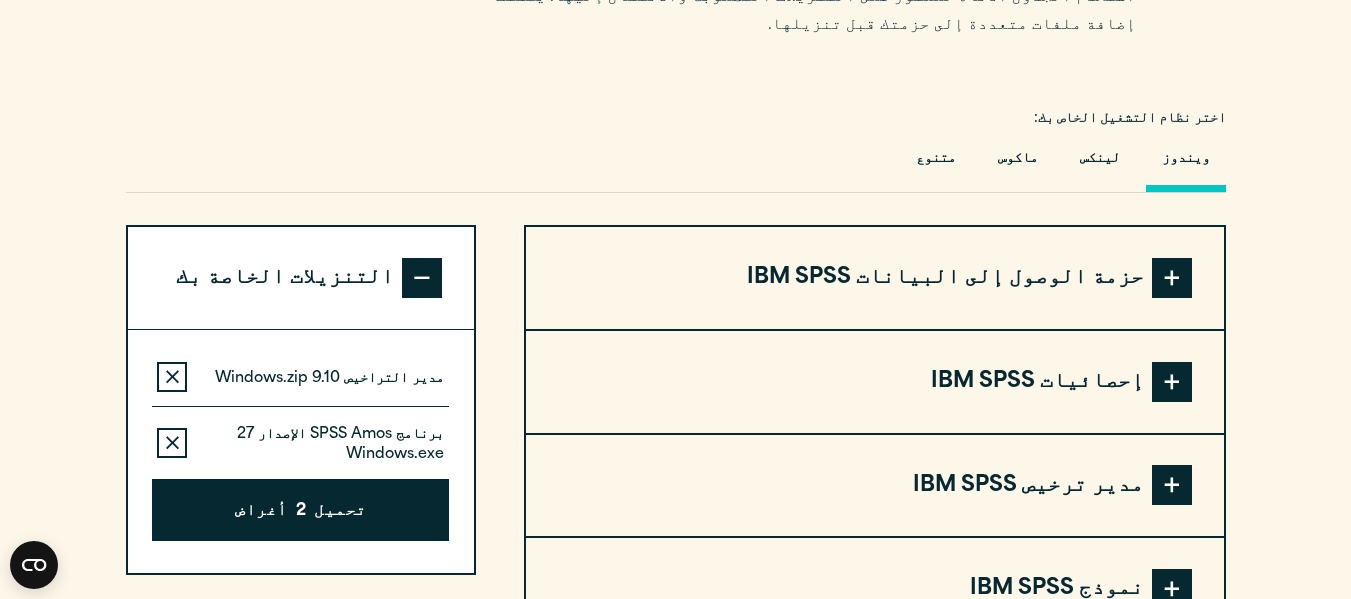 scroll, scrollTop: 1296, scrollLeft: 0, axis: vertical 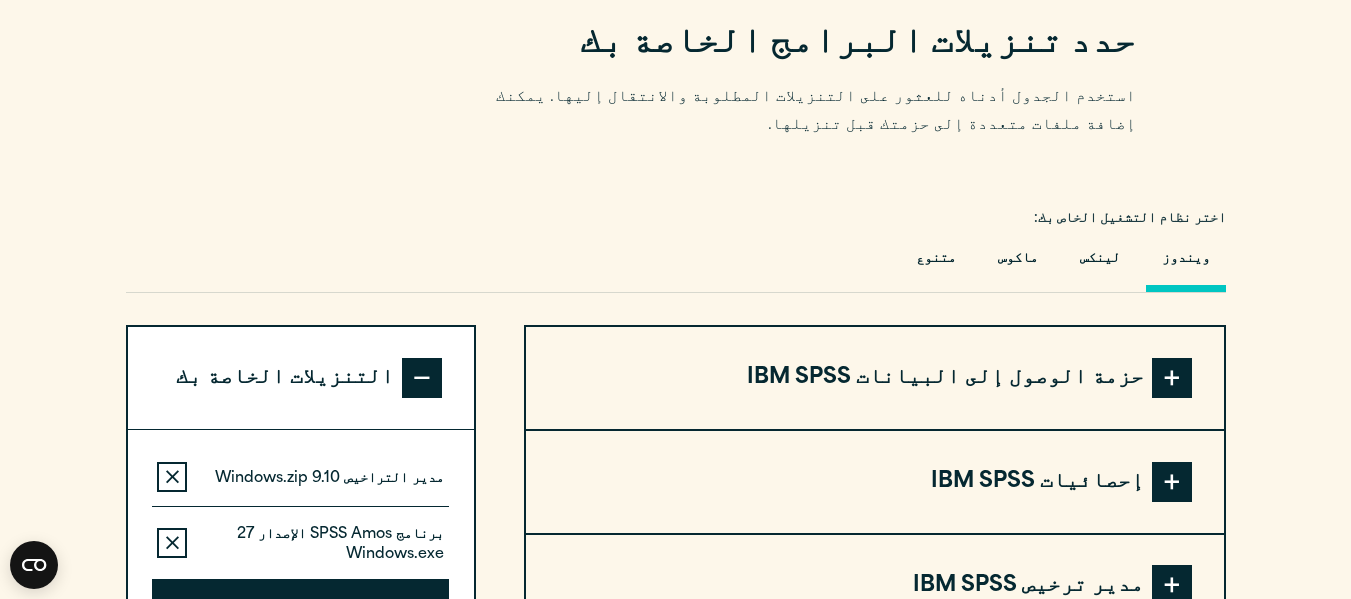 click at bounding box center (1172, 378) 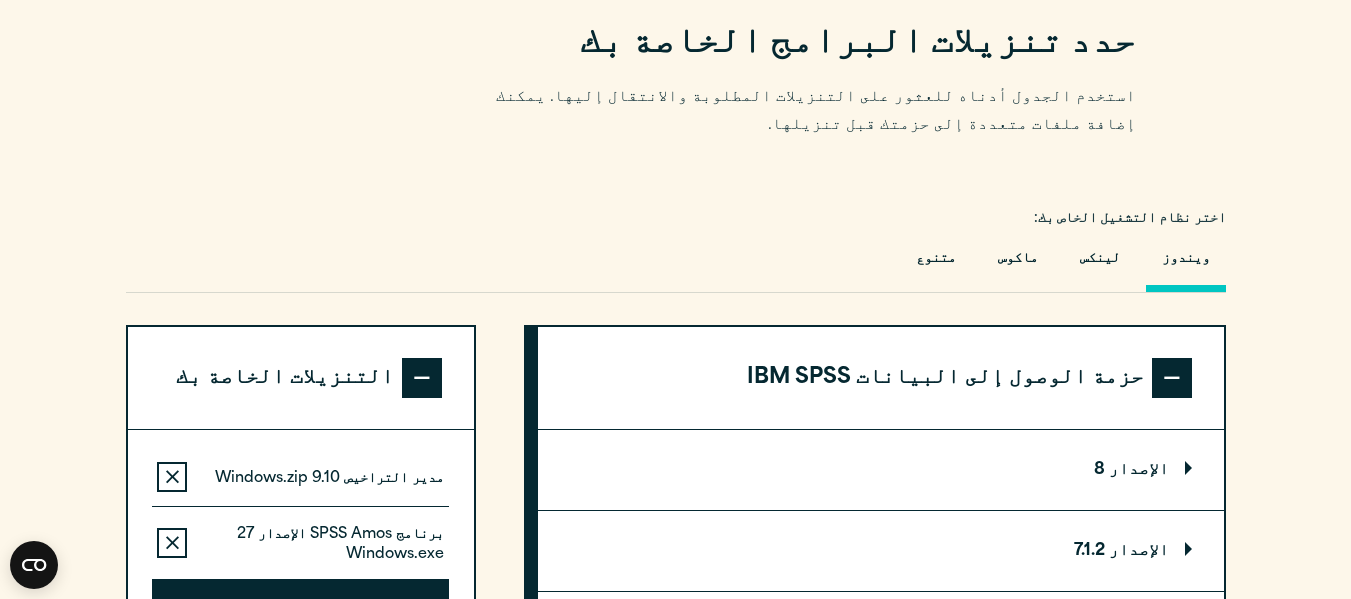 scroll, scrollTop: 1396, scrollLeft: 0, axis: vertical 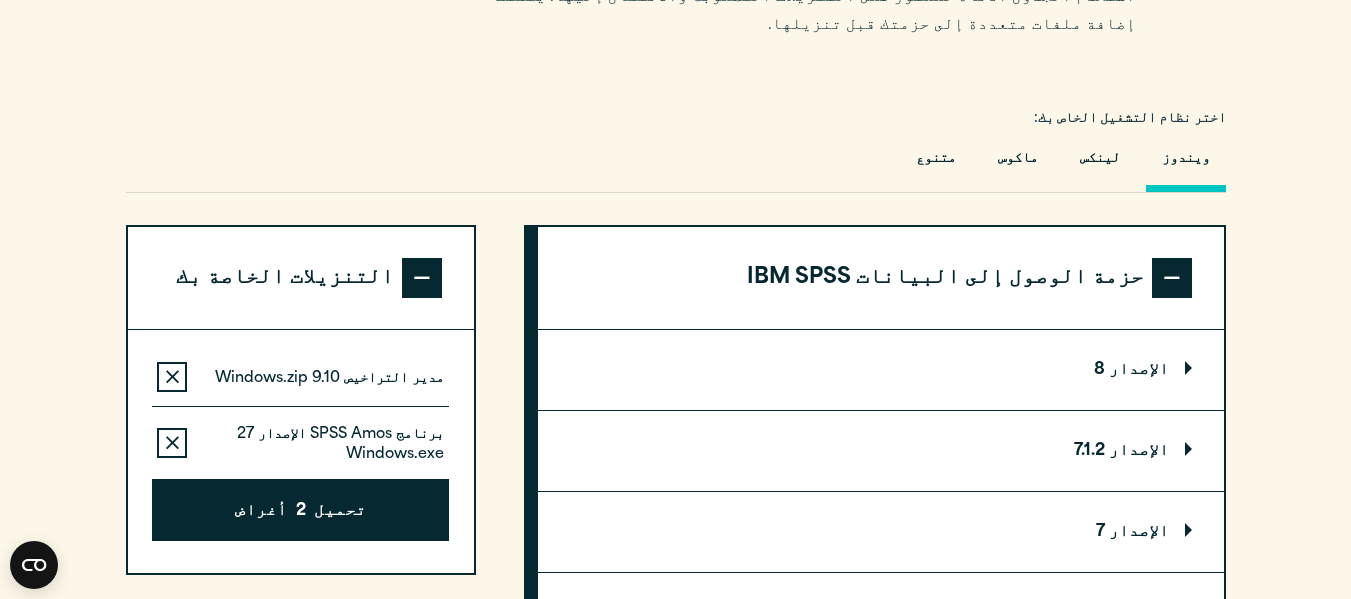 click on "الإصدار 8" at bounding box center [880, 370] 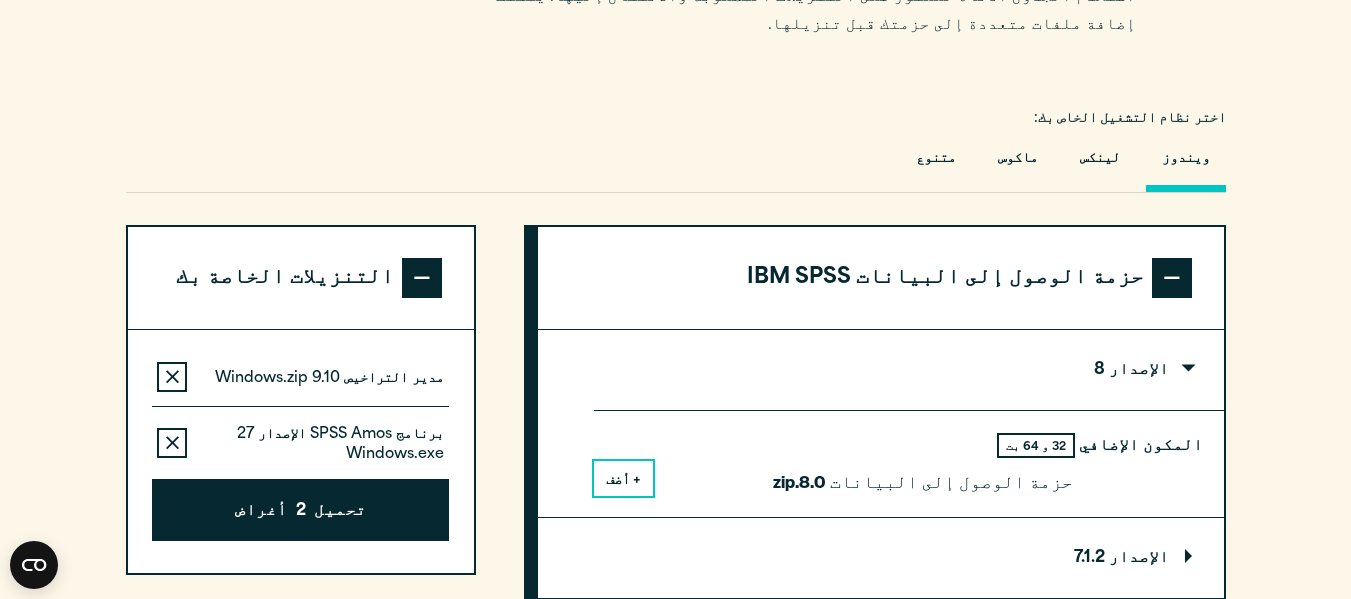 click on "+ أضف" at bounding box center [623, 480] 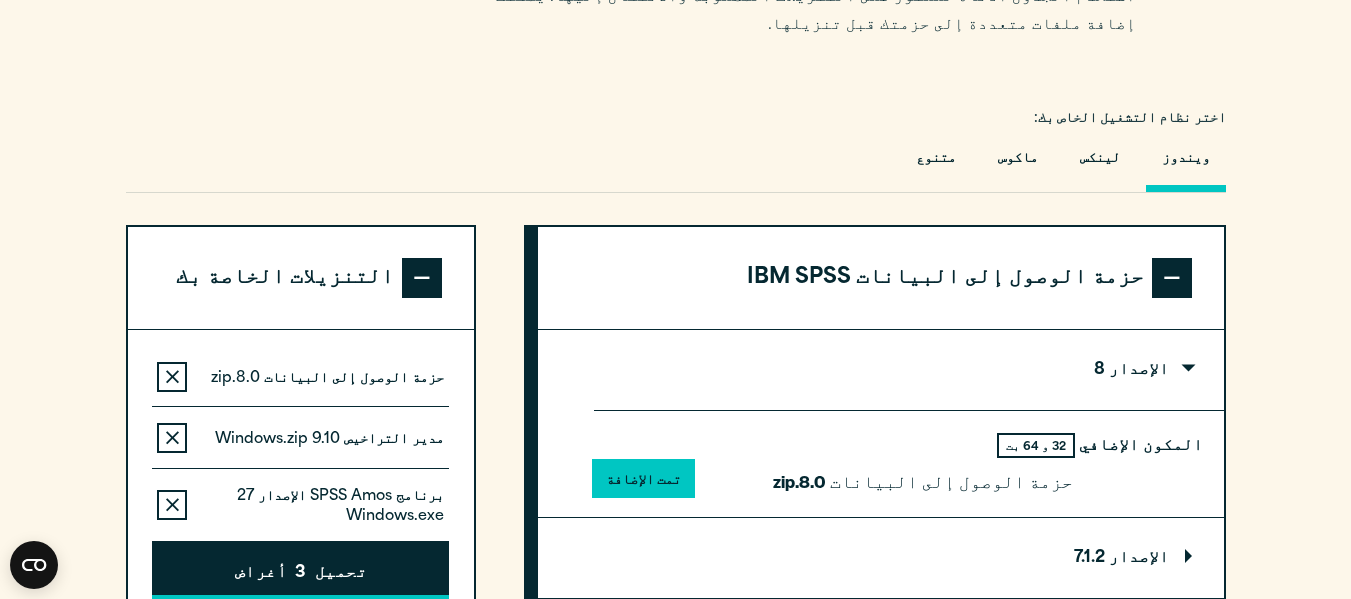 click on "تحميل" at bounding box center [341, 574] 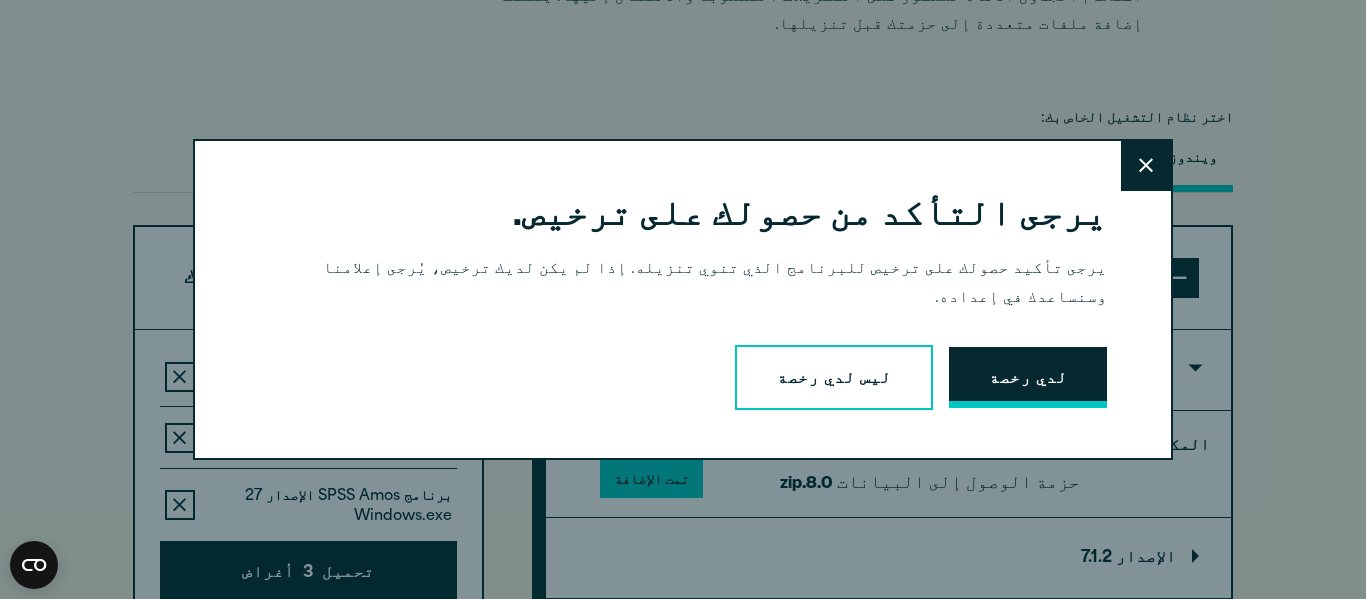 click on "لدي رخصة" at bounding box center [1028, 379] 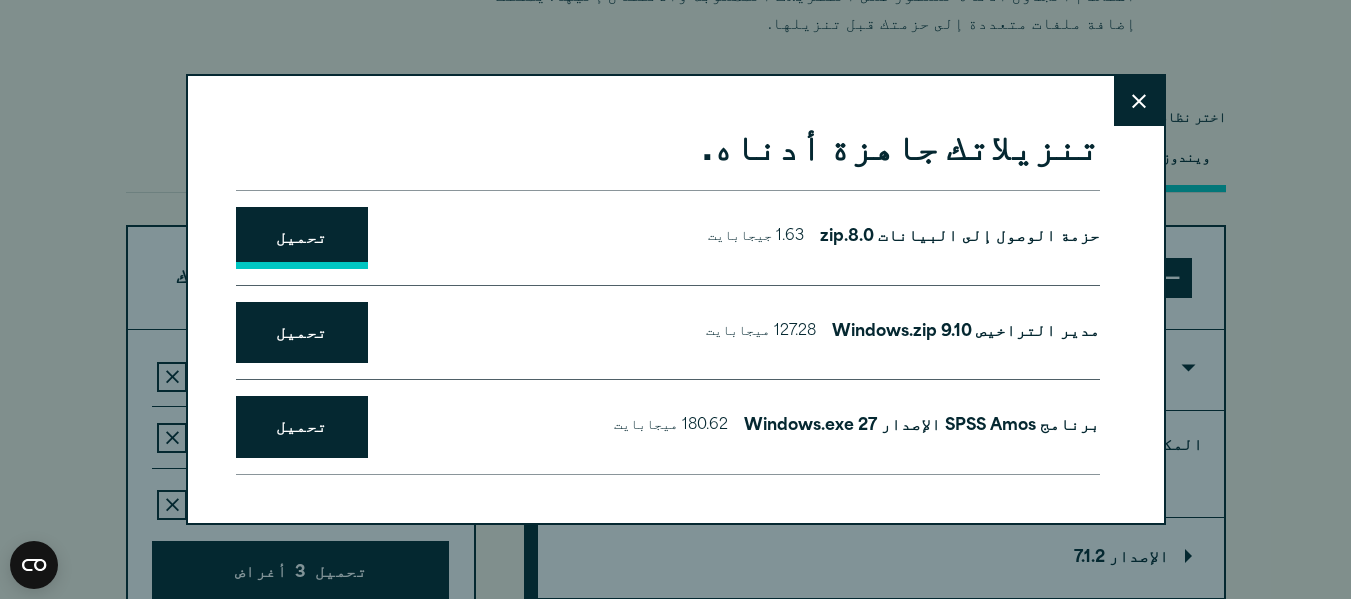 click on "تحميل" at bounding box center [302, 239] 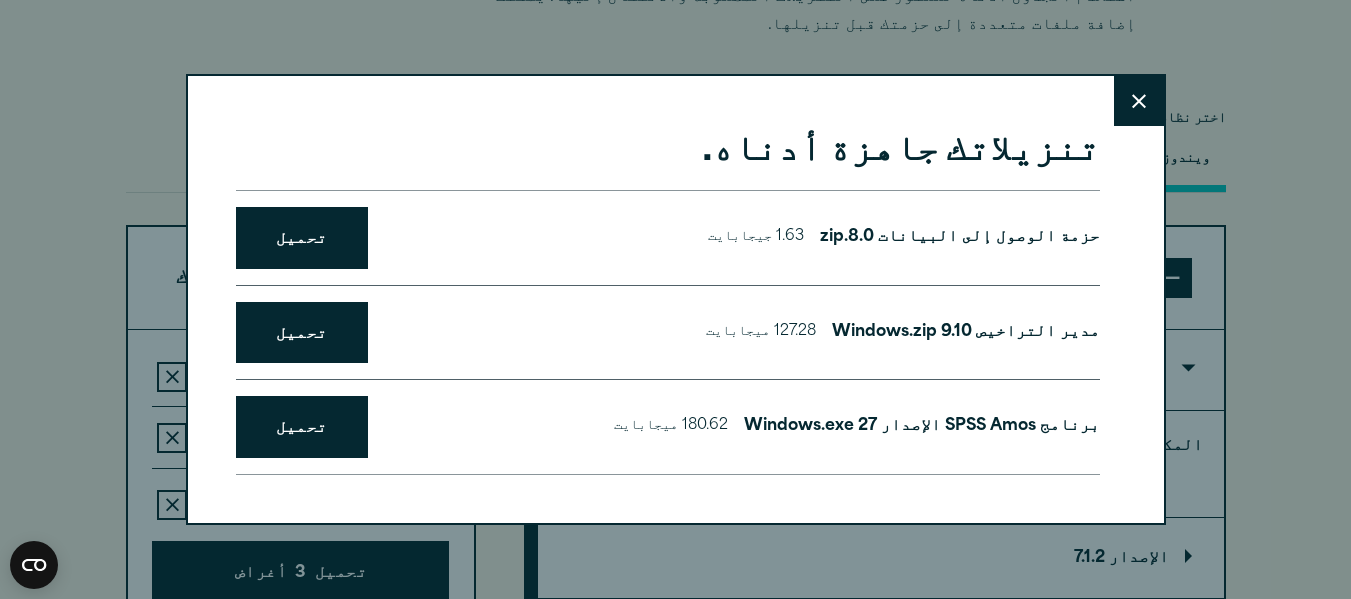 click 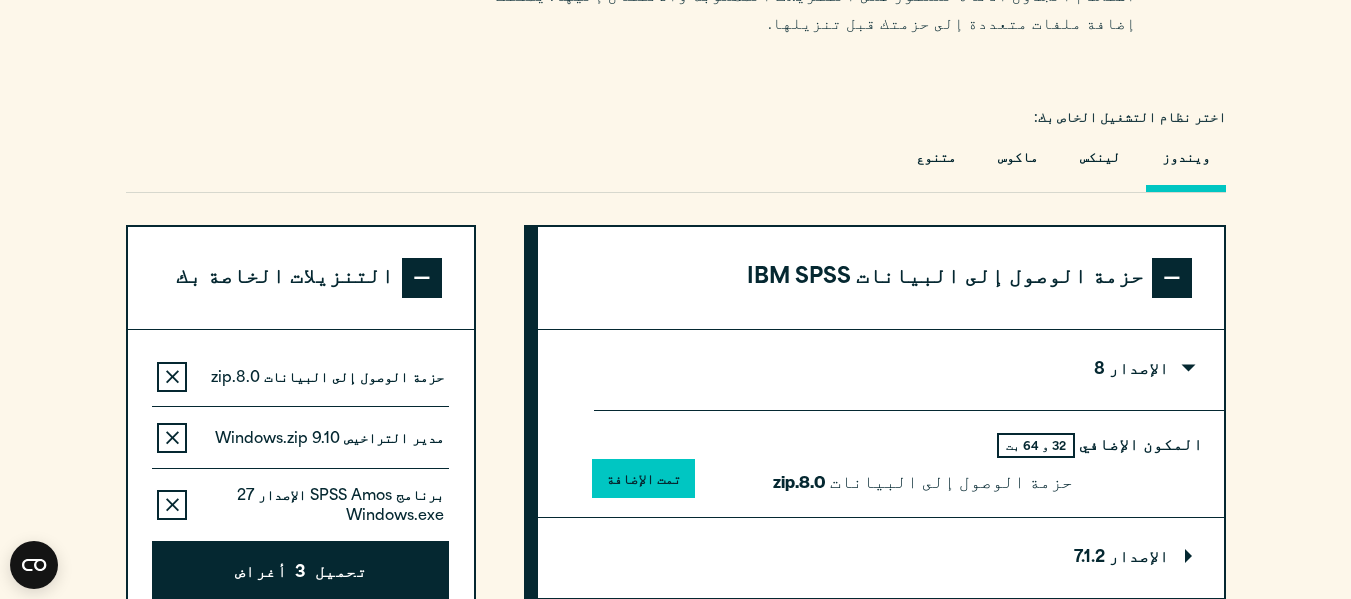 click at bounding box center (1172, 278) 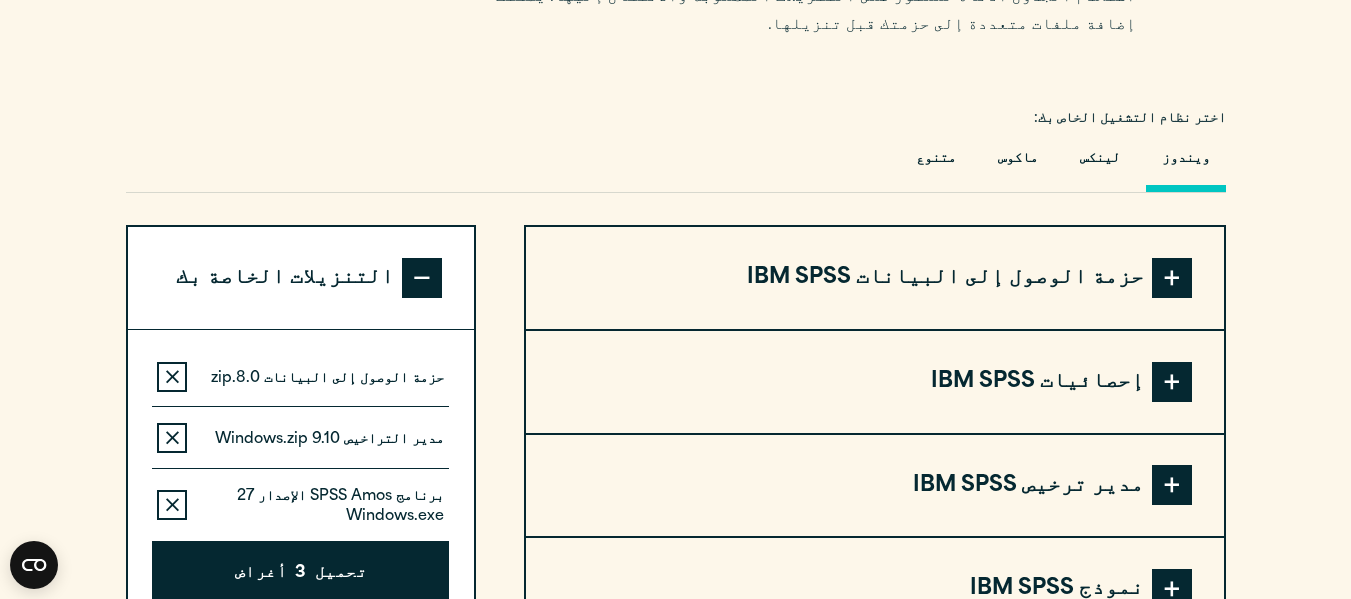 click at bounding box center (1172, 382) 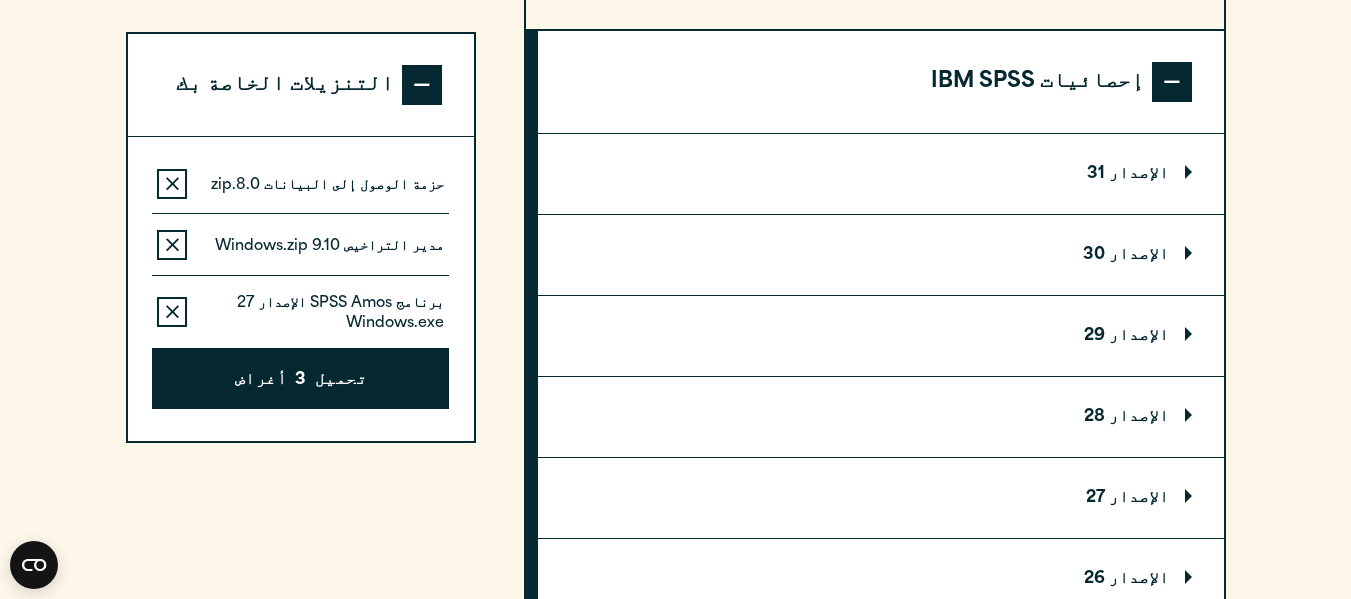 scroll, scrollTop: 1396, scrollLeft: 0, axis: vertical 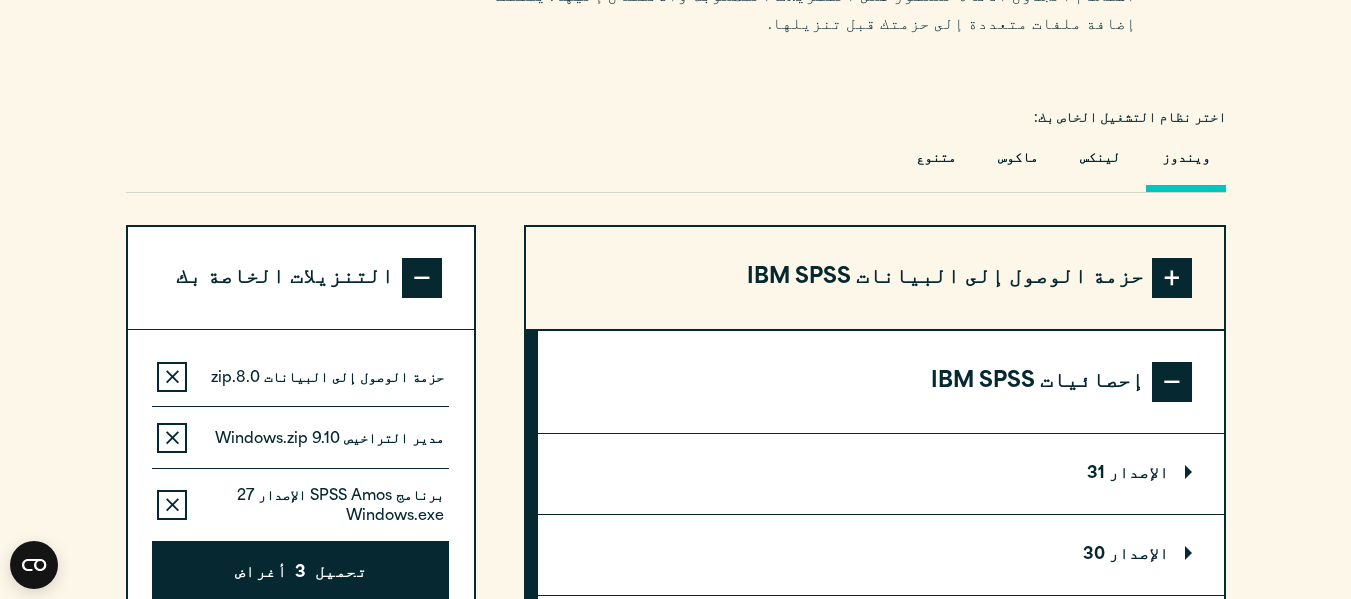 click on "الإصدار 31" at bounding box center (1139, 474) 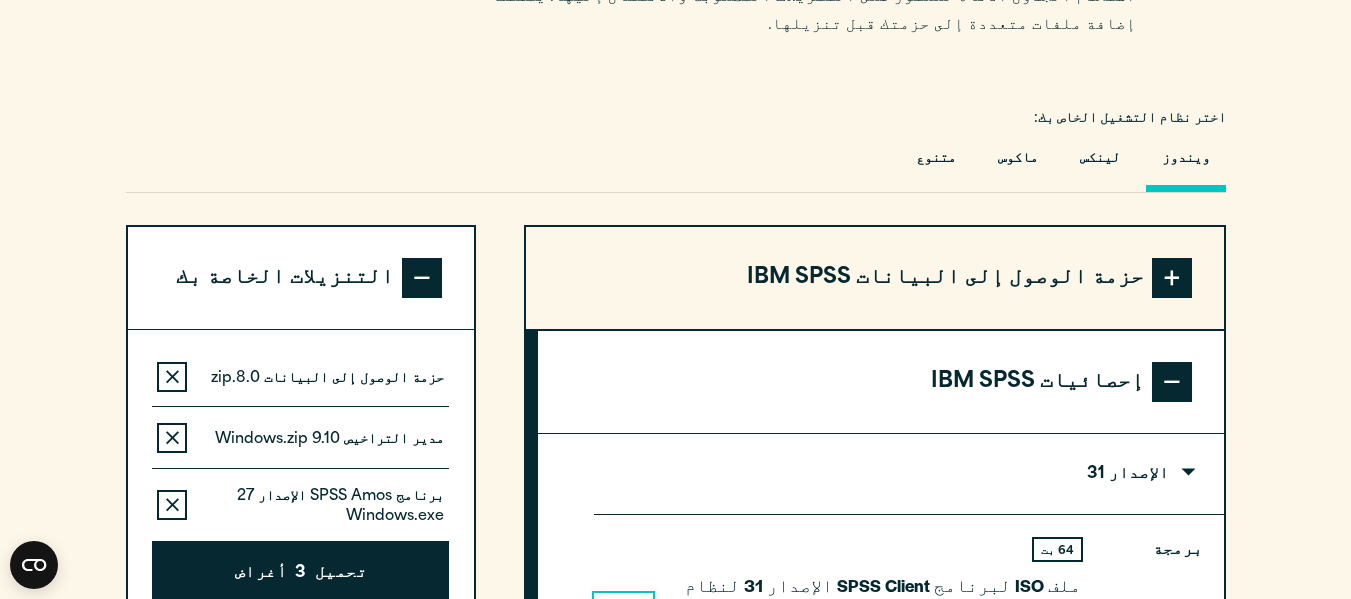 scroll, scrollTop: 1596, scrollLeft: 0, axis: vertical 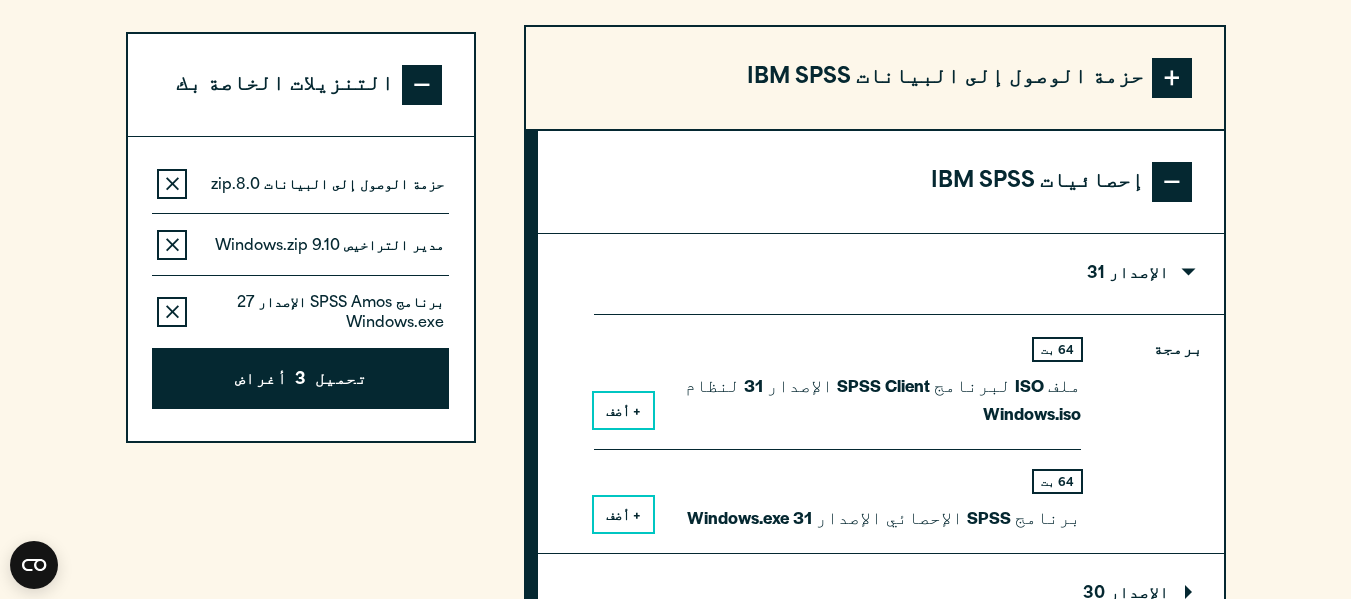 click on "+ أضف" at bounding box center (623, 516) 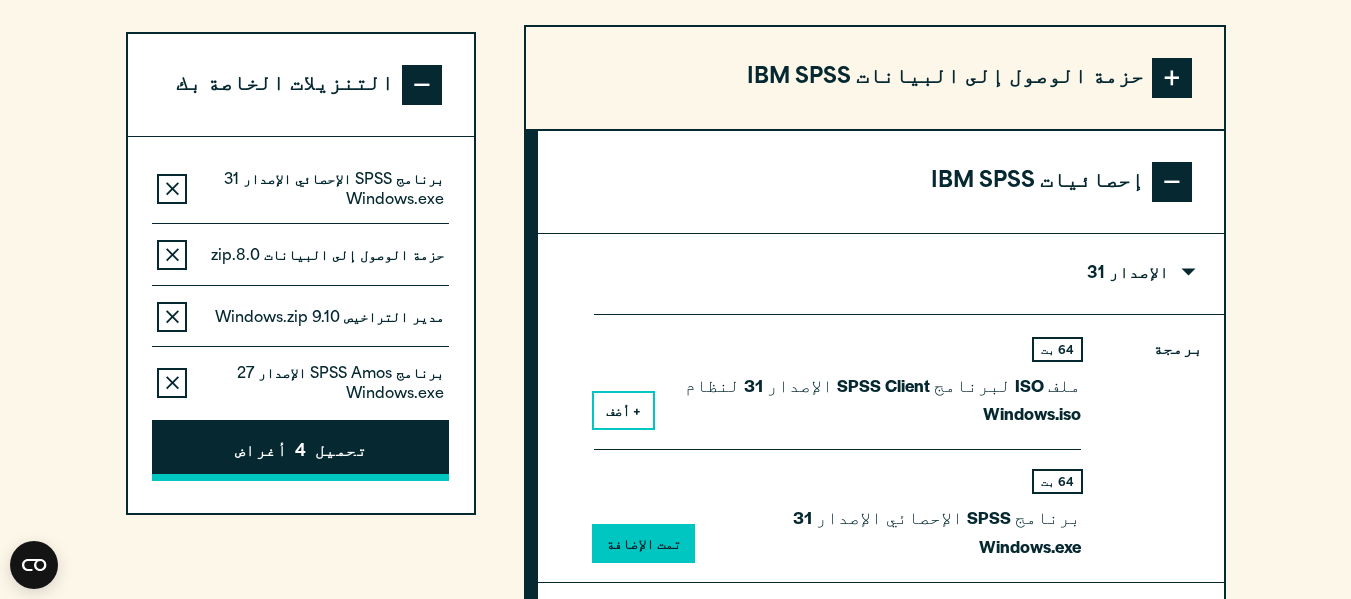 click on "تحميل 4 أغراض" at bounding box center (300, 451) 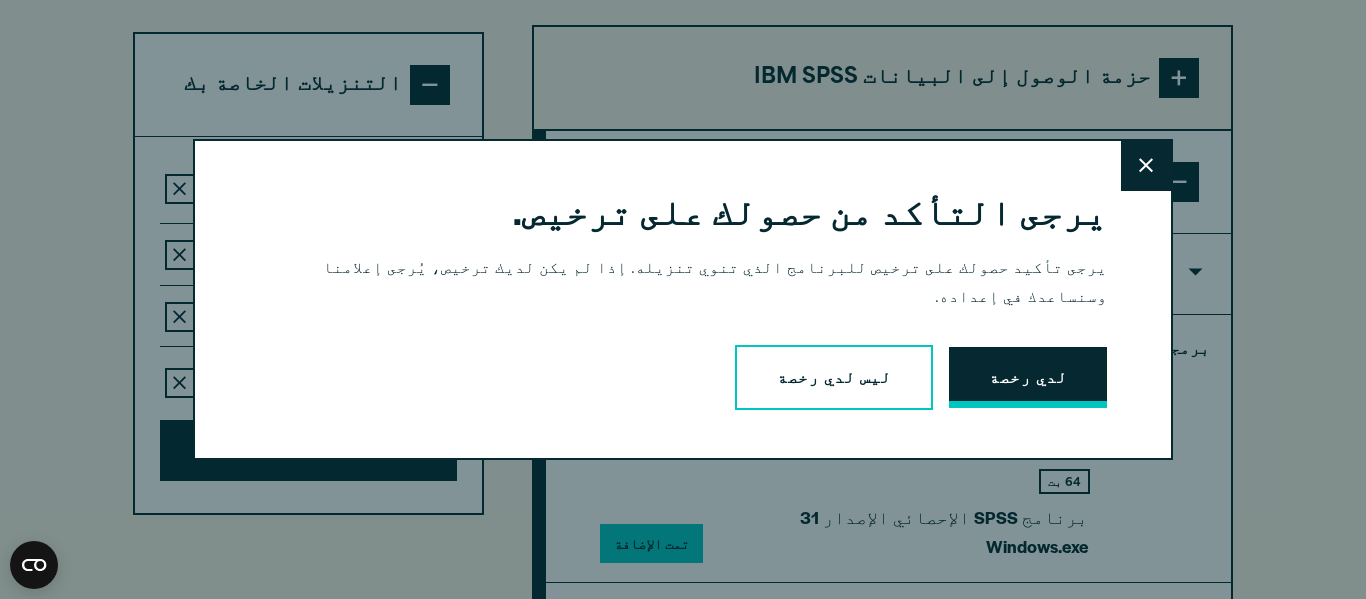 click on "لدي رخصة" at bounding box center (1028, 378) 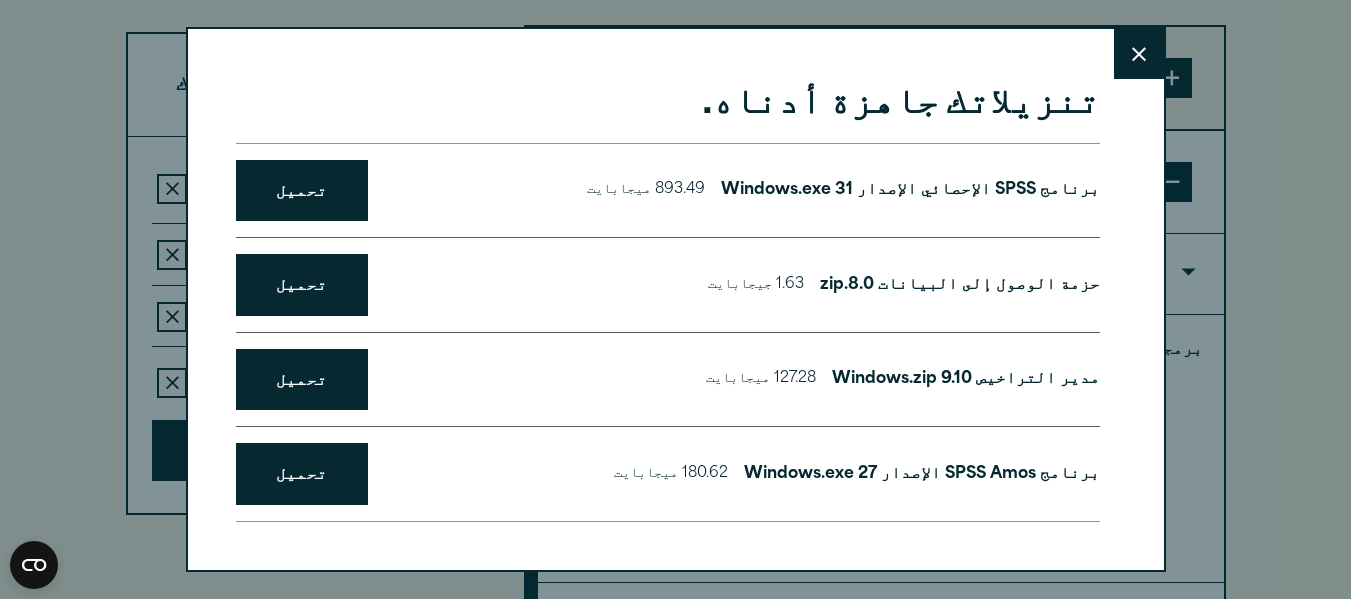 click 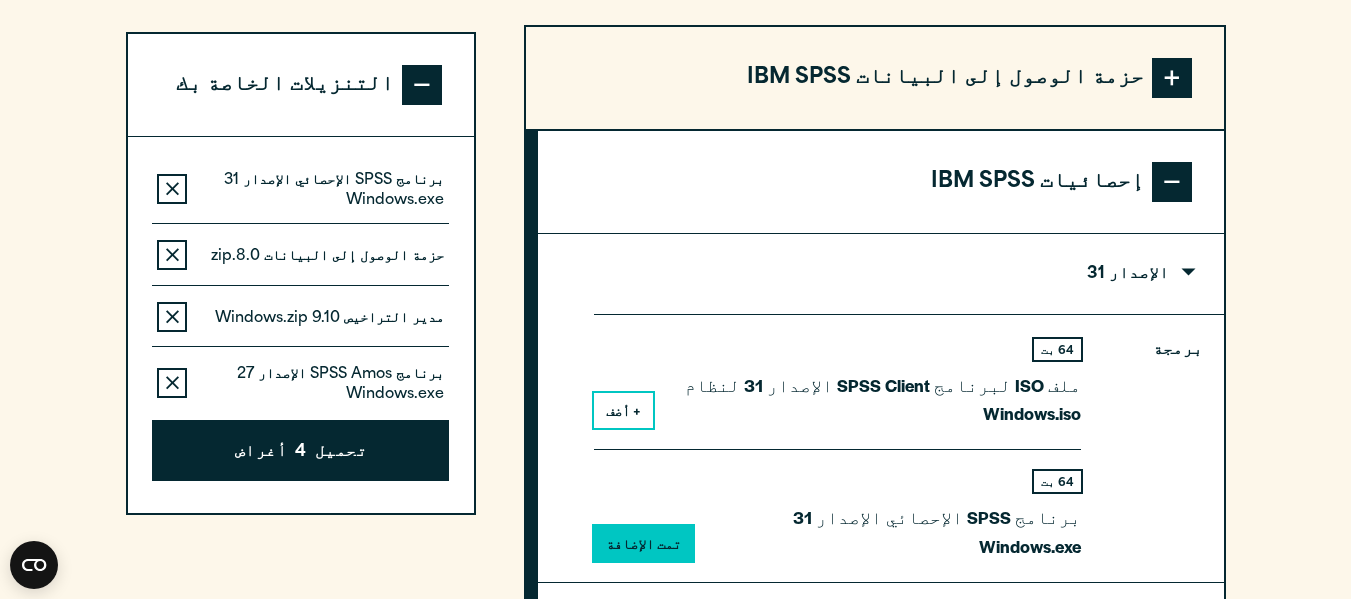 click on "تنزيلاتك جاهزة أدناه.
يغلق
برنامج SPSS الإحصائي الإصدار 31 Windows.exe
893.49 ميجابايت
تحميل
حزمة الوصول إلى البيانات 8.0.zip
1.63 جيجابايت
تحميل
مدير التراخيص 9.10 Windows.zip
127.28 ميجابايت
تحميل
برنامج SPSS Amos الإصدار 27 Windows.exe
180.62 ميجابايت" at bounding box center [675, 299] 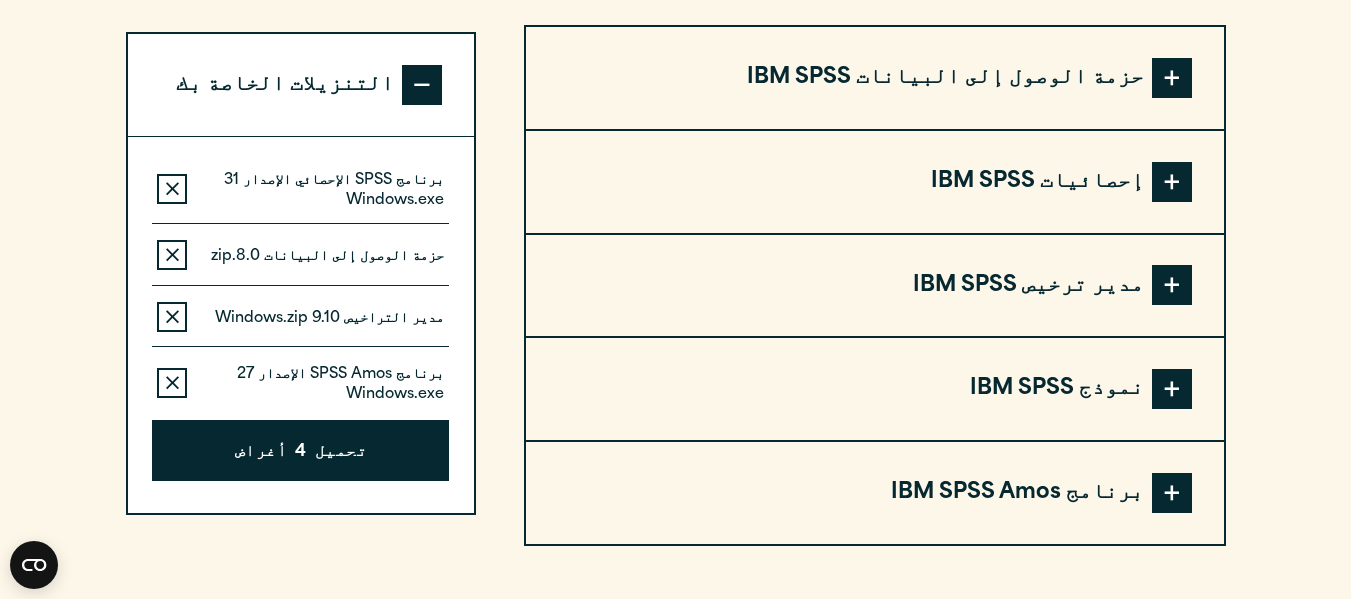 click at bounding box center (1172, 285) 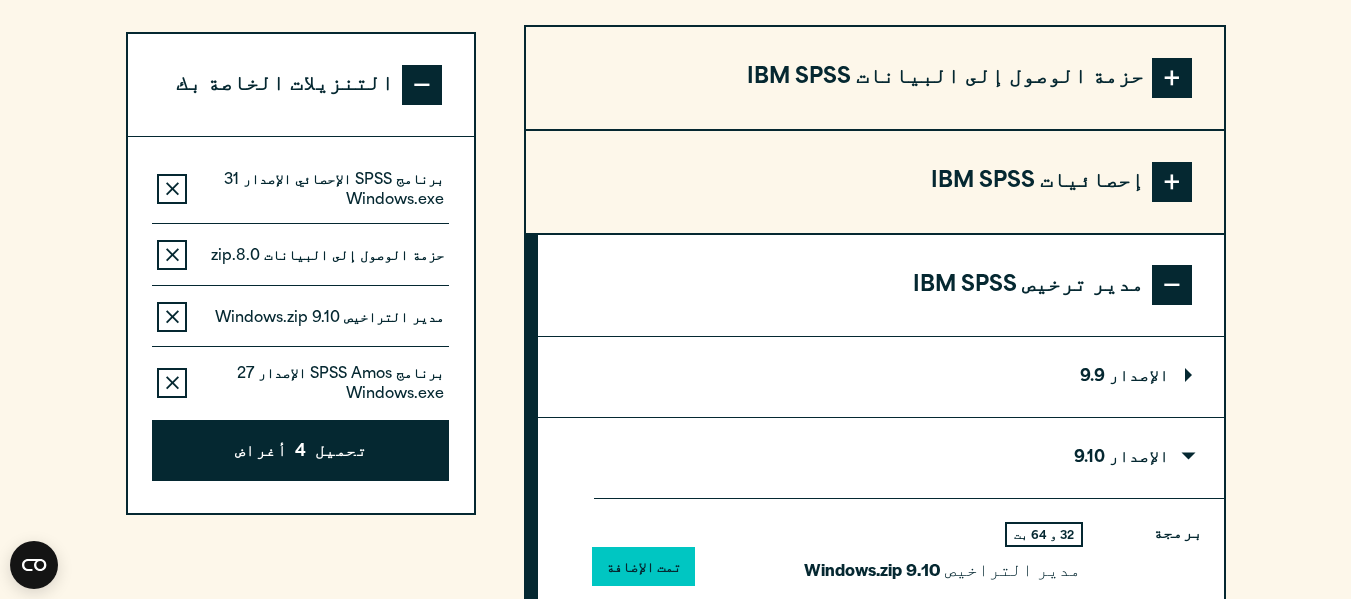 click at bounding box center (1172, 285) 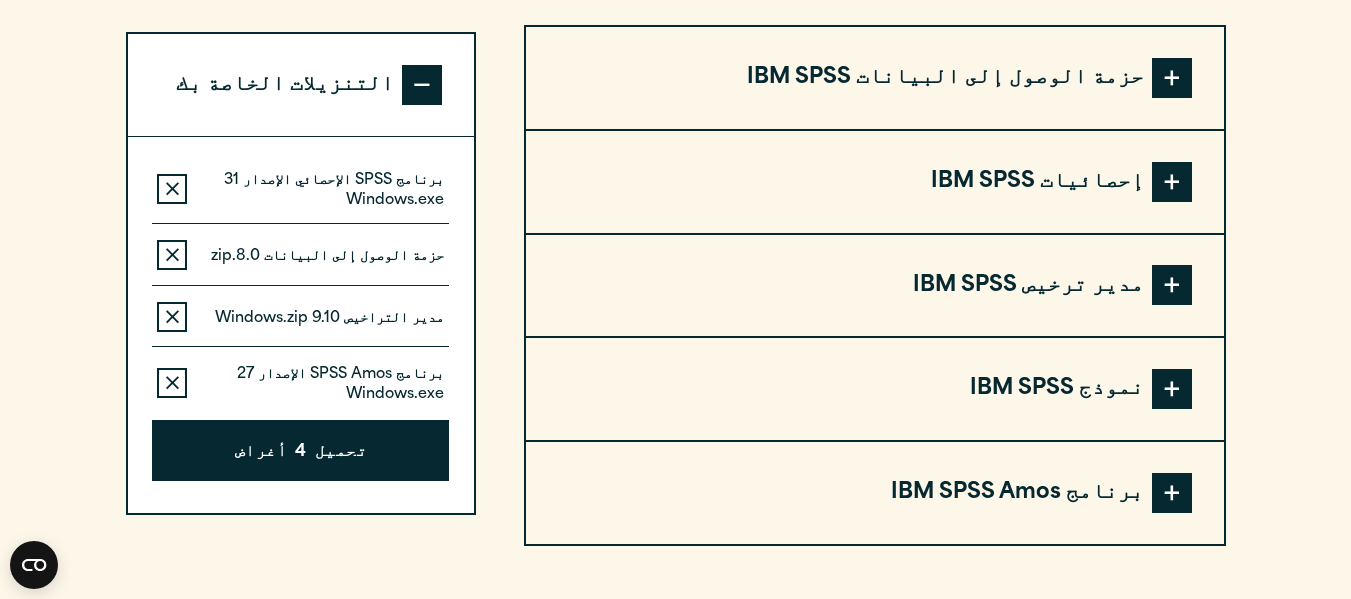 click at bounding box center (1172, 389) 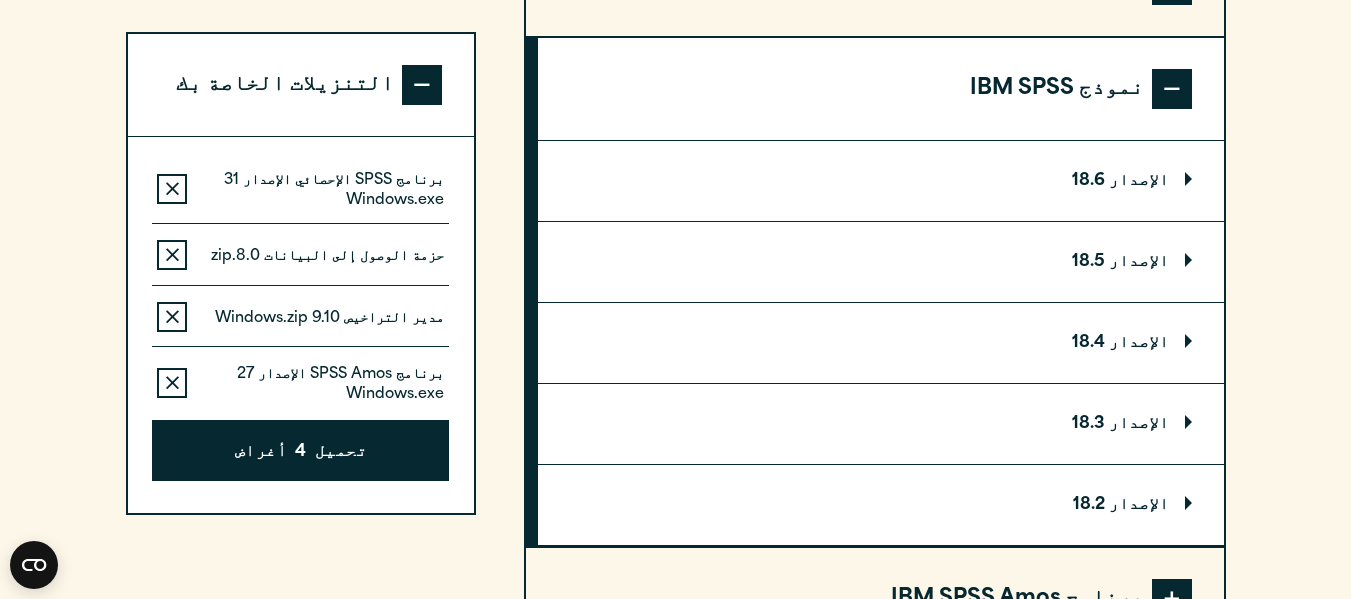 scroll, scrollTop: 1696, scrollLeft: 0, axis: vertical 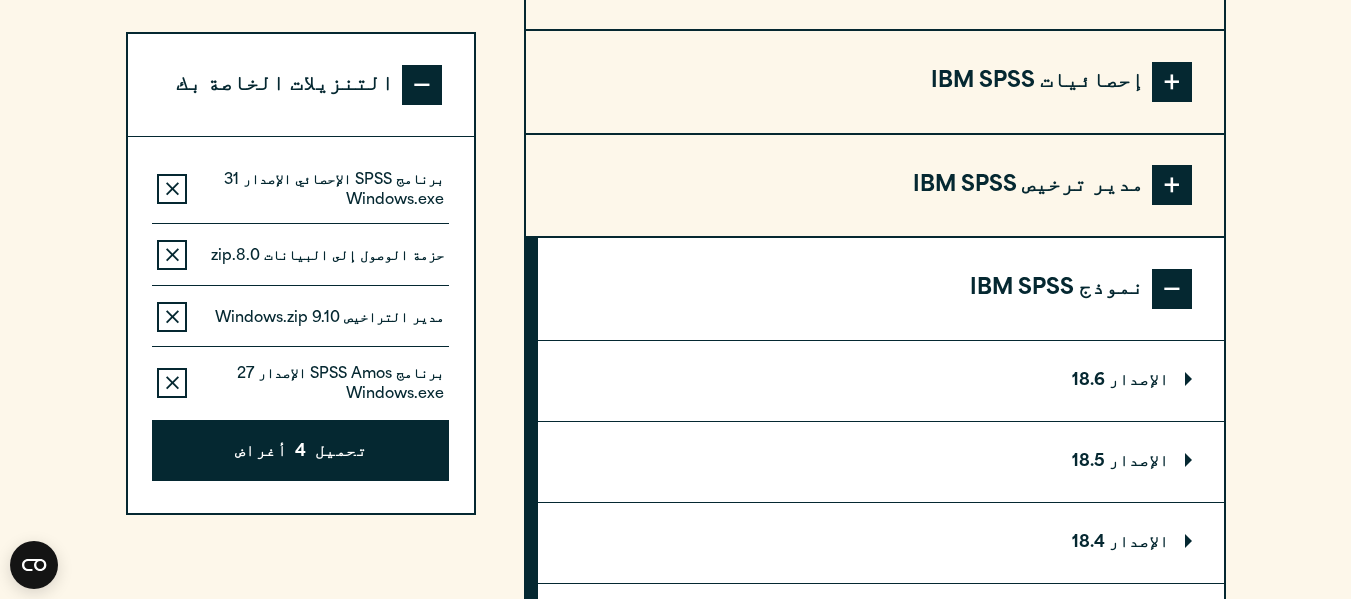 click on "الإصدار 18.6" at bounding box center [1132, 381] 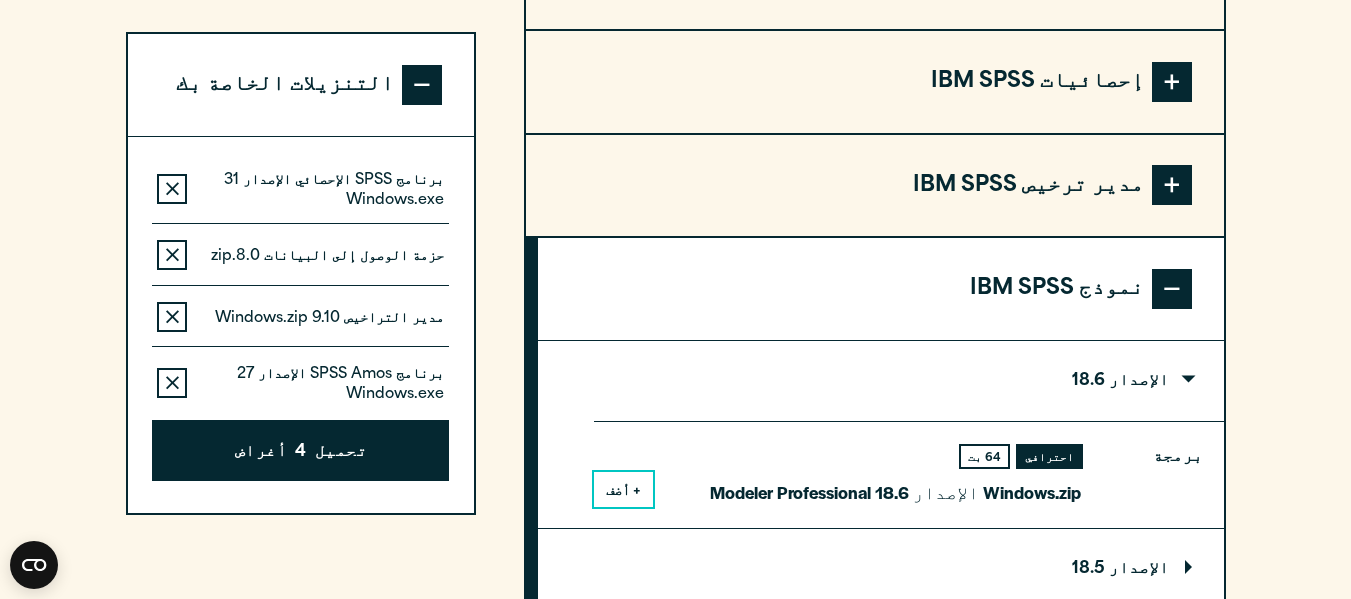 click on "+ أضف" at bounding box center [623, 489] 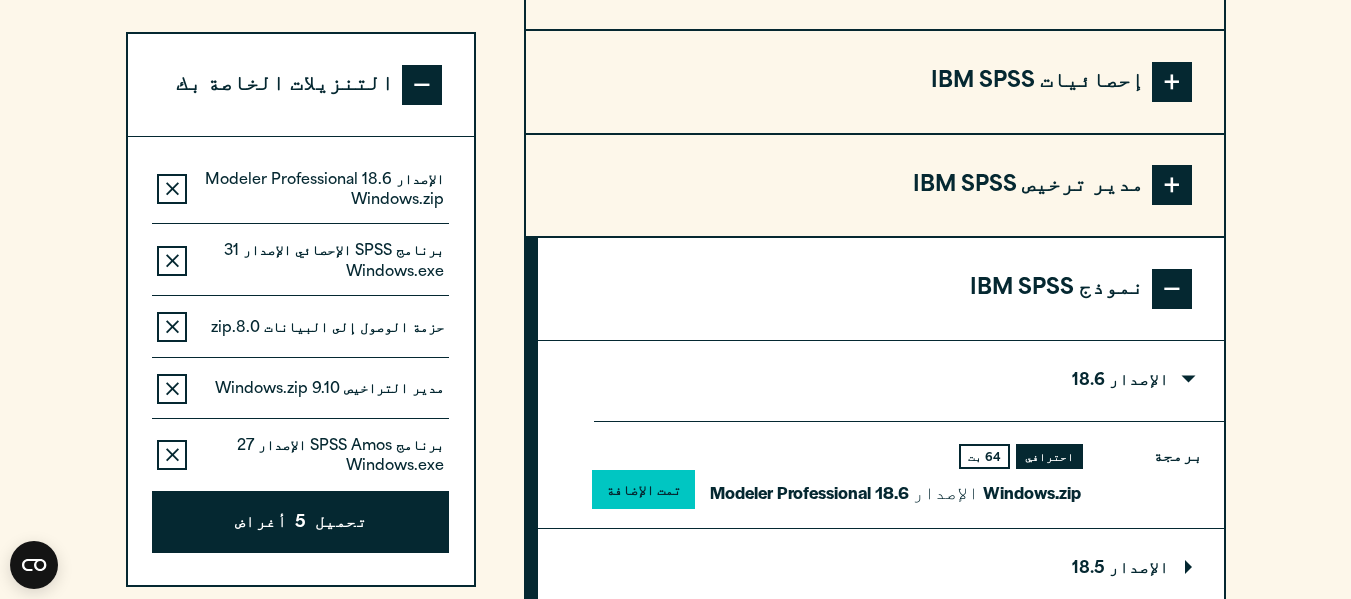 click on "تحميل 5 أغراض" at bounding box center (300, 522) 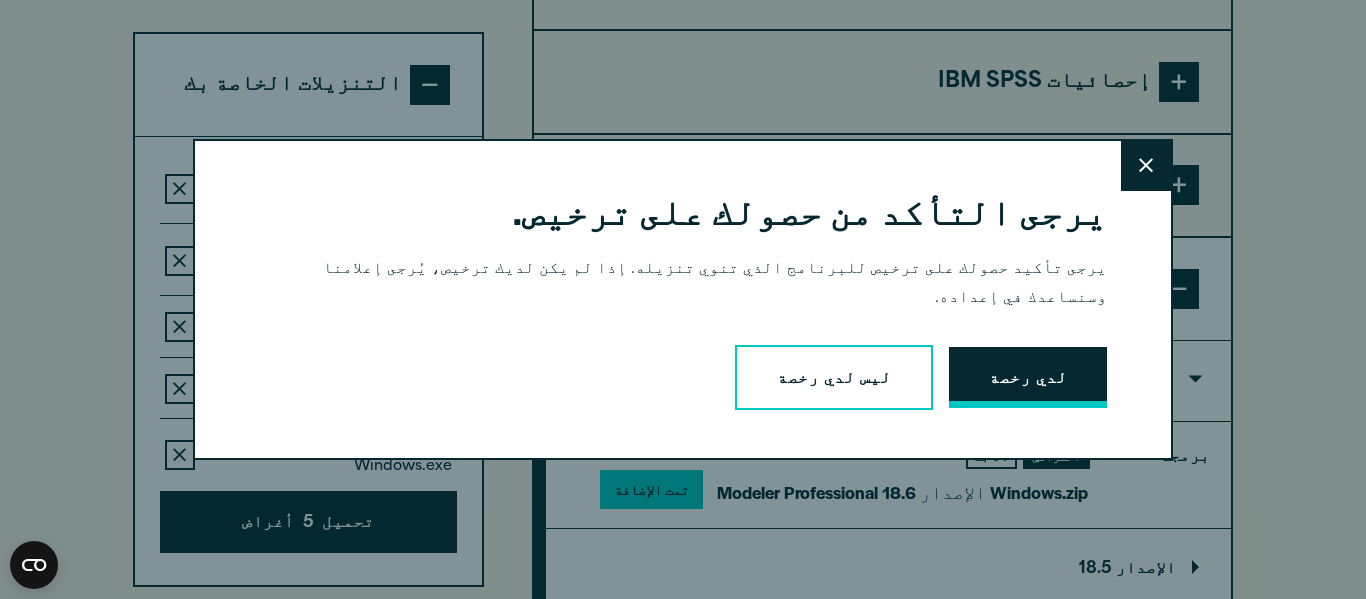 click on "لدي رخصة" at bounding box center [1028, 378] 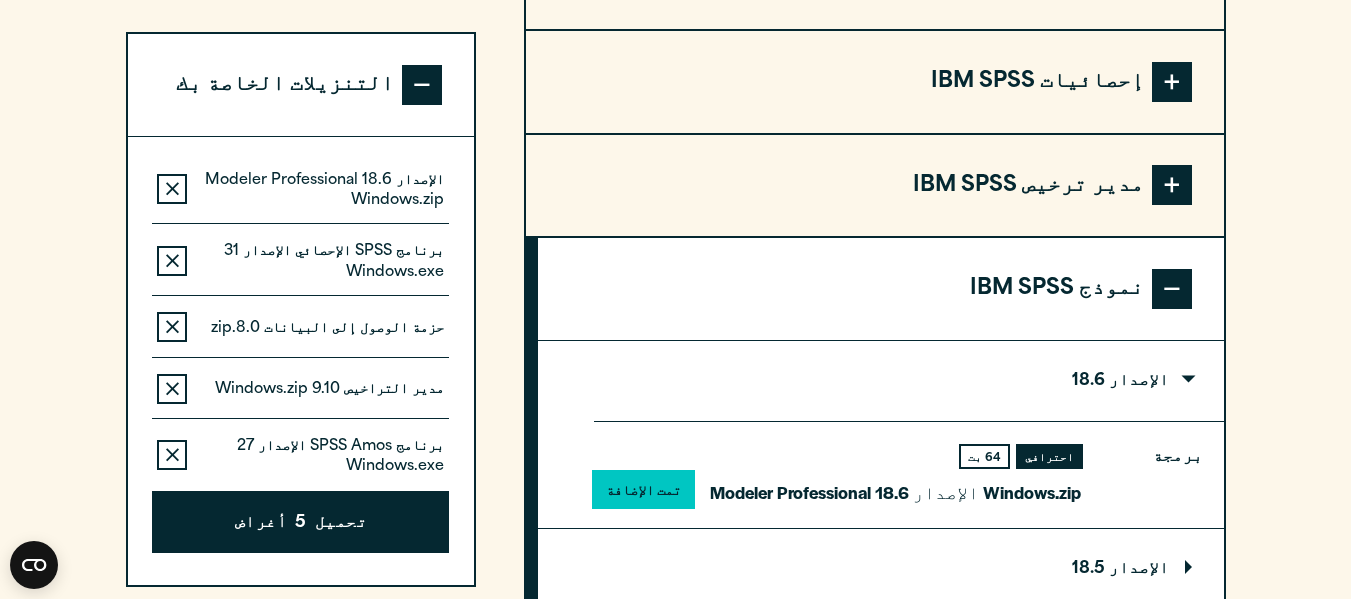 scroll, scrollTop: 1796, scrollLeft: 0, axis: vertical 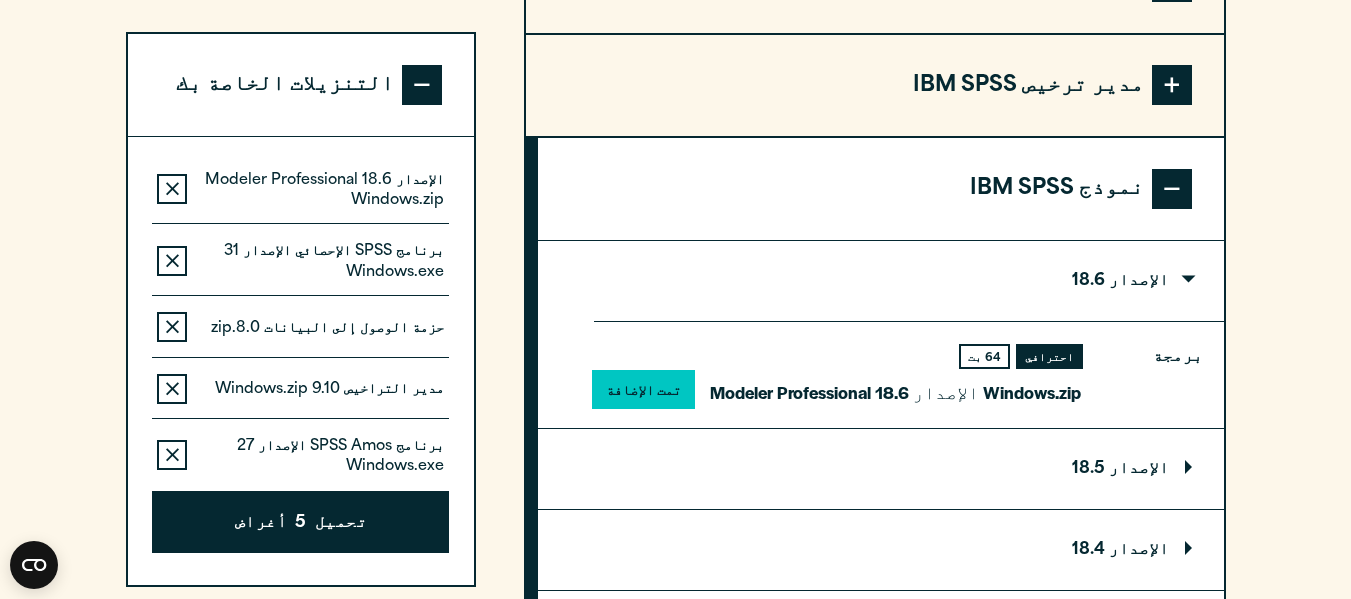 drag, startPoint x: 1155, startPoint y: 80, endPoint x: 1158, endPoint y: 97, distance: 17.262676 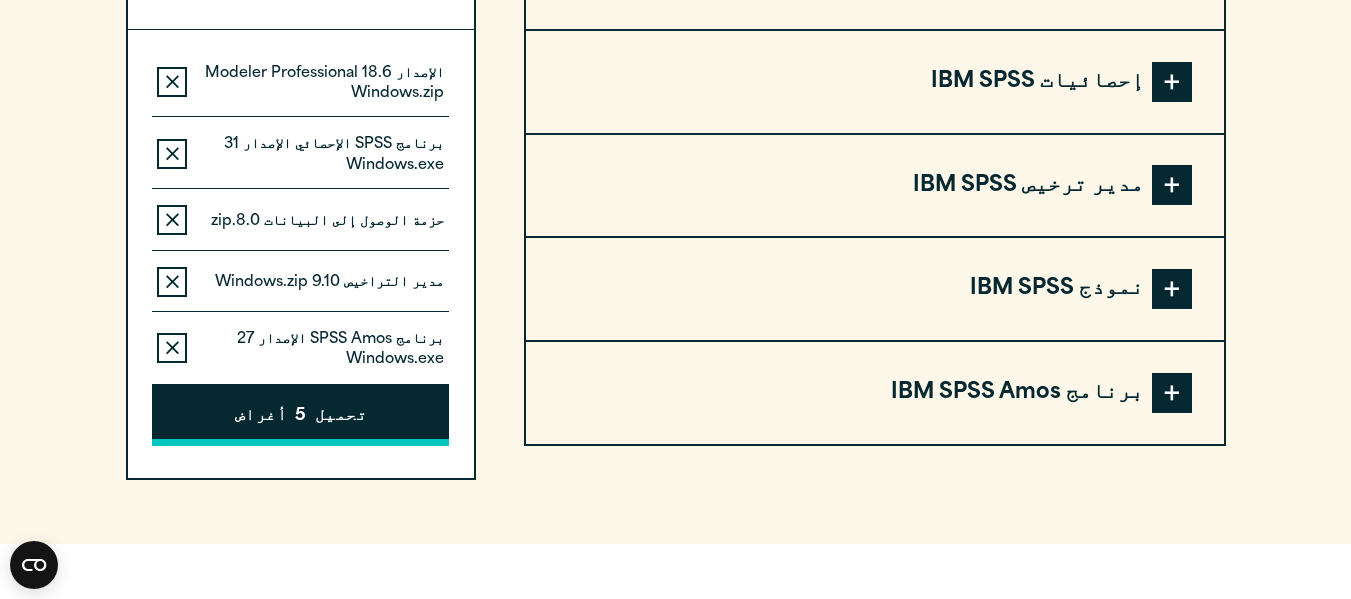 scroll, scrollTop: 1596, scrollLeft: 0, axis: vertical 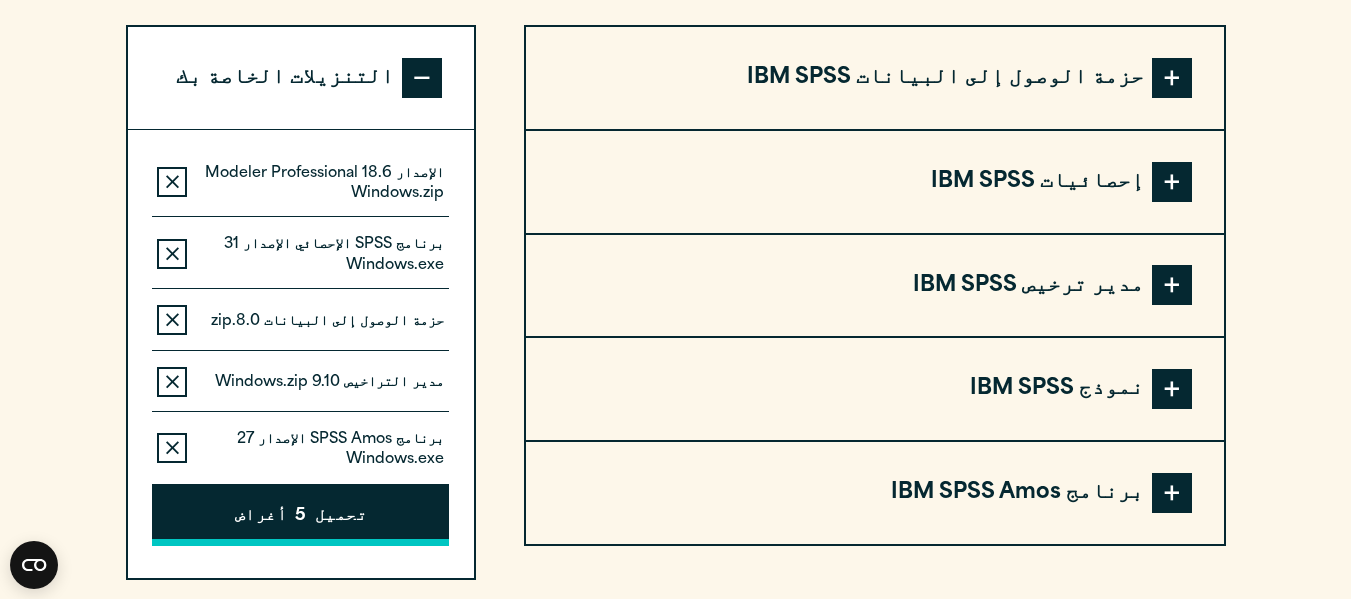 click on "تحميل 5 أغراض" at bounding box center (300, 515) 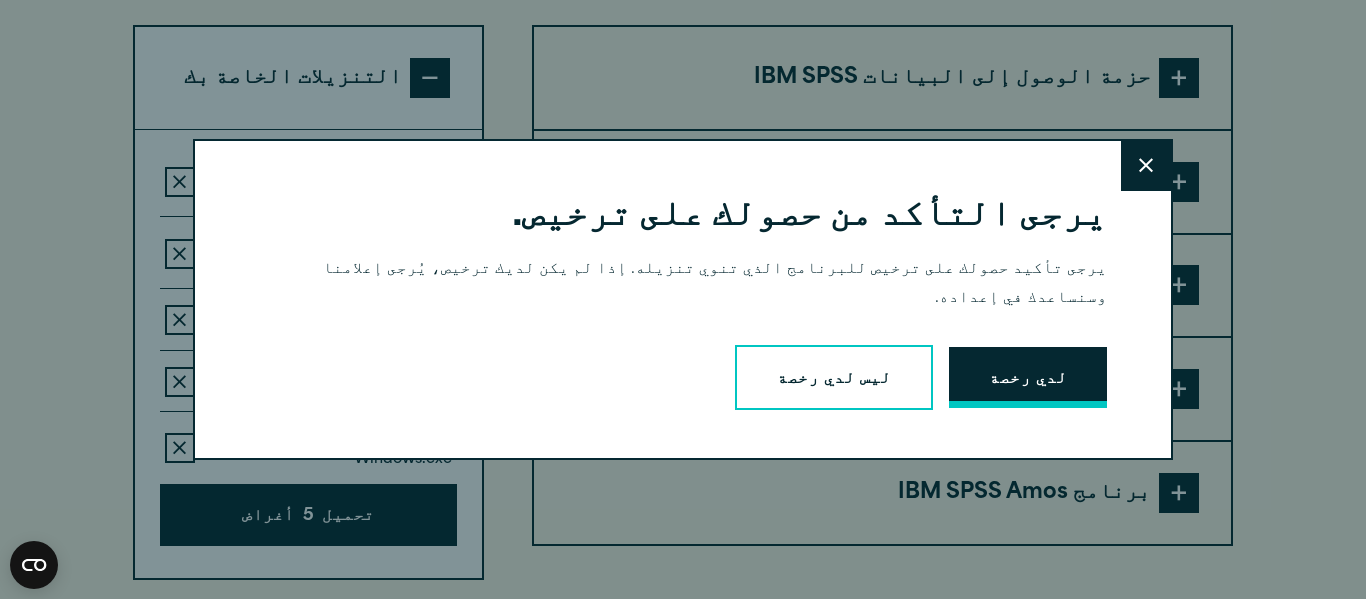 click on "لدي رخصة" at bounding box center [1028, 380] 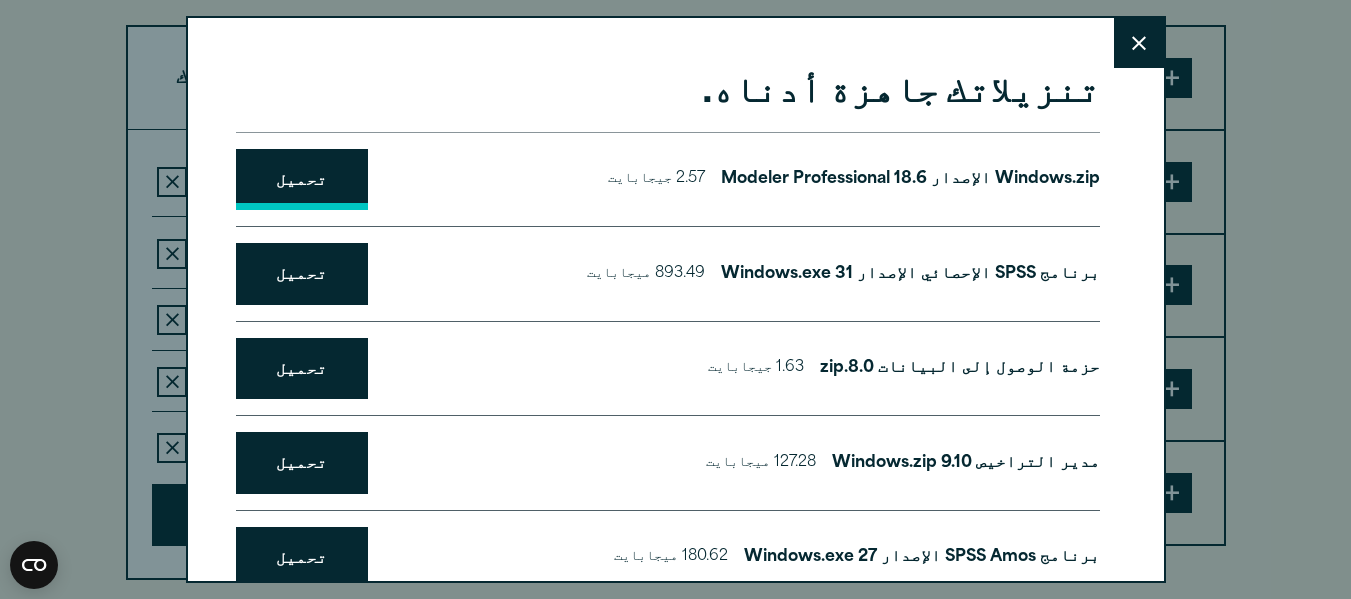 click on "تحميل" at bounding box center (302, 180) 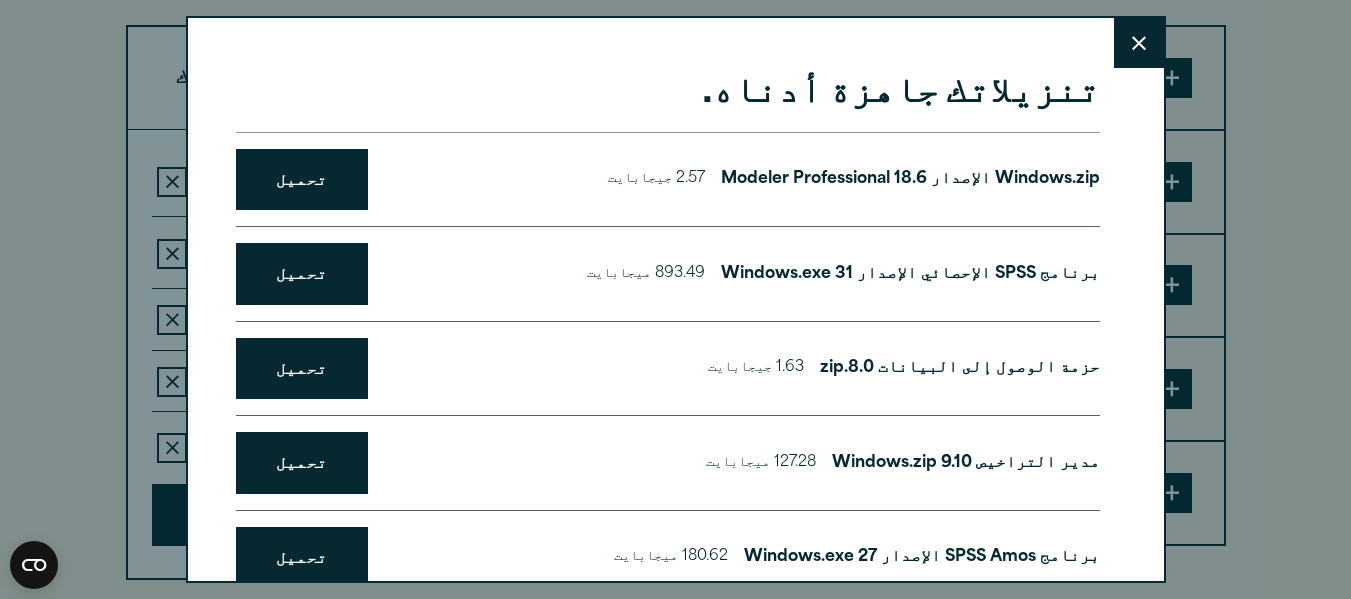 click 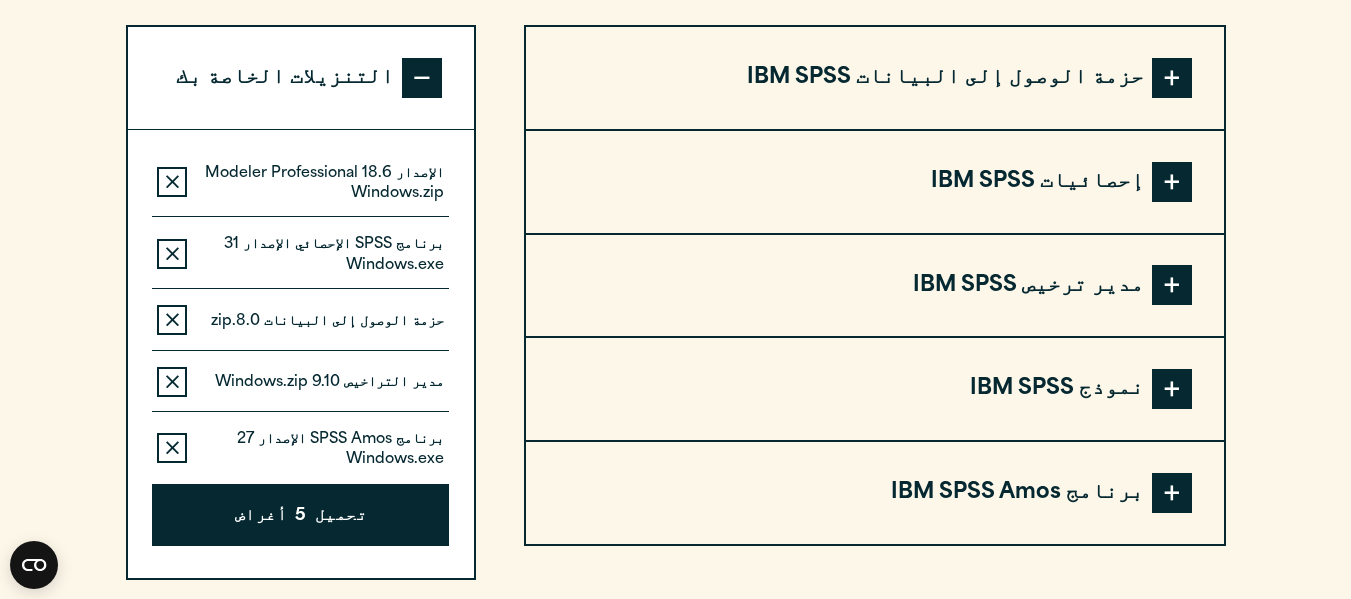 click at bounding box center (1172, 493) 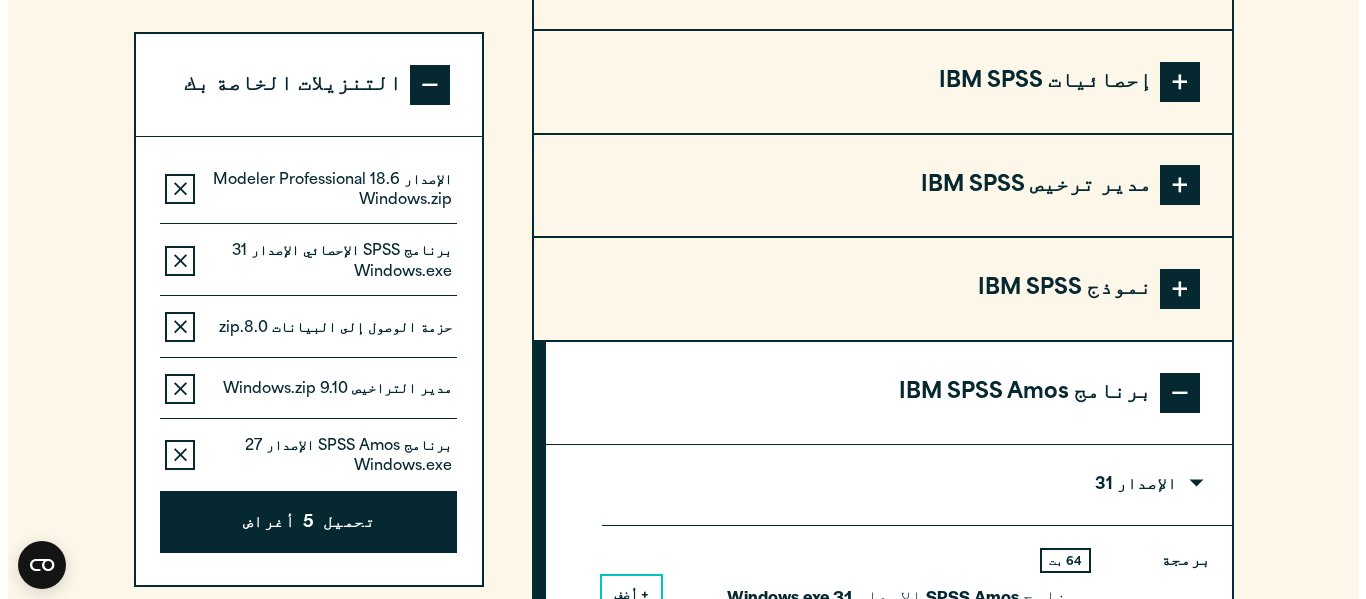 scroll, scrollTop: 1896, scrollLeft: 0, axis: vertical 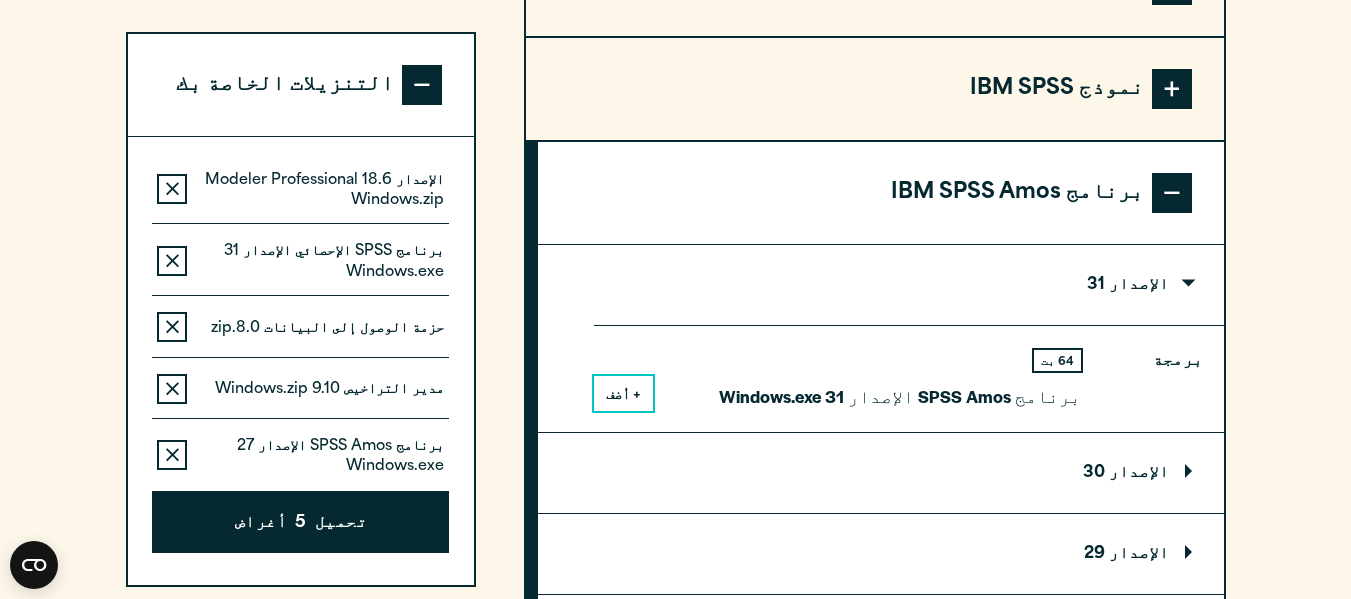 click on "+ أضف" at bounding box center (623, 395) 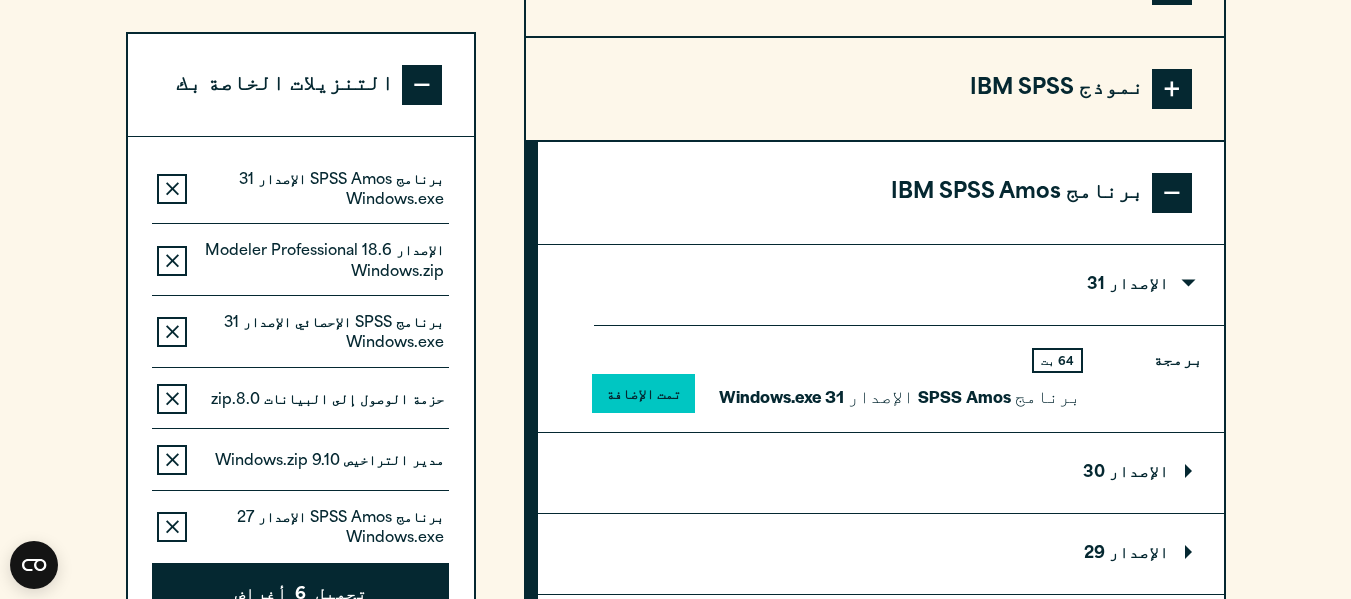 click on "تحميل 6 أغراض" at bounding box center [300, 594] 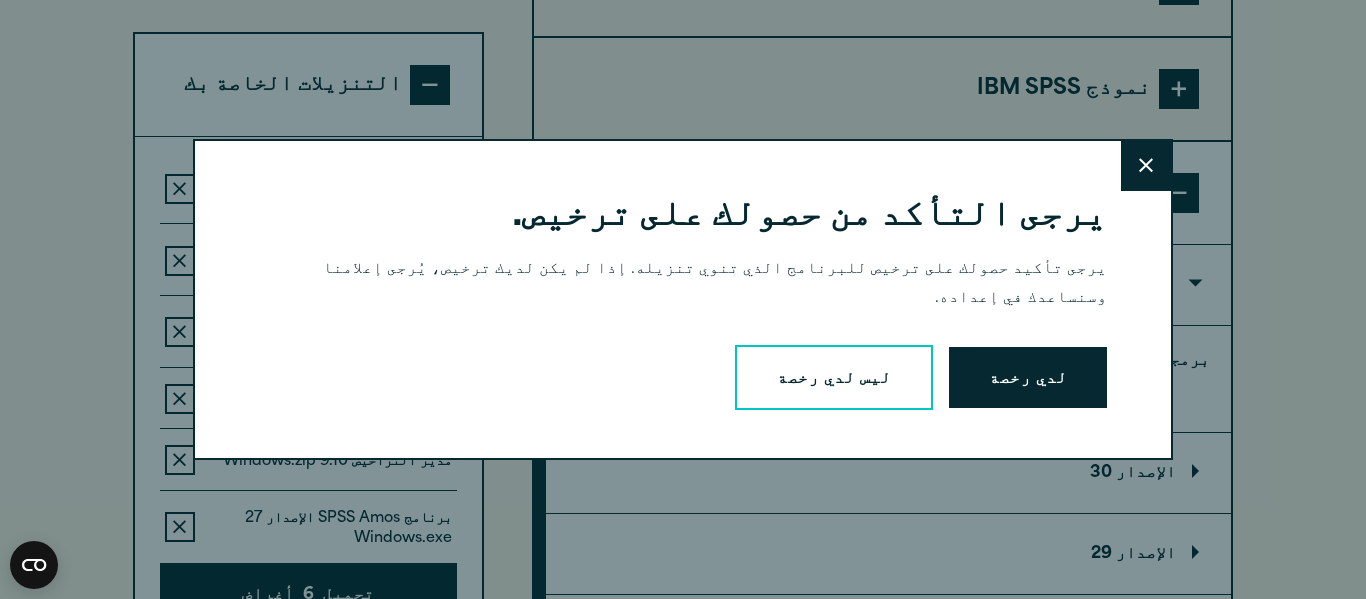 click on "لدي رخصة" at bounding box center (1028, 378) 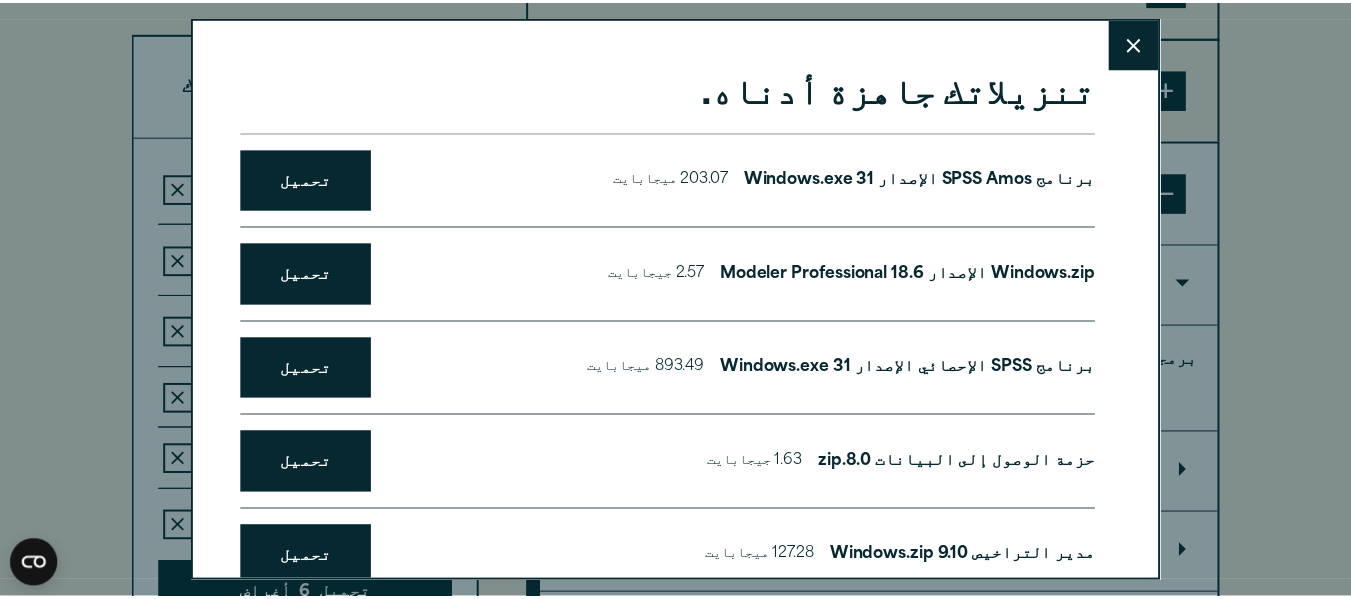 scroll, scrollTop: 1922, scrollLeft: 0, axis: vertical 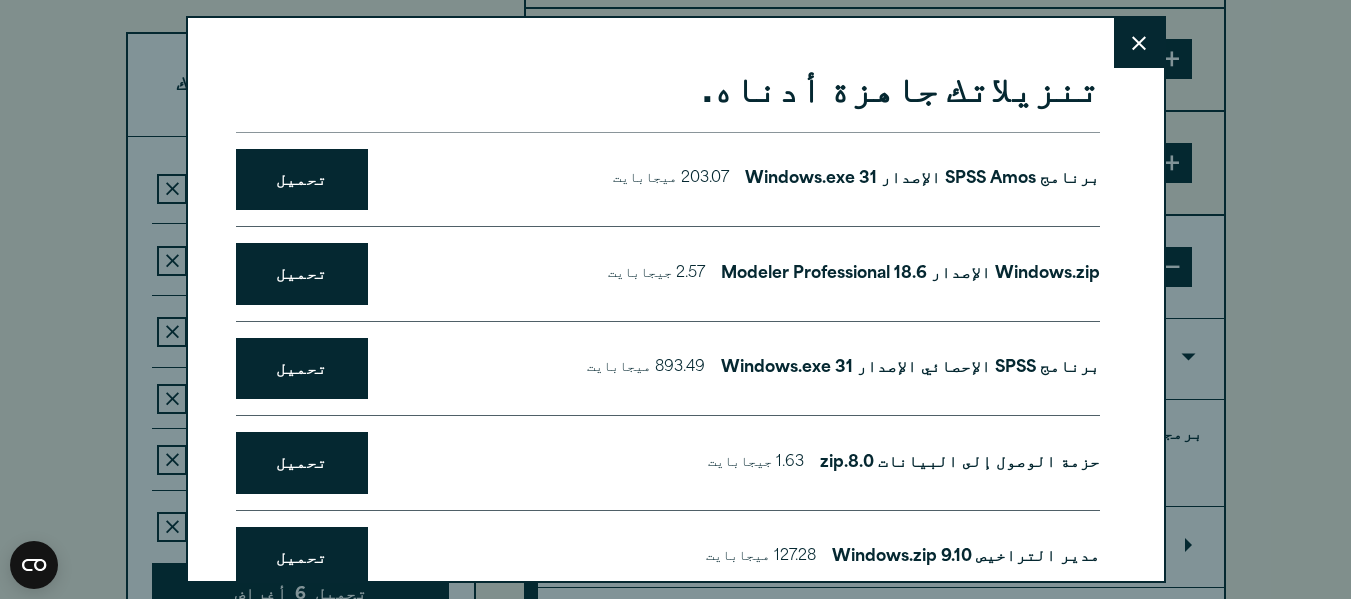 click on "يغلق" at bounding box center [1139, 43] 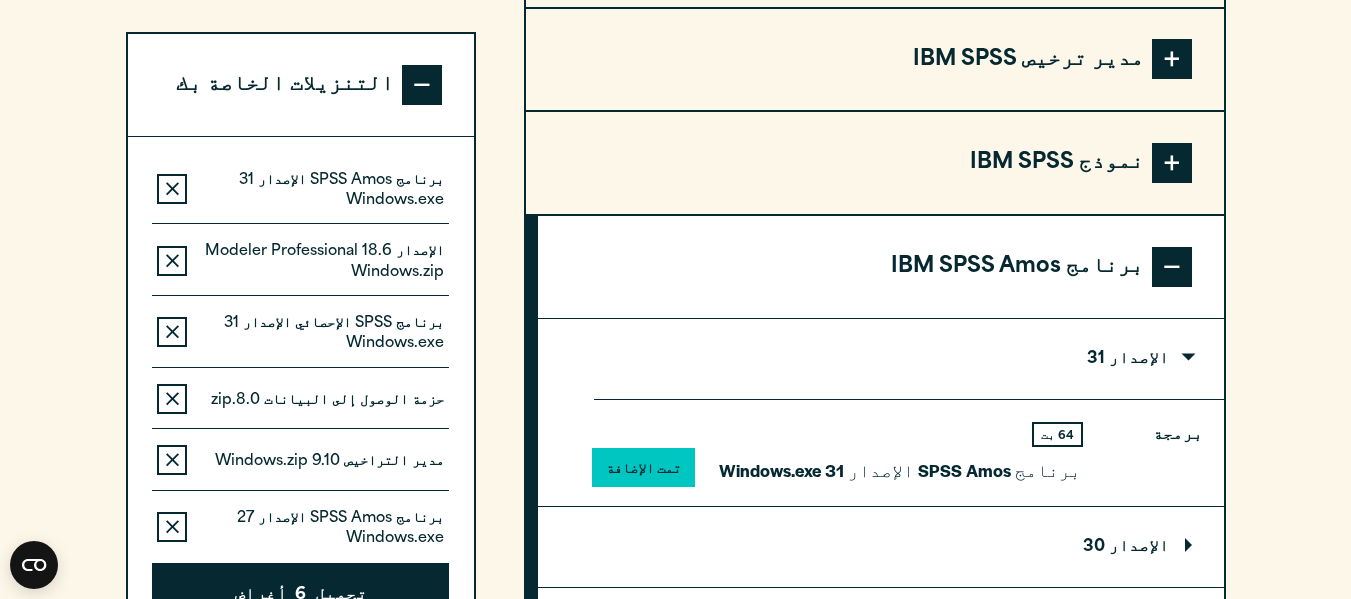 click at bounding box center [1172, 267] 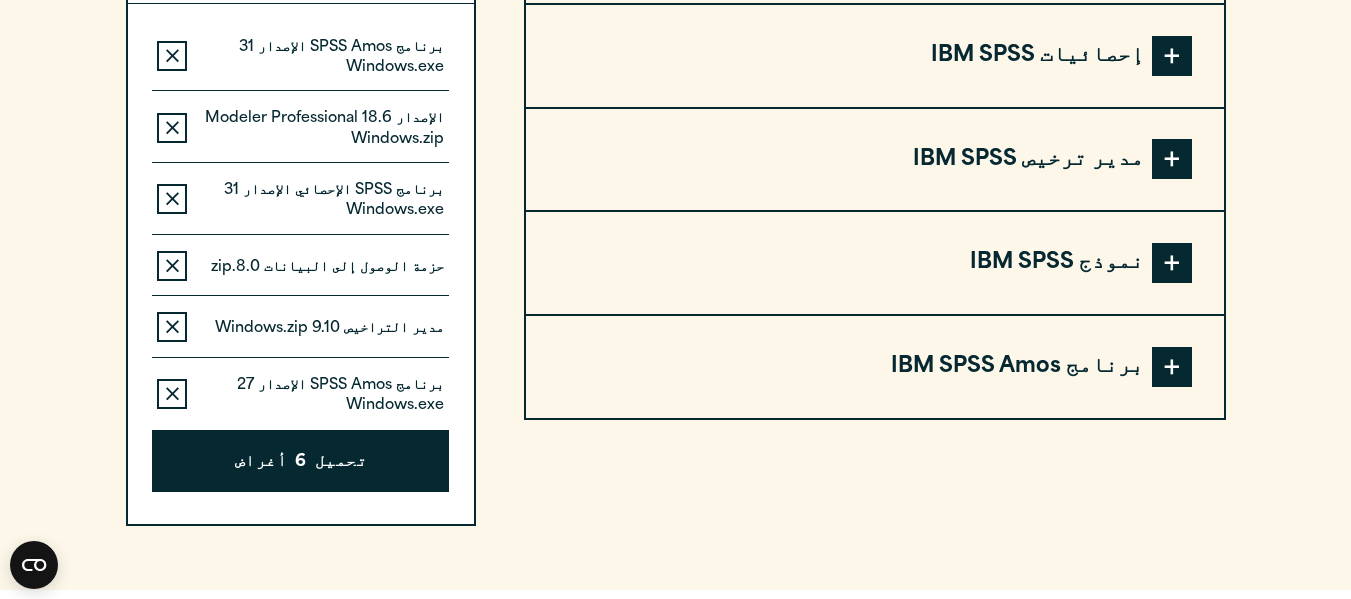 scroll, scrollTop: 1622, scrollLeft: 0, axis: vertical 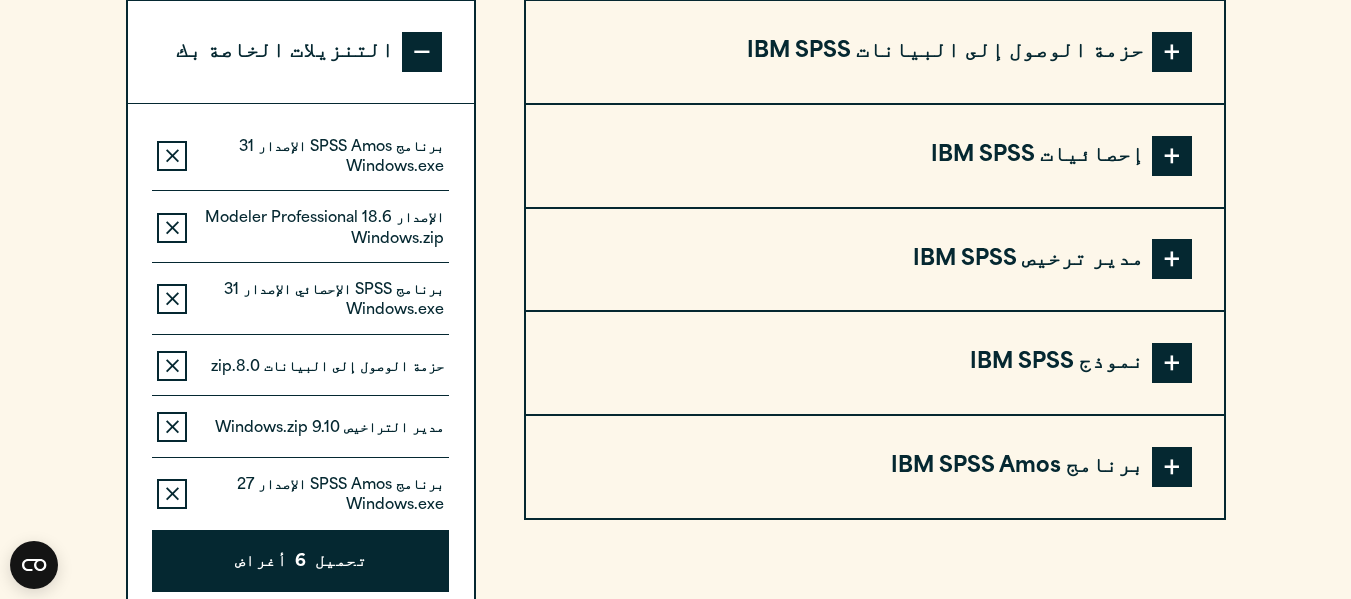 click at bounding box center (1172, 363) 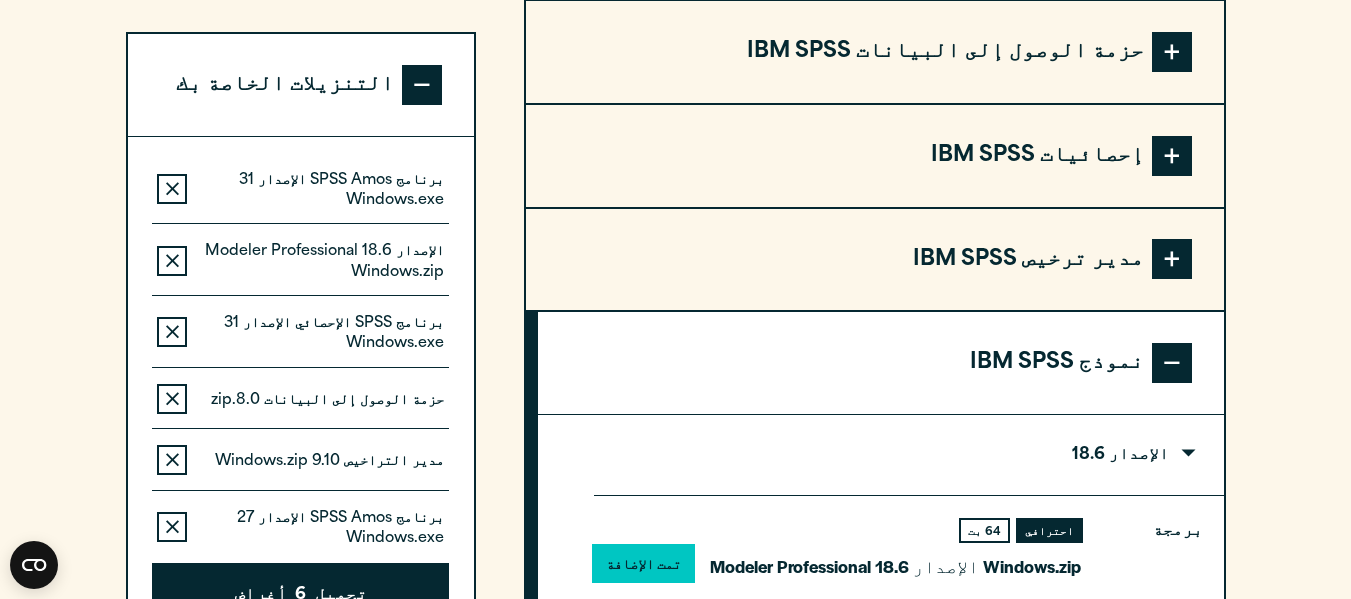 click at bounding box center (1172, 363) 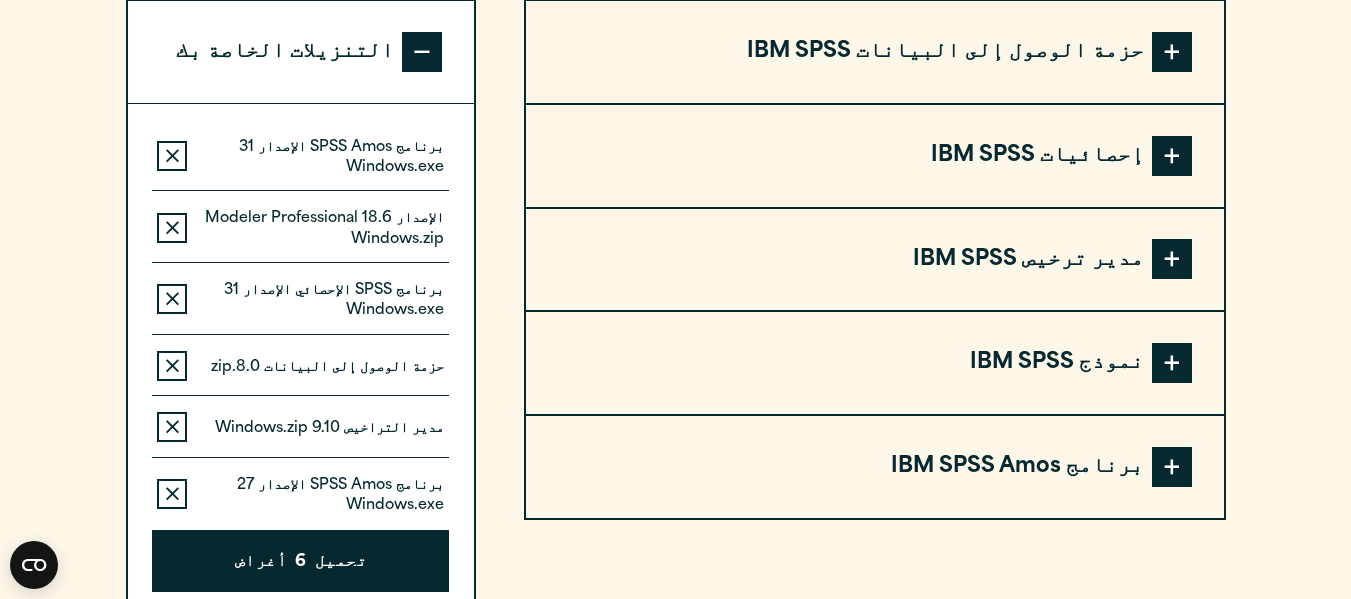 scroll, scrollTop: 1422, scrollLeft: 0, axis: vertical 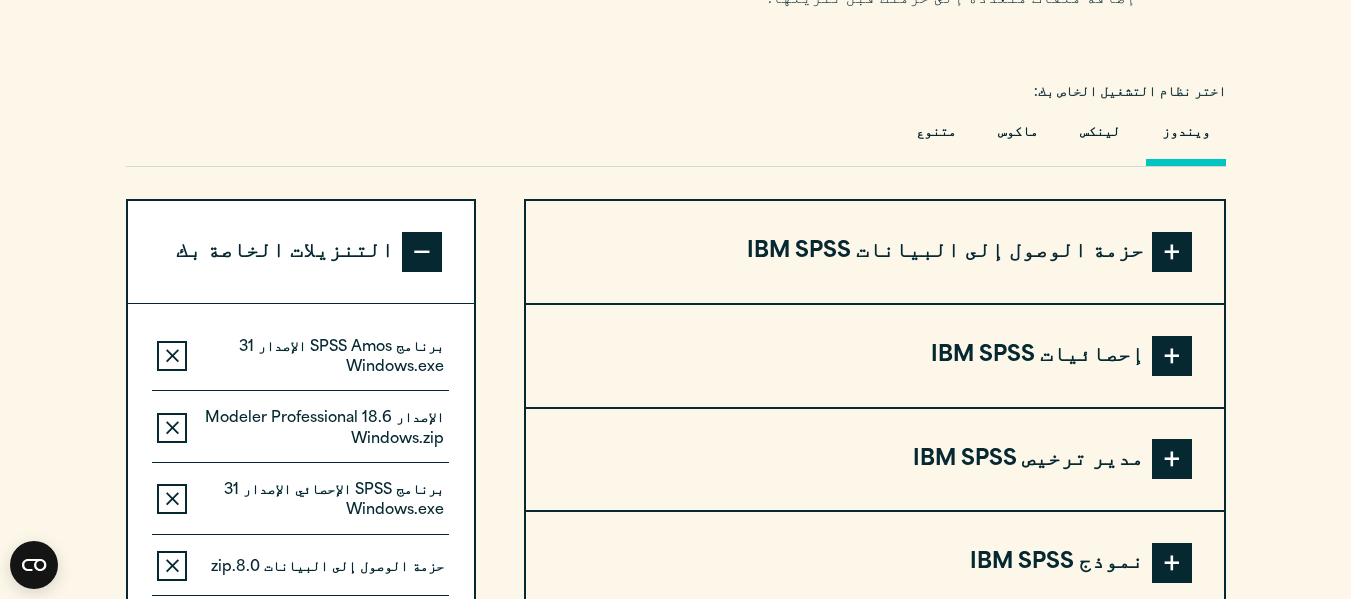 click at bounding box center (1172, 356) 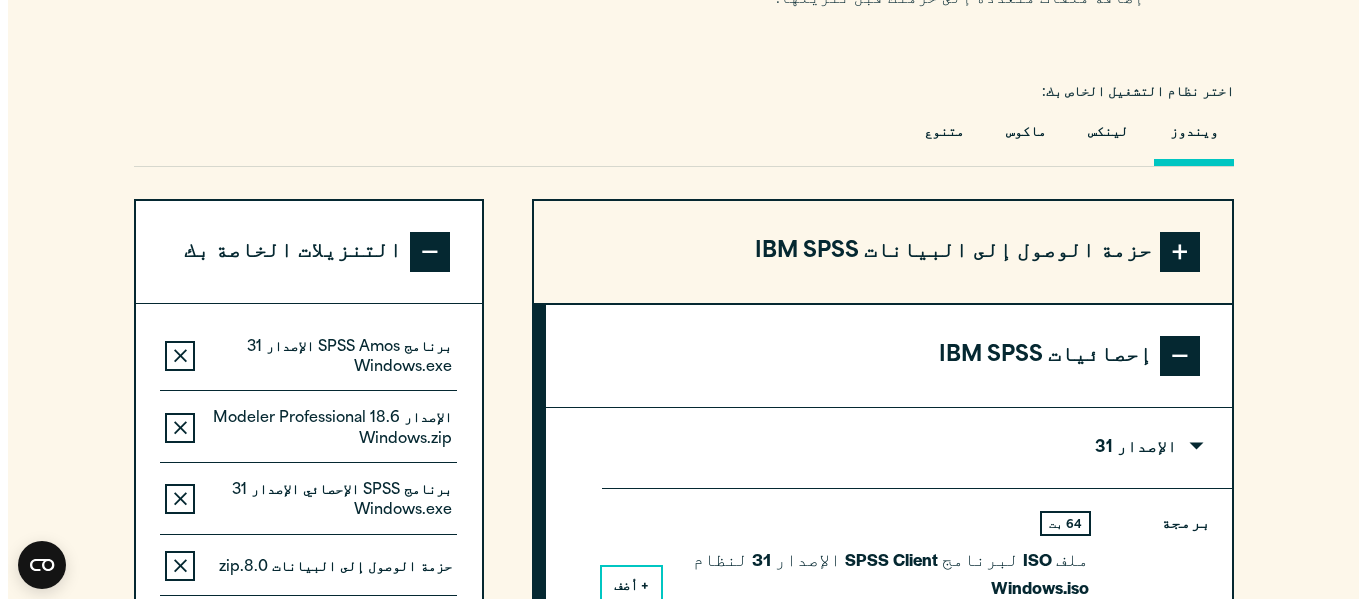 scroll, scrollTop: 1522, scrollLeft: 0, axis: vertical 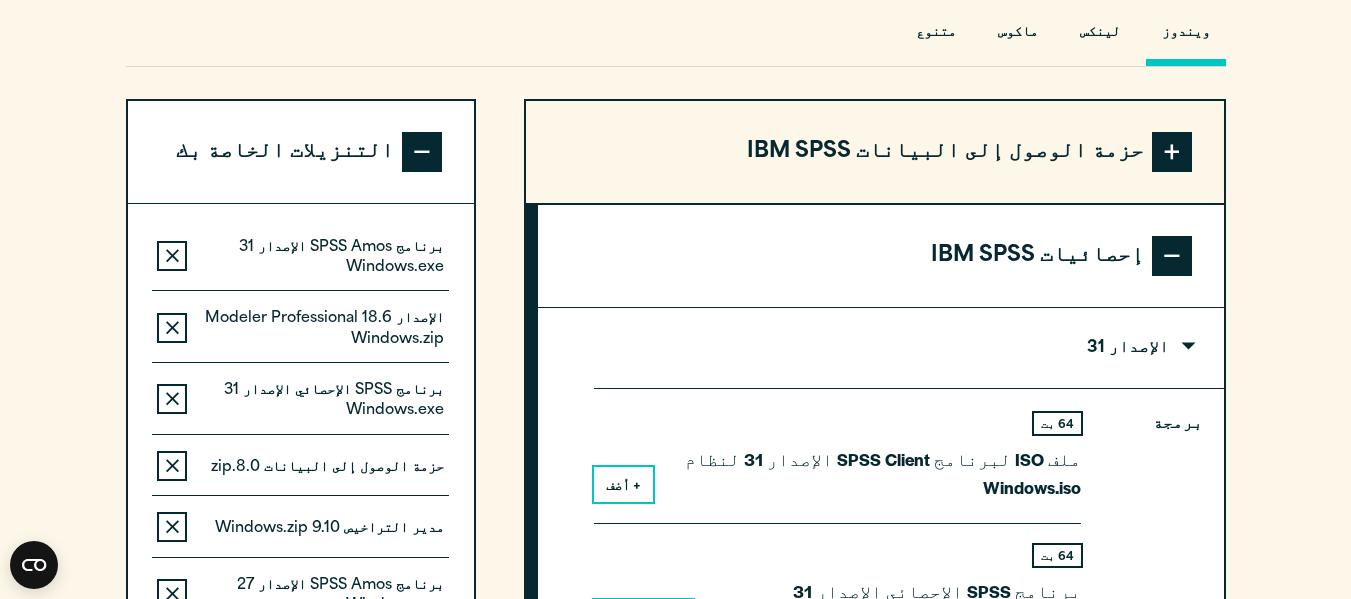 click on "تحميل 6 أغراض" at bounding box center [300, 661] 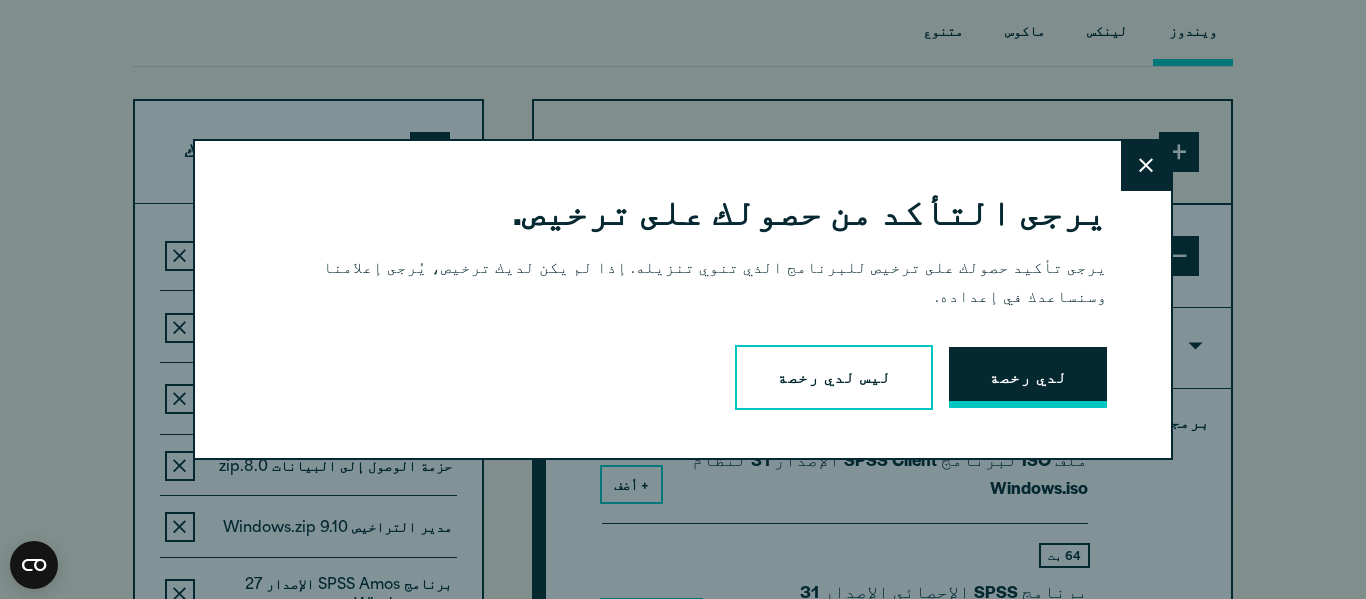 click on "لدي رخصة" at bounding box center [1028, 378] 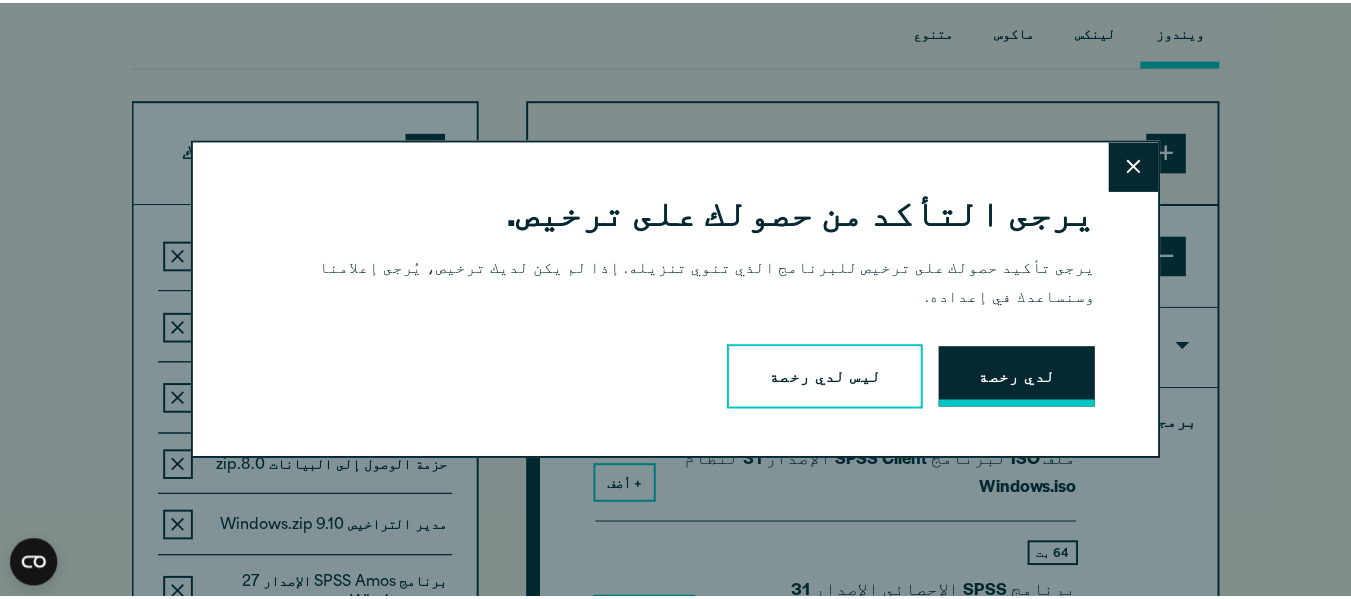 scroll, scrollTop: 1548, scrollLeft: 0, axis: vertical 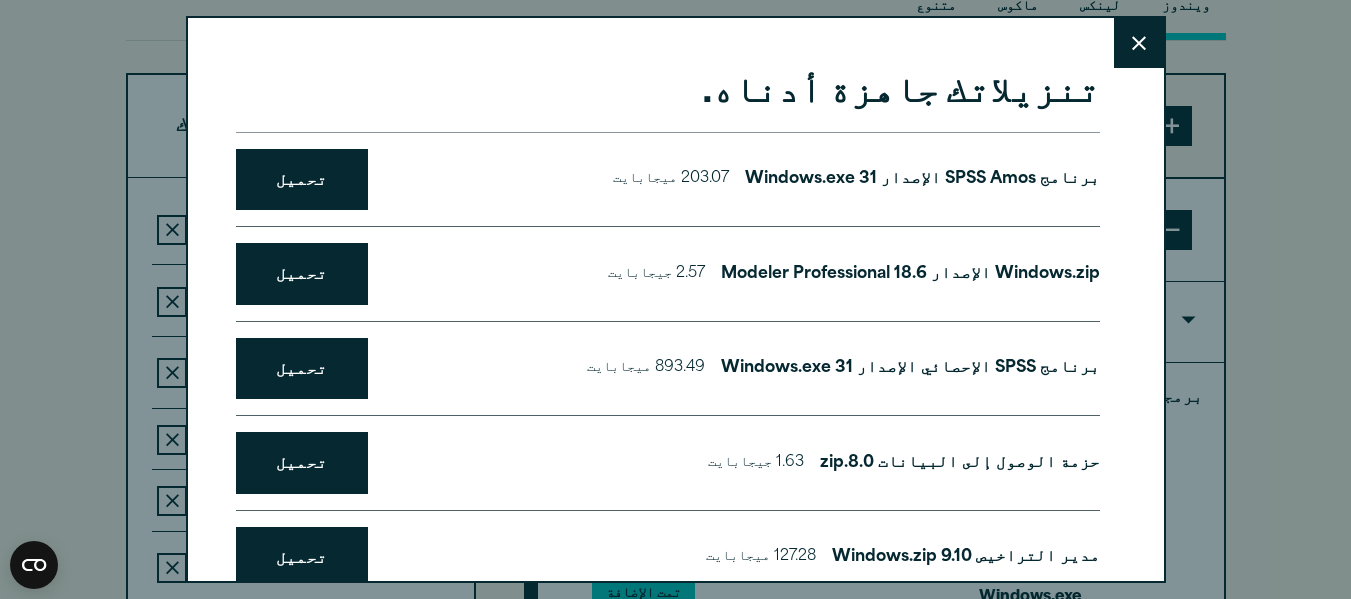 click 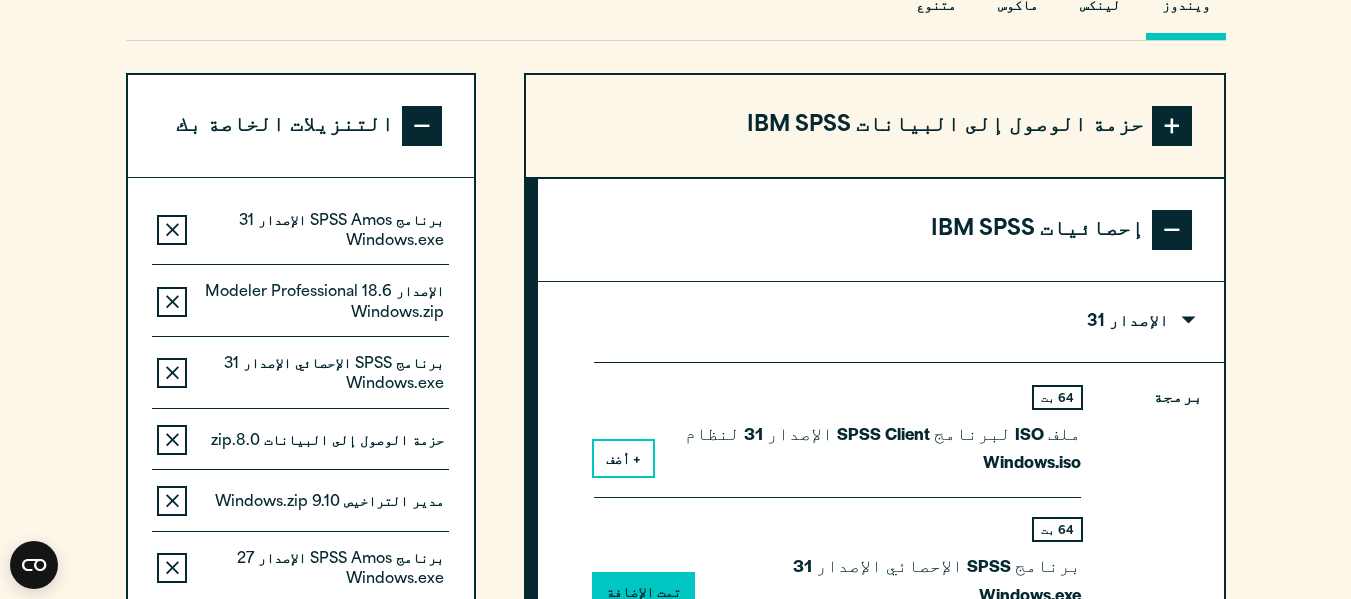 scroll, scrollTop: 1448, scrollLeft: 0, axis: vertical 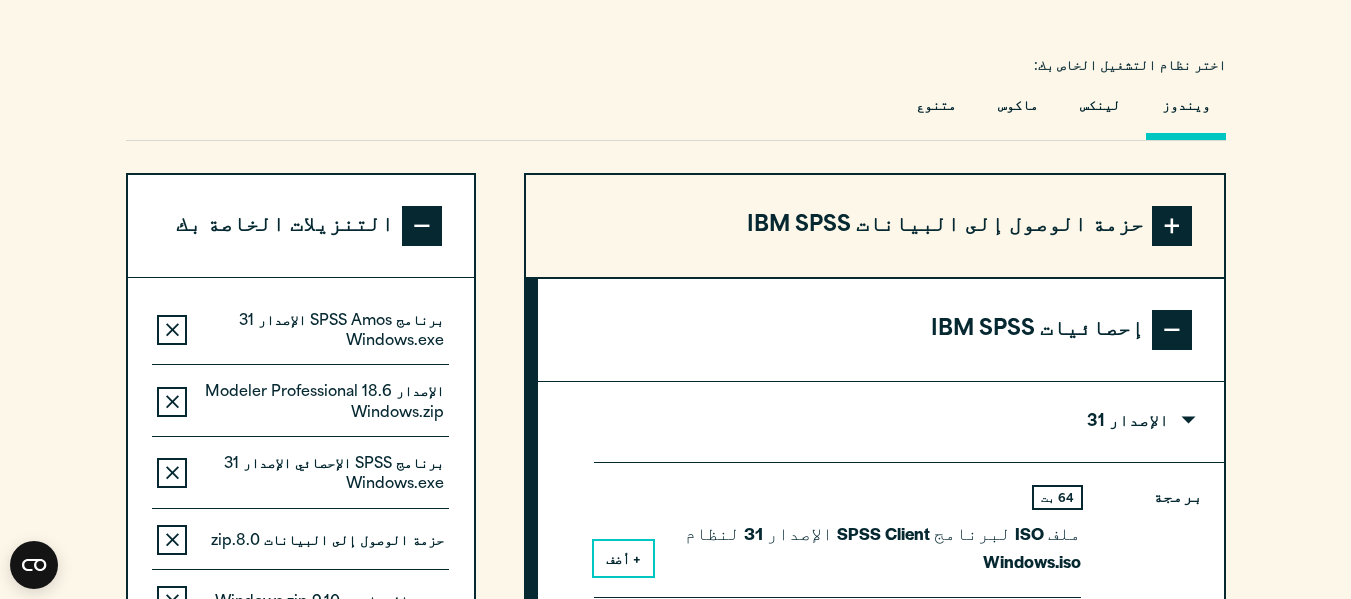 click at bounding box center [1172, 330] 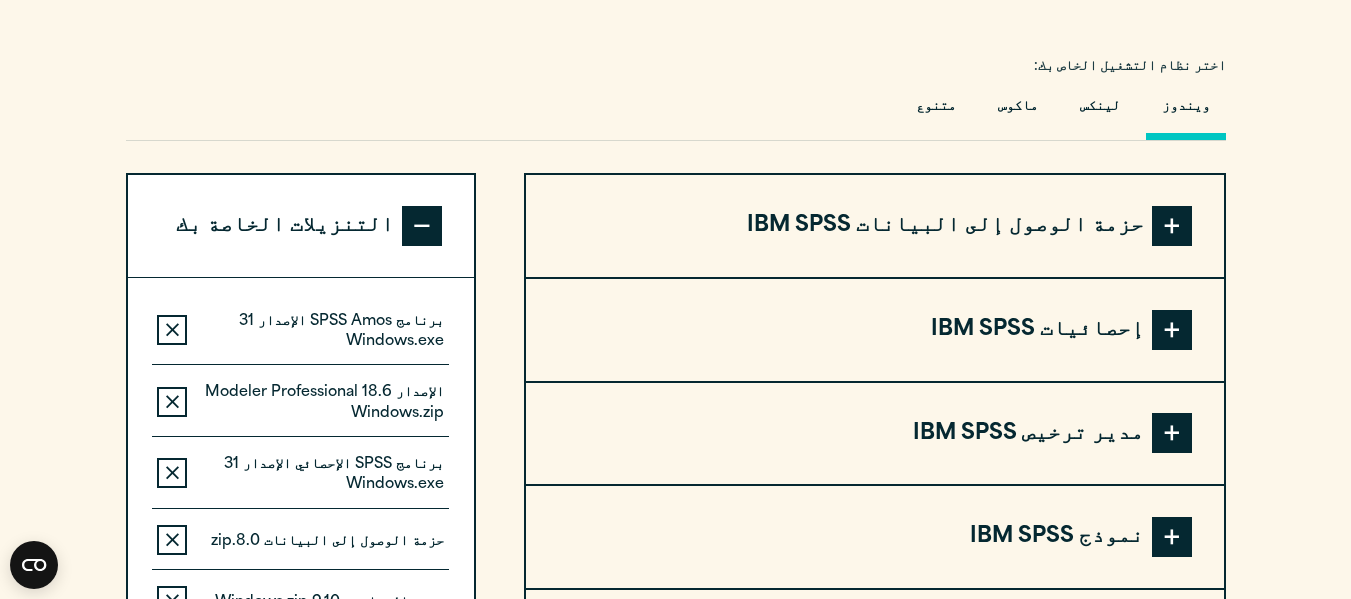 click at bounding box center (1172, 226) 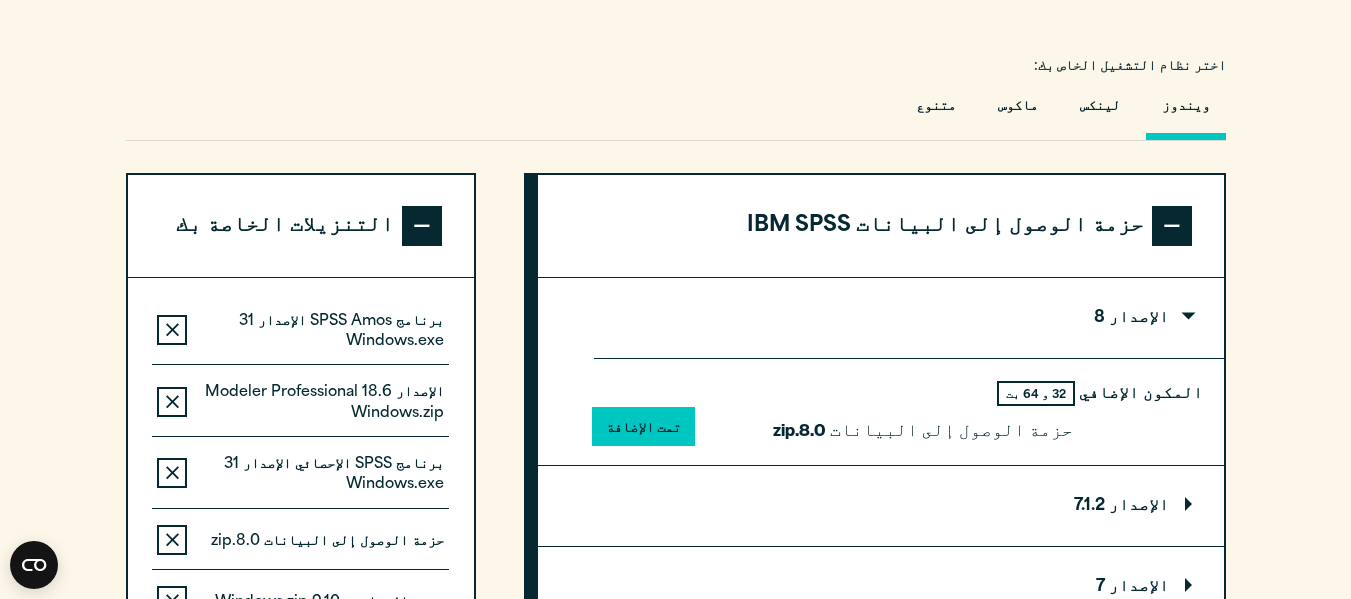 click at bounding box center [1172, 226] 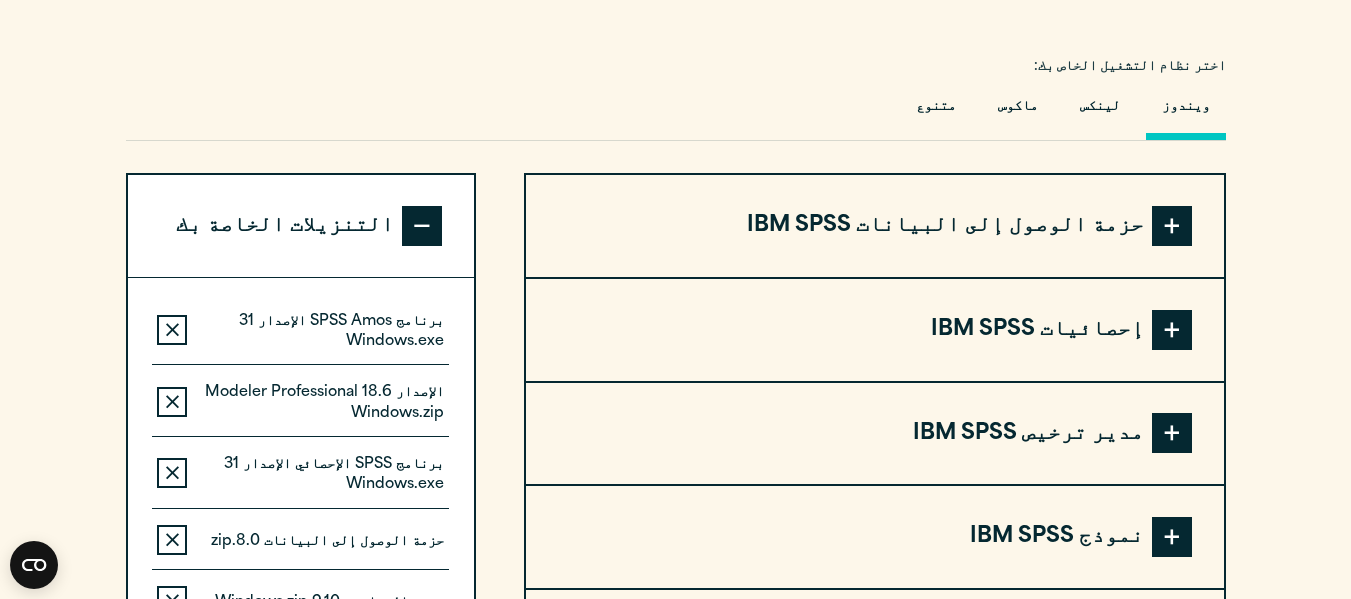 scroll, scrollTop: 1548, scrollLeft: 0, axis: vertical 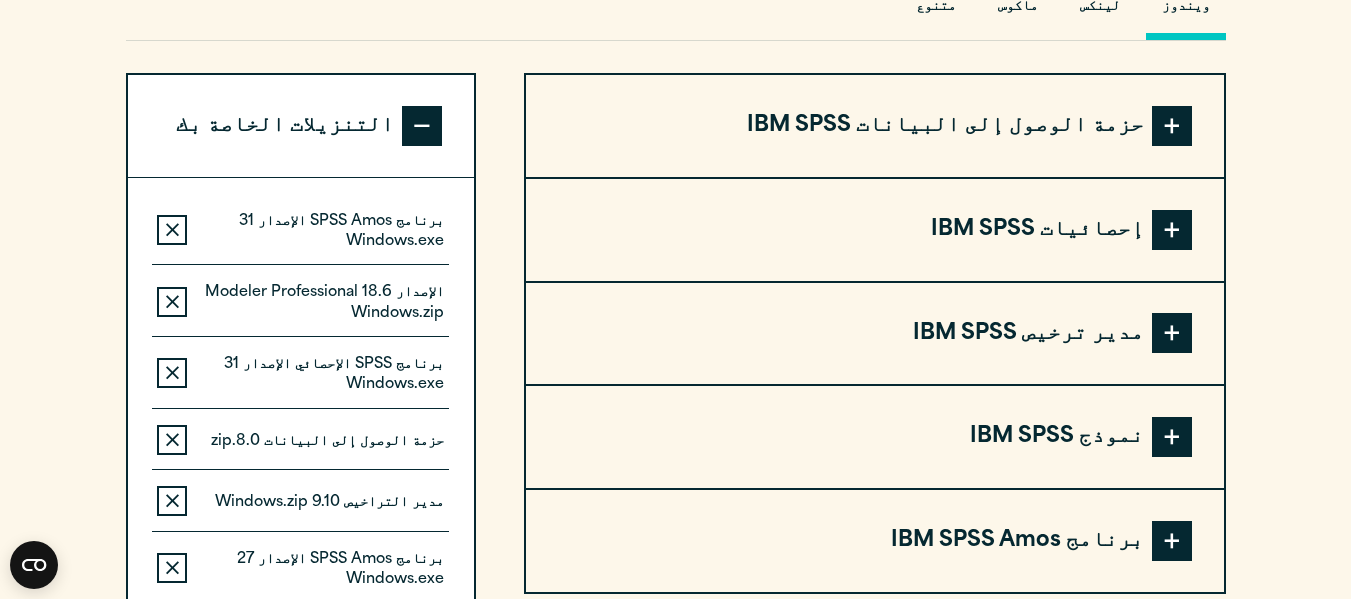 click at bounding box center [1172, 437] 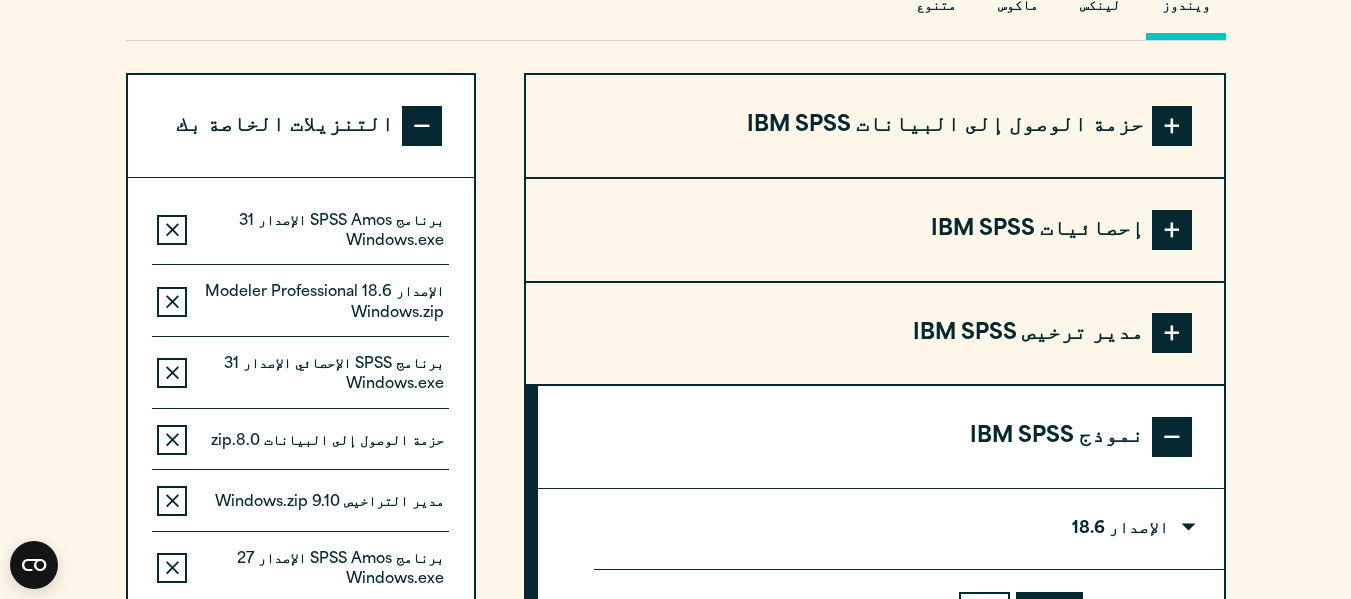 click at bounding box center [1172, 437] 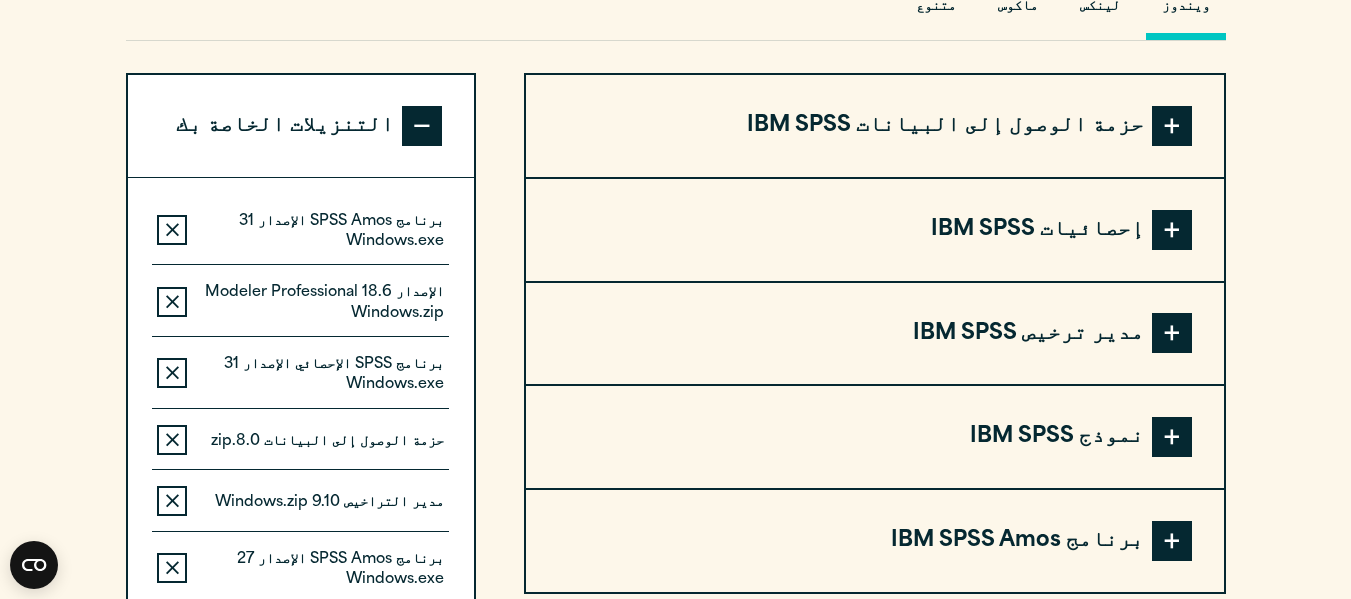 click at bounding box center [1172, 541] 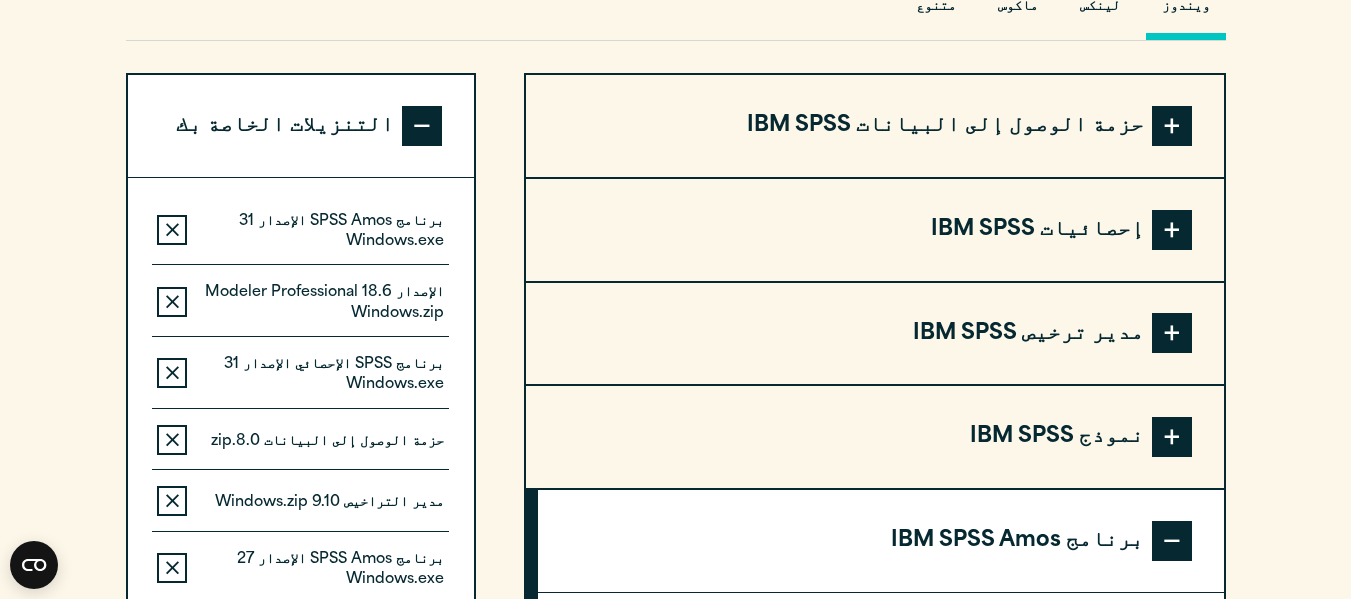 scroll, scrollTop: 1748, scrollLeft: 0, axis: vertical 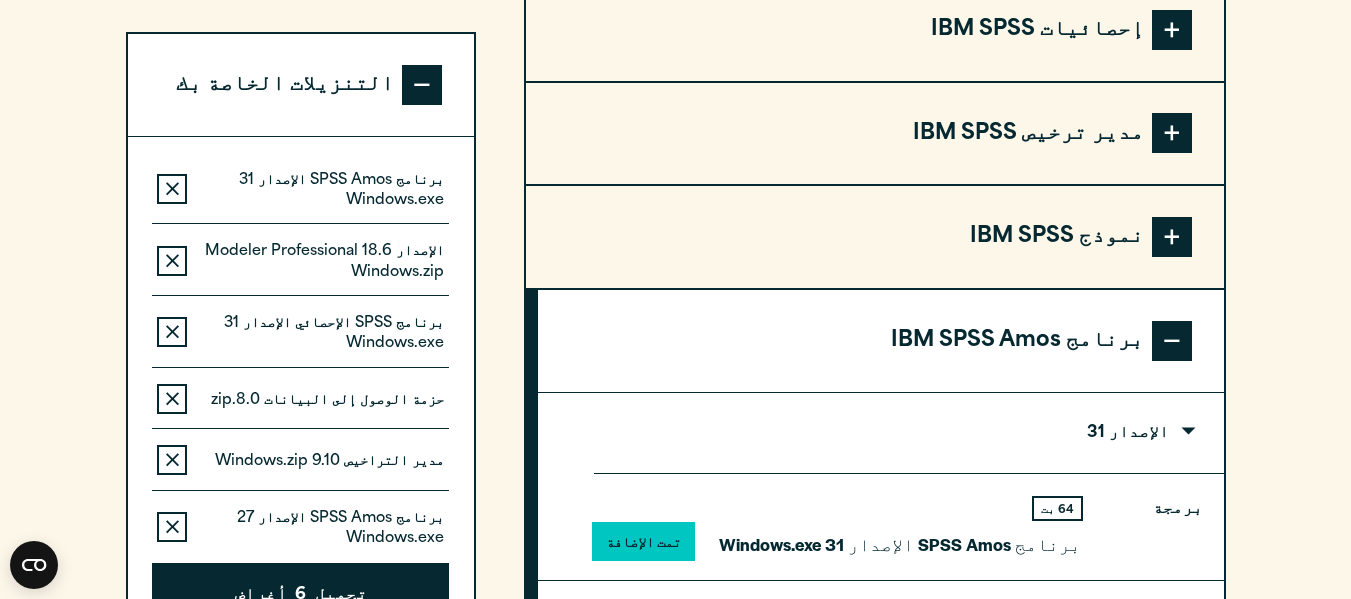 click at bounding box center (1172, 341) 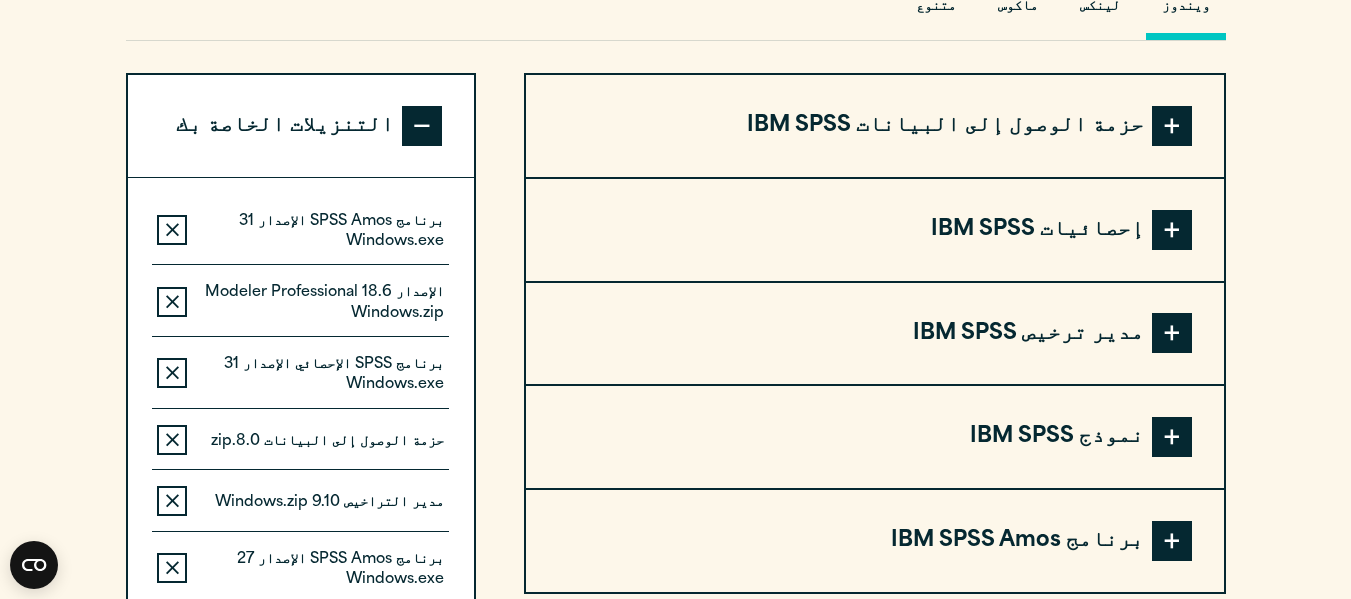 scroll, scrollTop: 1448, scrollLeft: 0, axis: vertical 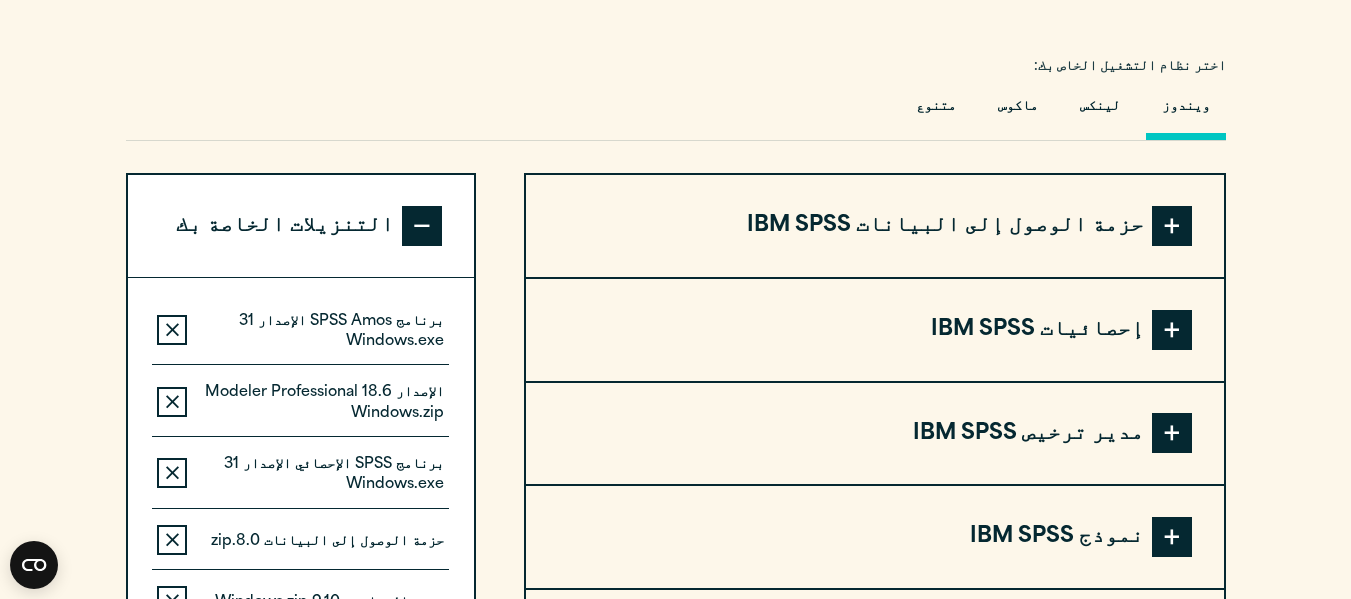 click at bounding box center (1172, 330) 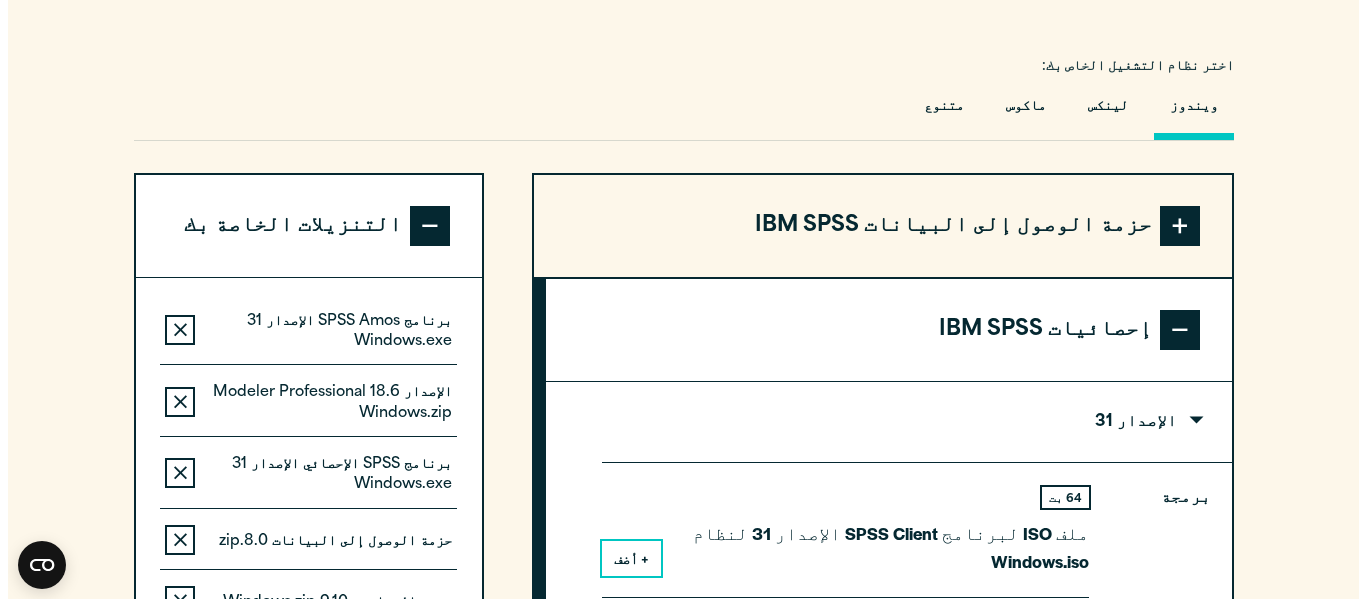 scroll, scrollTop: 1548, scrollLeft: 0, axis: vertical 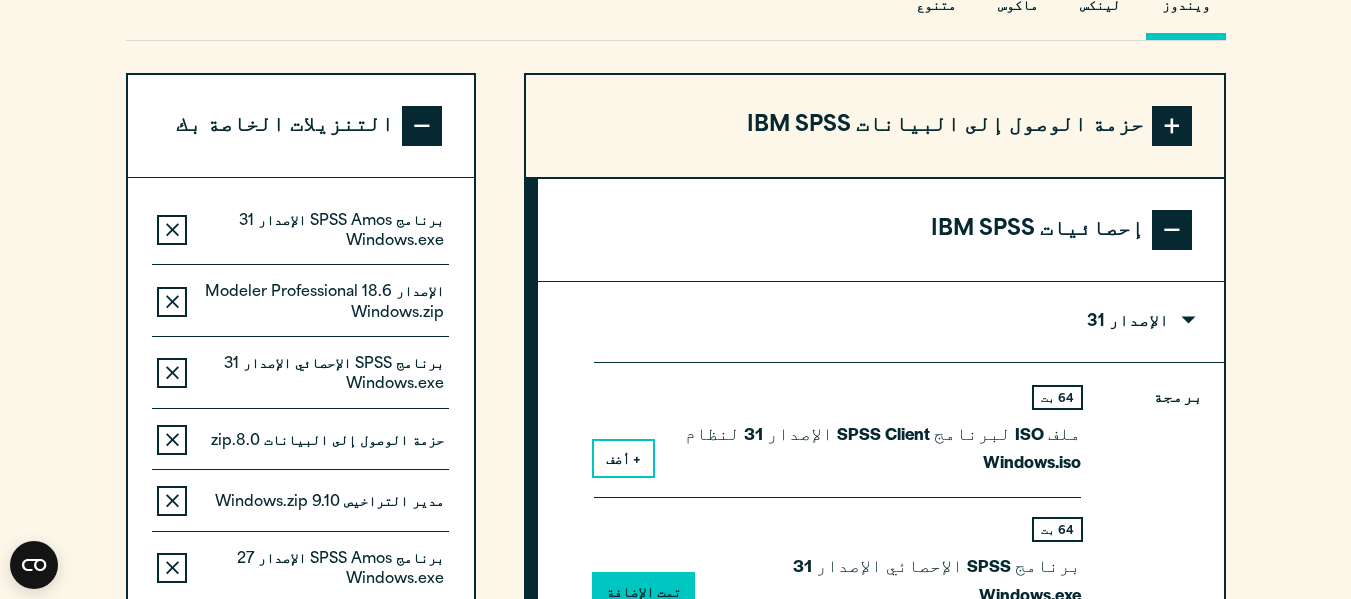 click 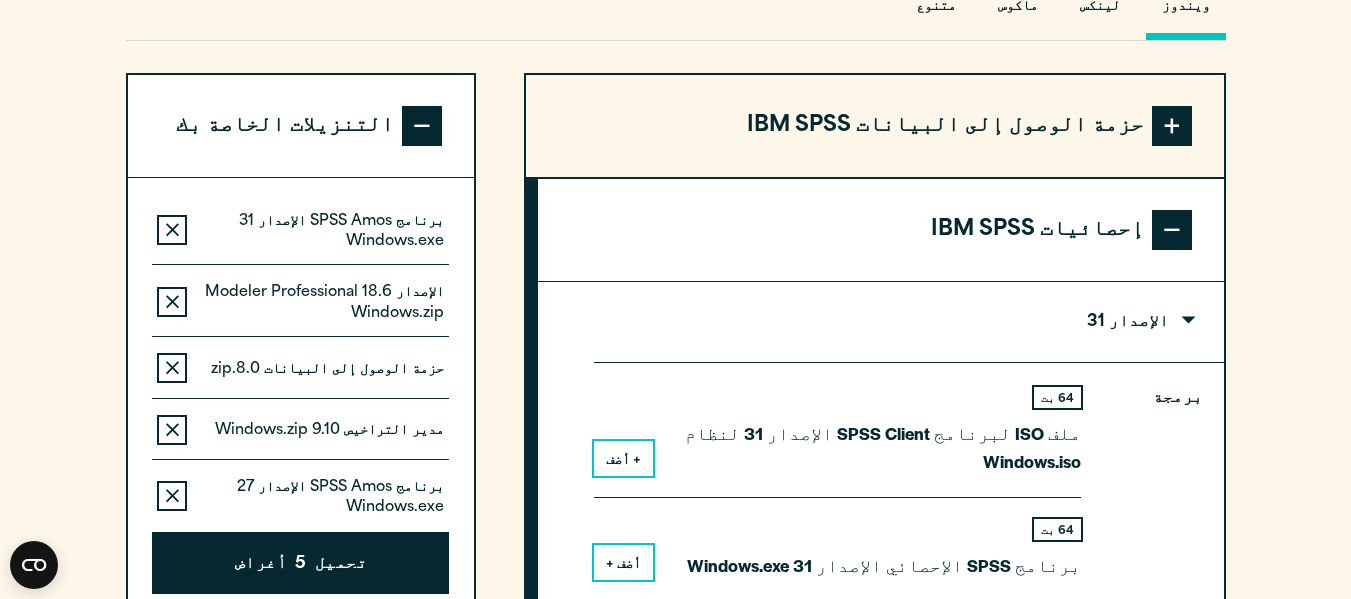 click on "أضف +" at bounding box center (623, 564) 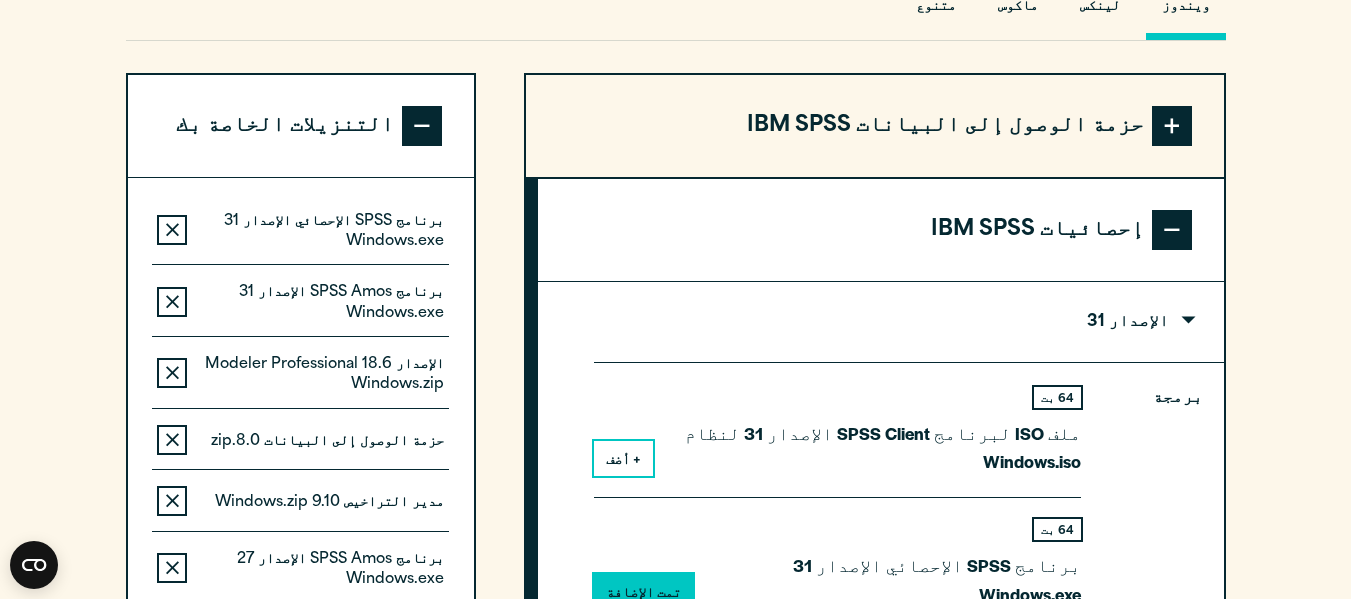 click on "تحميل 6 أغراض" at bounding box center [300, 635] 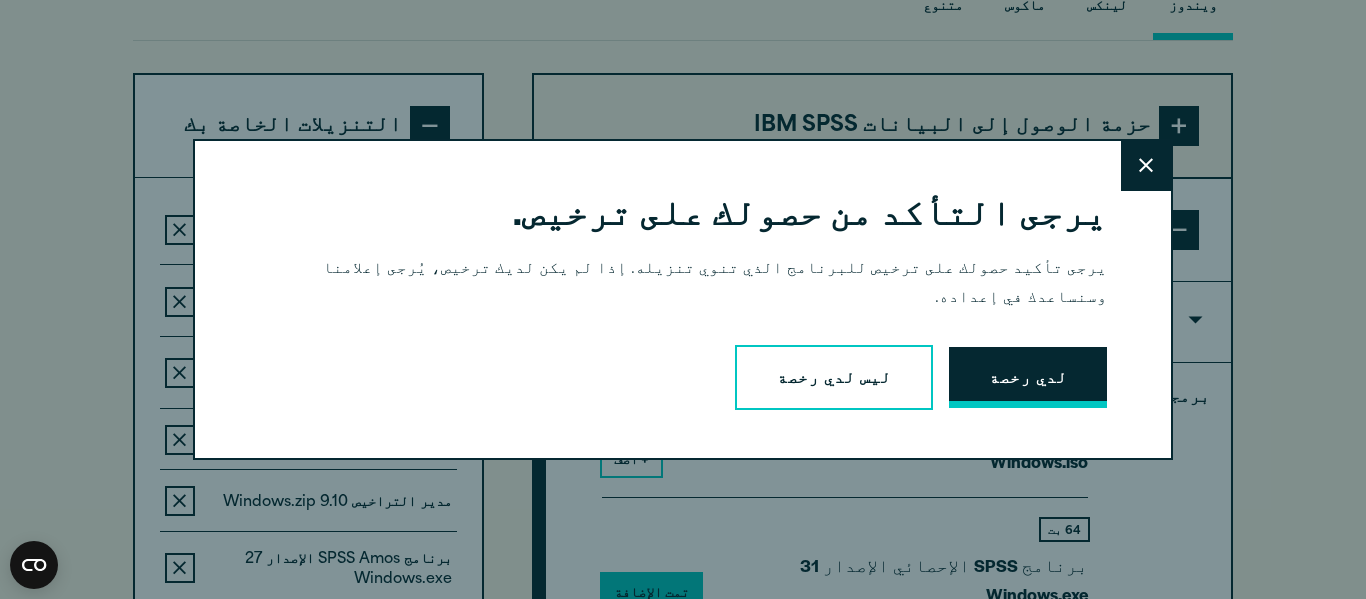 click on "لدي رخصة" at bounding box center [1028, 379] 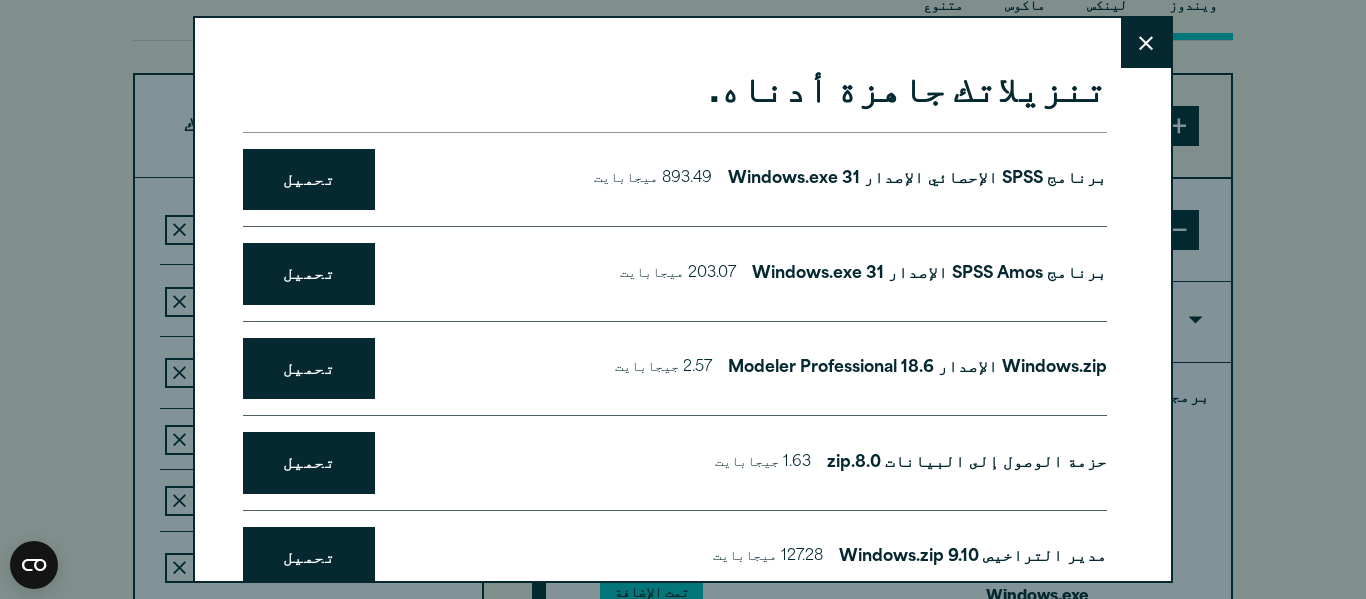 scroll, scrollTop: 1574, scrollLeft: 0, axis: vertical 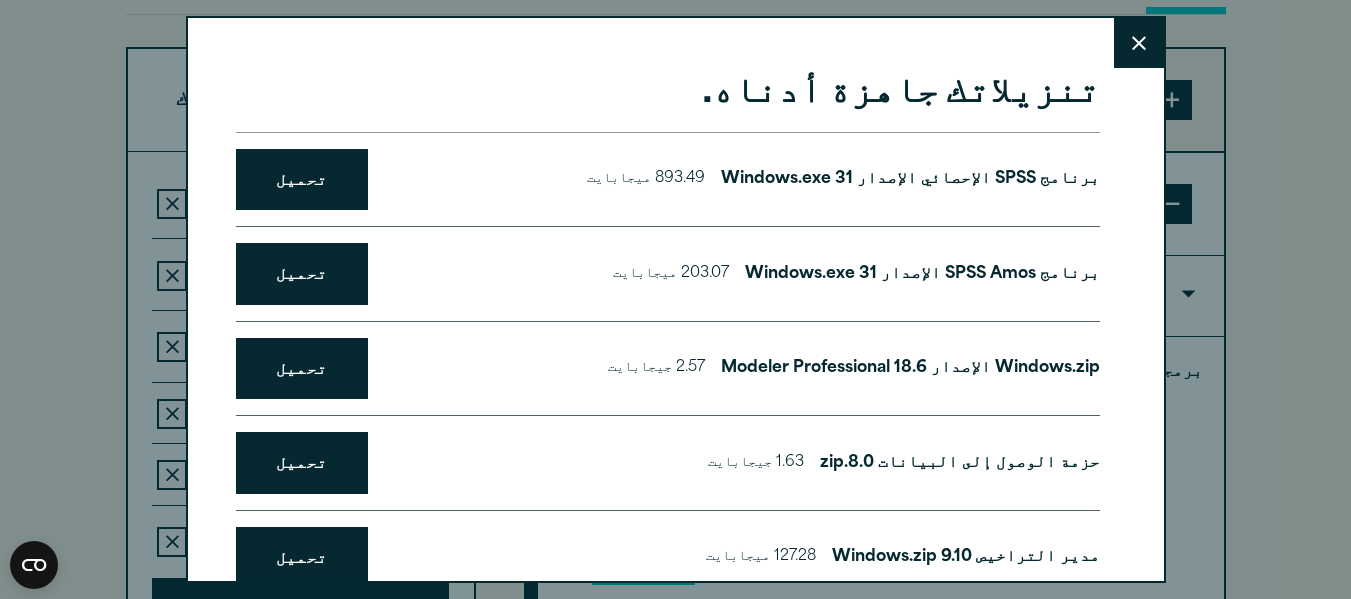 click 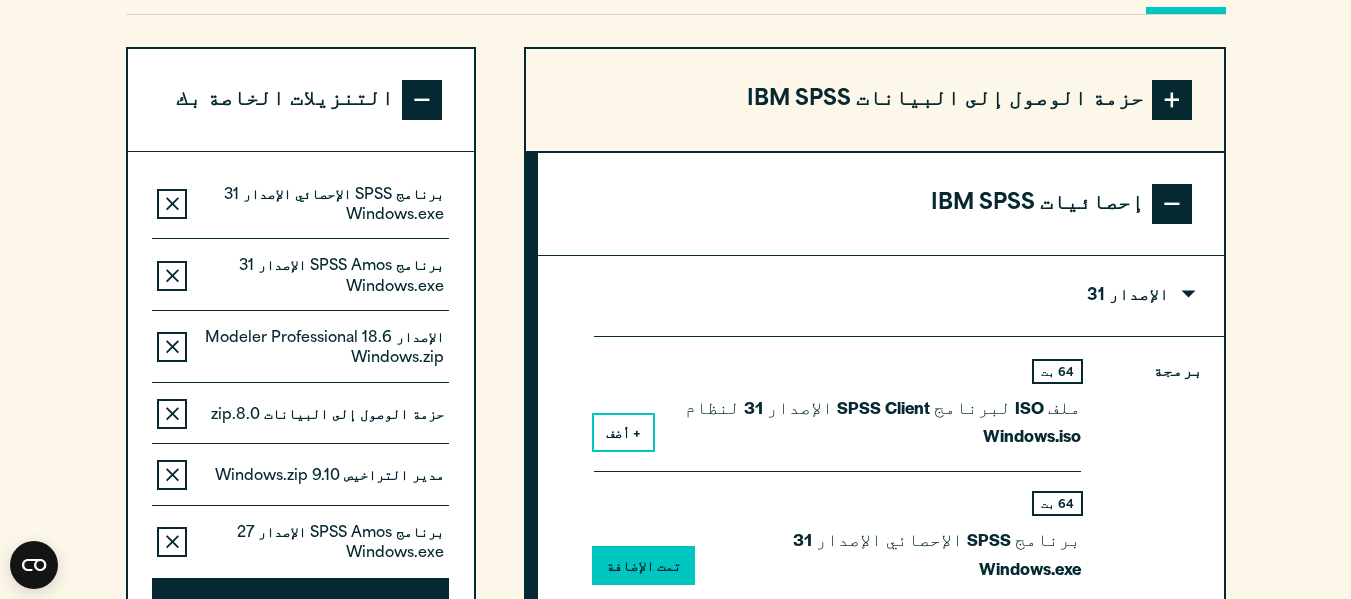 click on "64 بت" at bounding box center (874, 371) 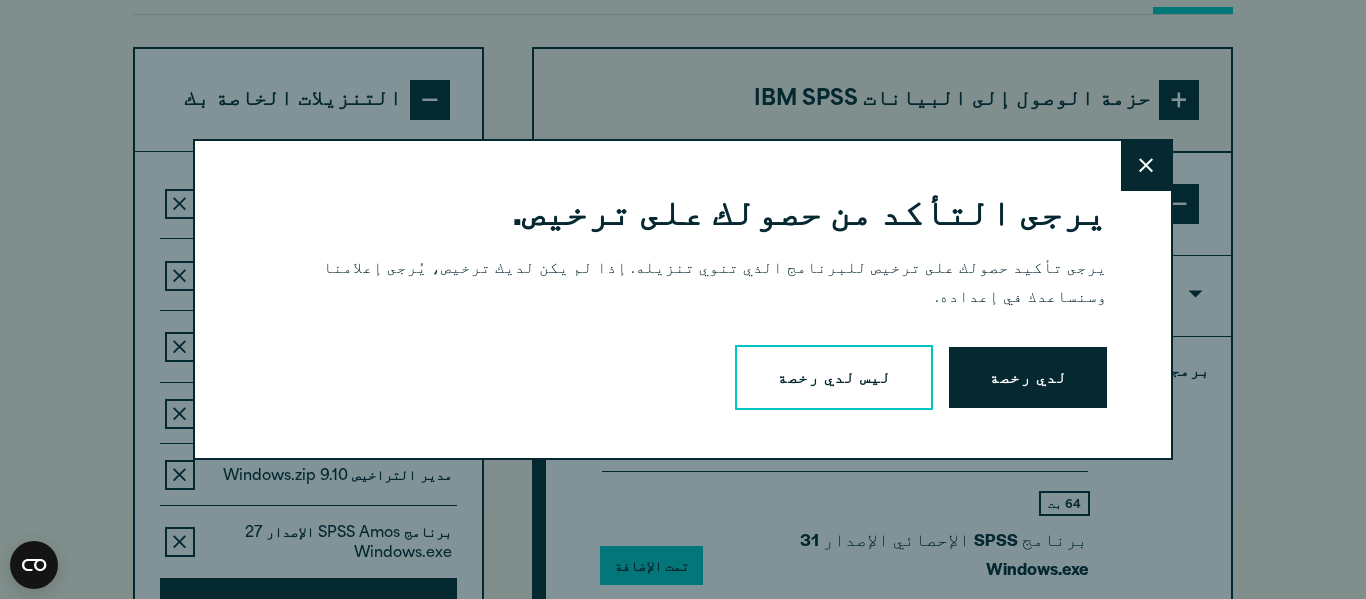 drag, startPoint x: 1076, startPoint y: 375, endPoint x: 1044, endPoint y: 374, distance: 32.01562 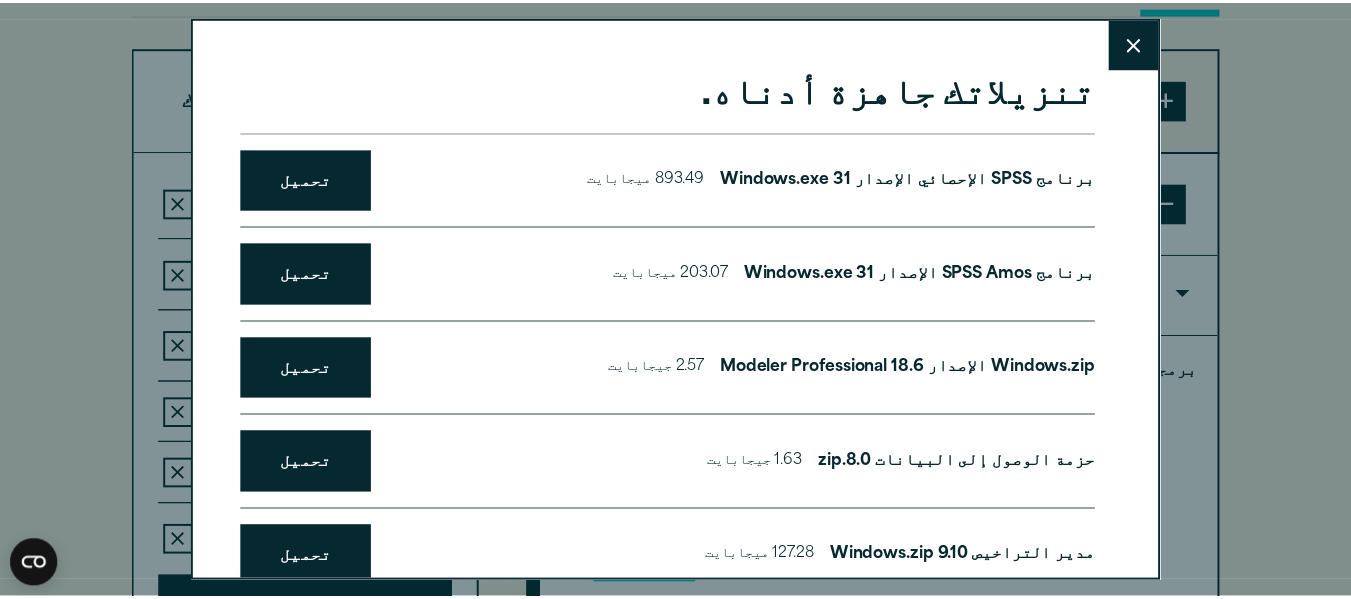 scroll, scrollTop: 1600, scrollLeft: 0, axis: vertical 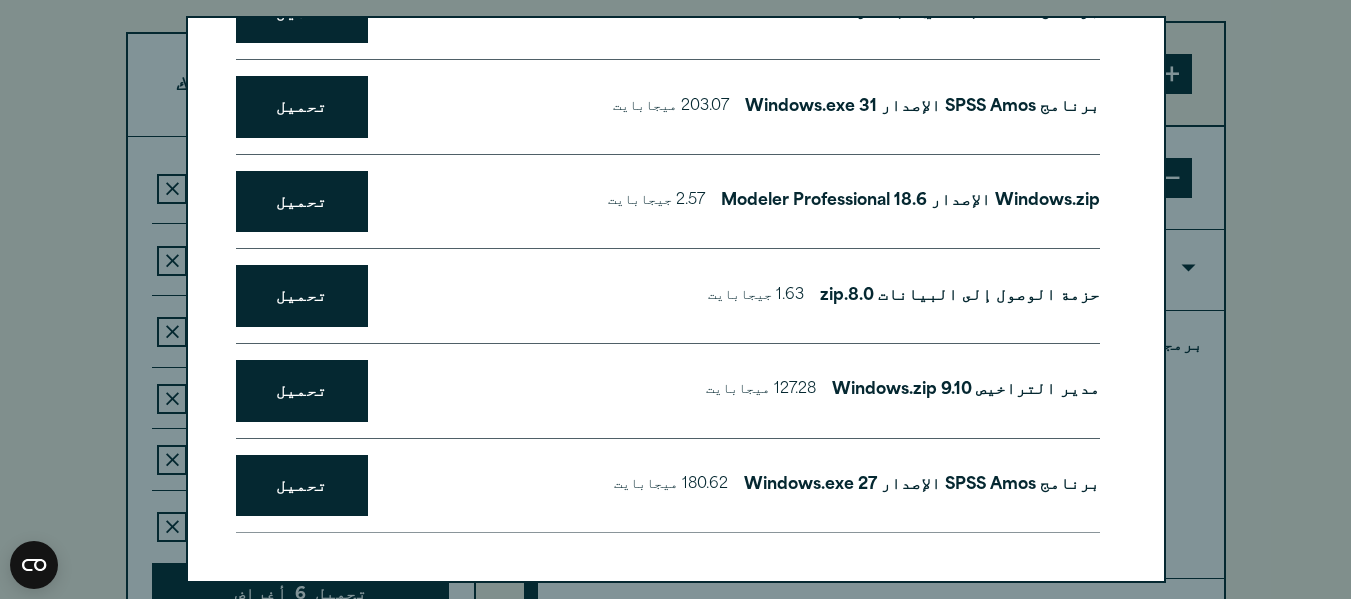 click on "برنامج SPSS الإحصائي الإصدار 31 Windows.exe
893.49 ميجابايت
تحميل" at bounding box center [668, 13] 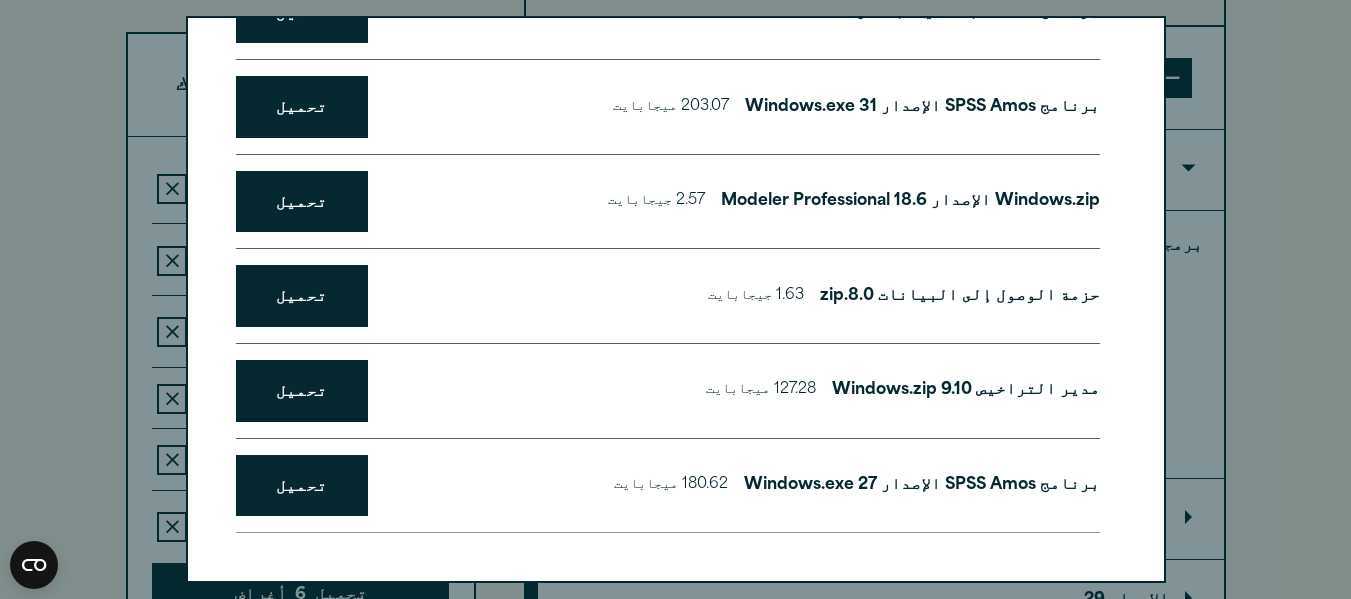 click on "مدير التراخيص 9.10 Windows.zip
127.28 ميجابايت
تحميل" at bounding box center (668, 391) 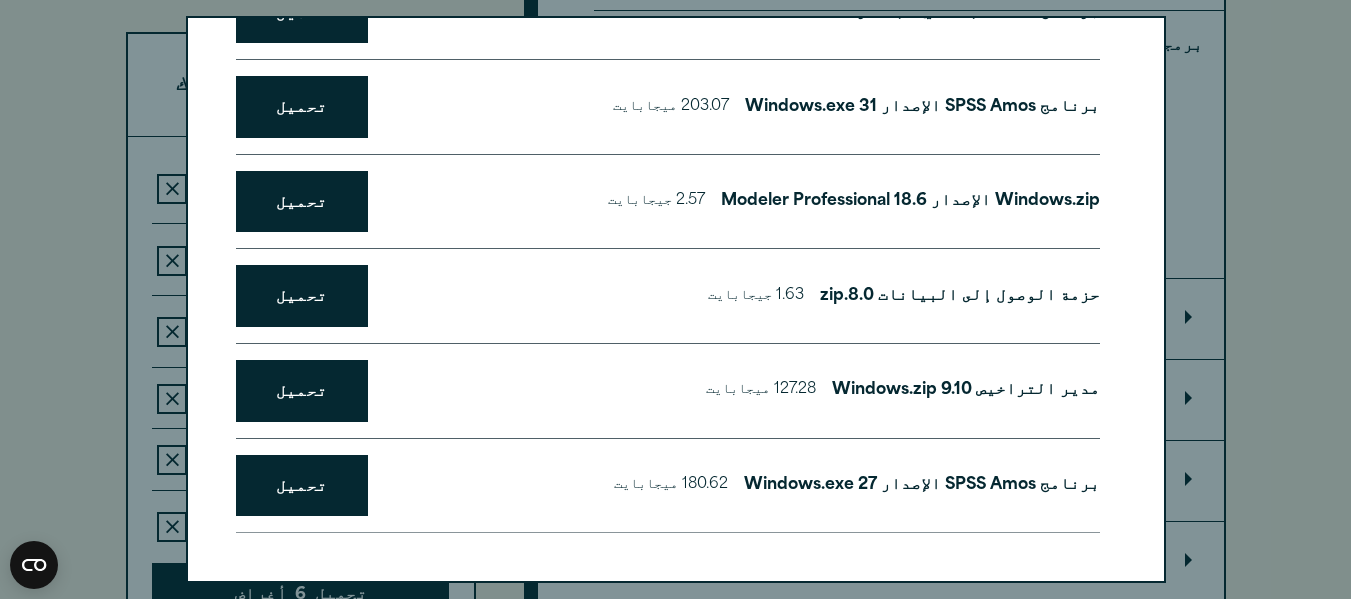scroll, scrollTop: 0, scrollLeft: 0, axis: both 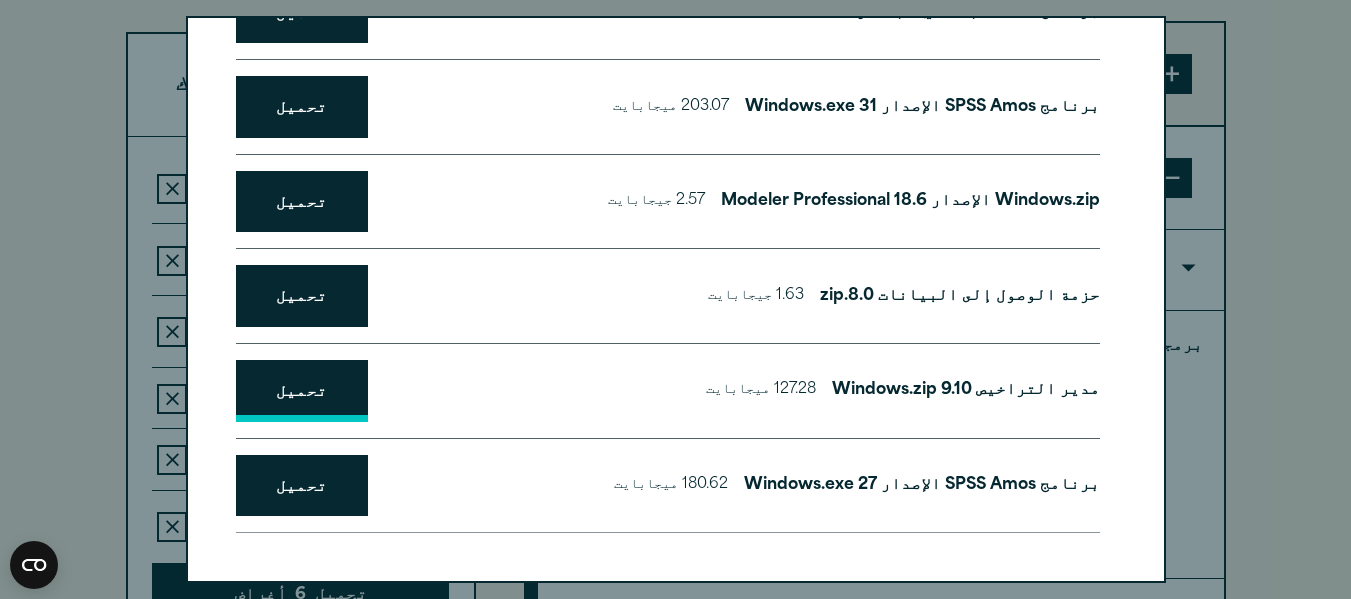 click on "تحميل" at bounding box center (302, 391) 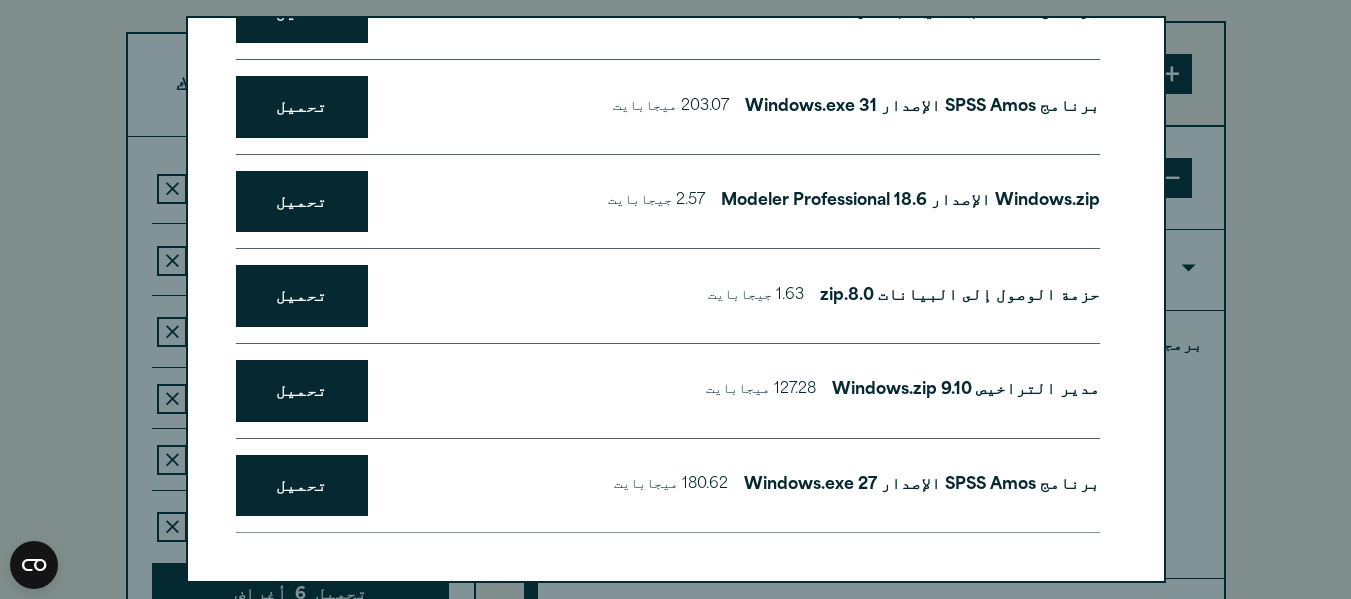 scroll, scrollTop: 0, scrollLeft: 0, axis: both 